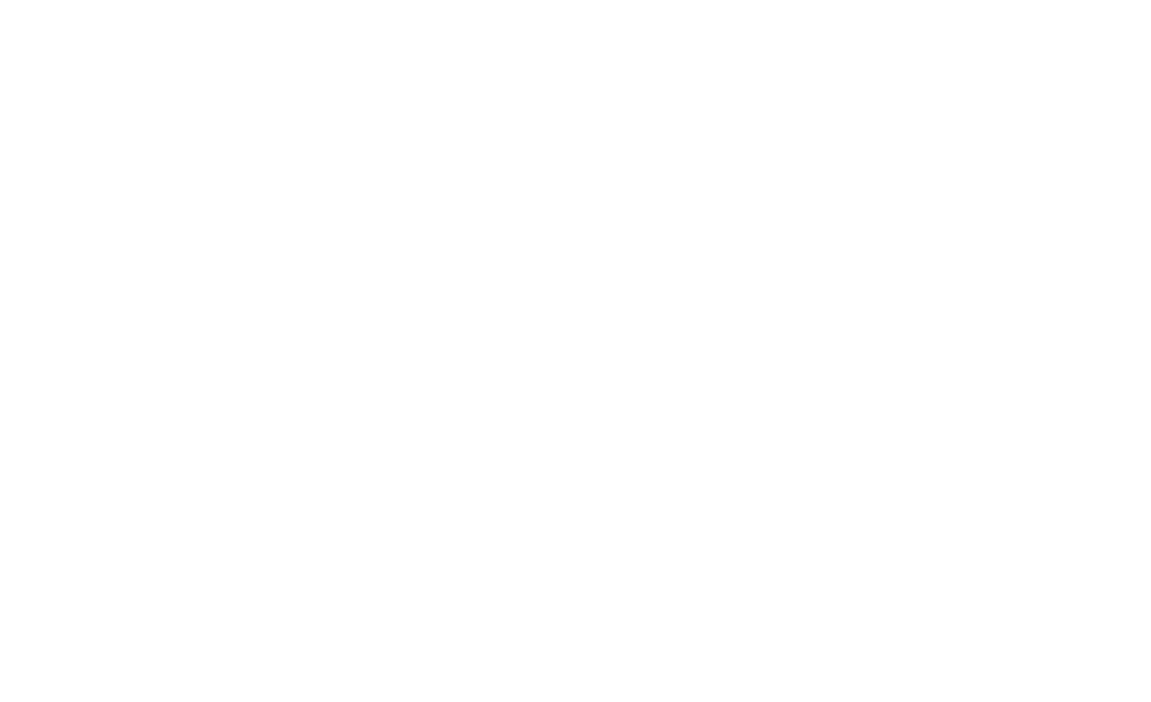 scroll, scrollTop: 0, scrollLeft: 0, axis: both 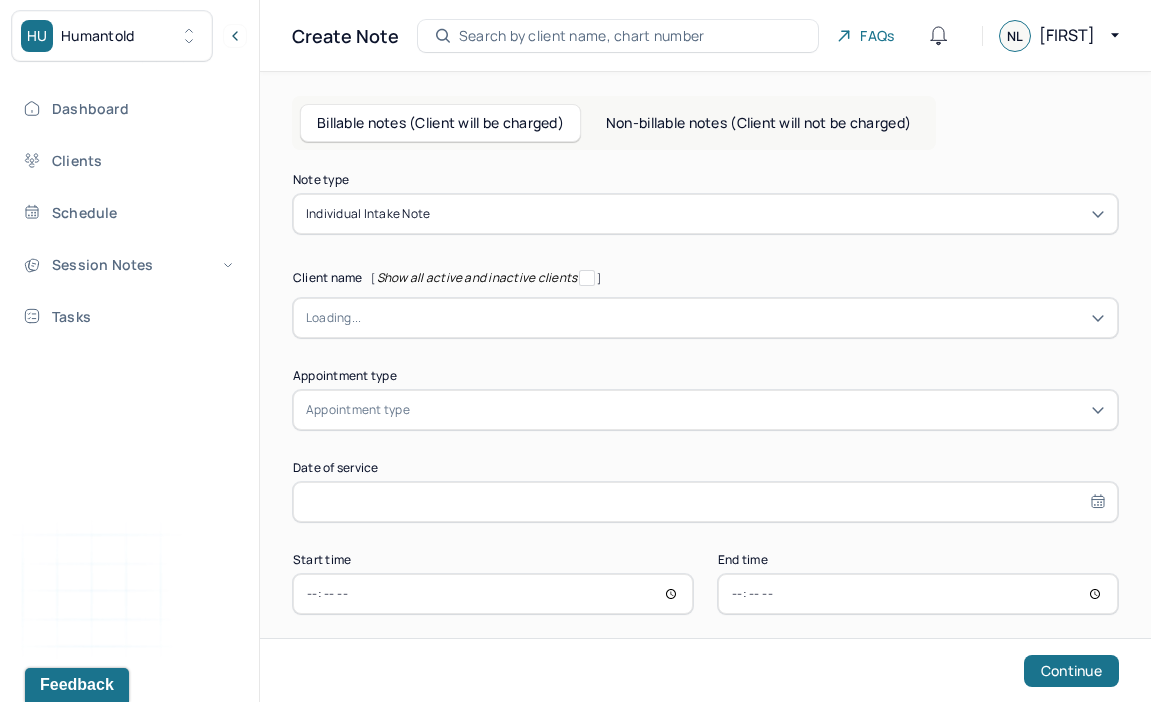 click at bounding box center [769, 214] 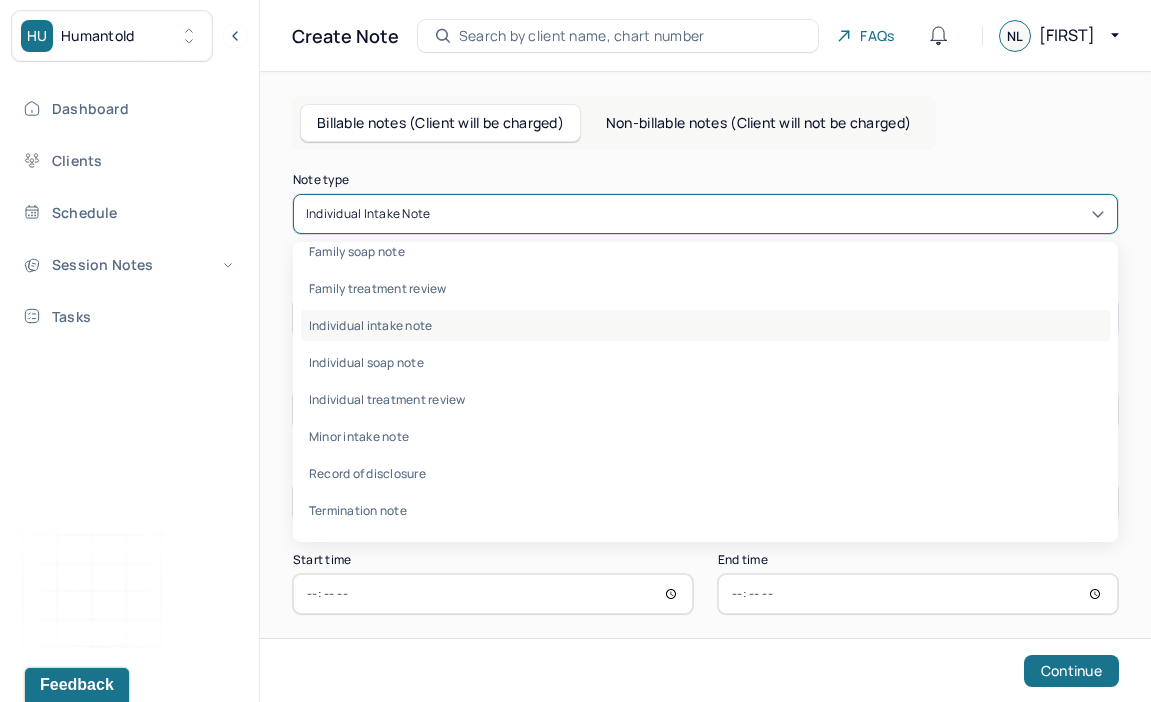 scroll, scrollTop: 0, scrollLeft: 0, axis: both 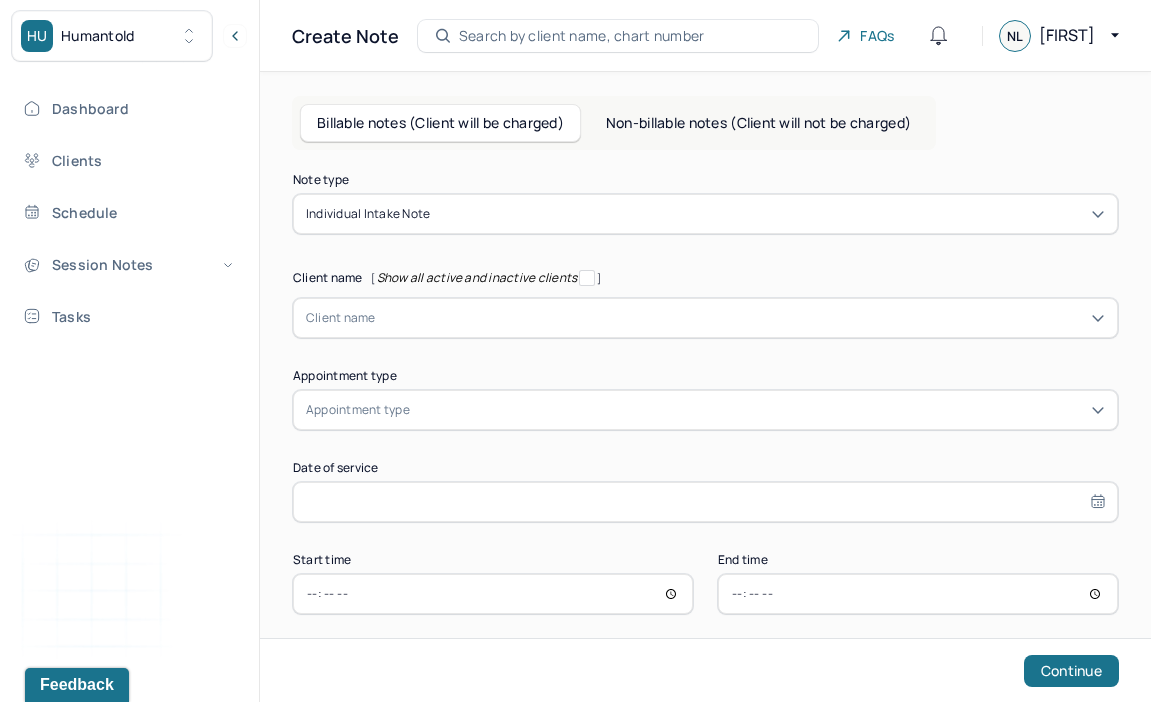 click on "Non-billable notes (Client will not be charged)" at bounding box center (758, 123) 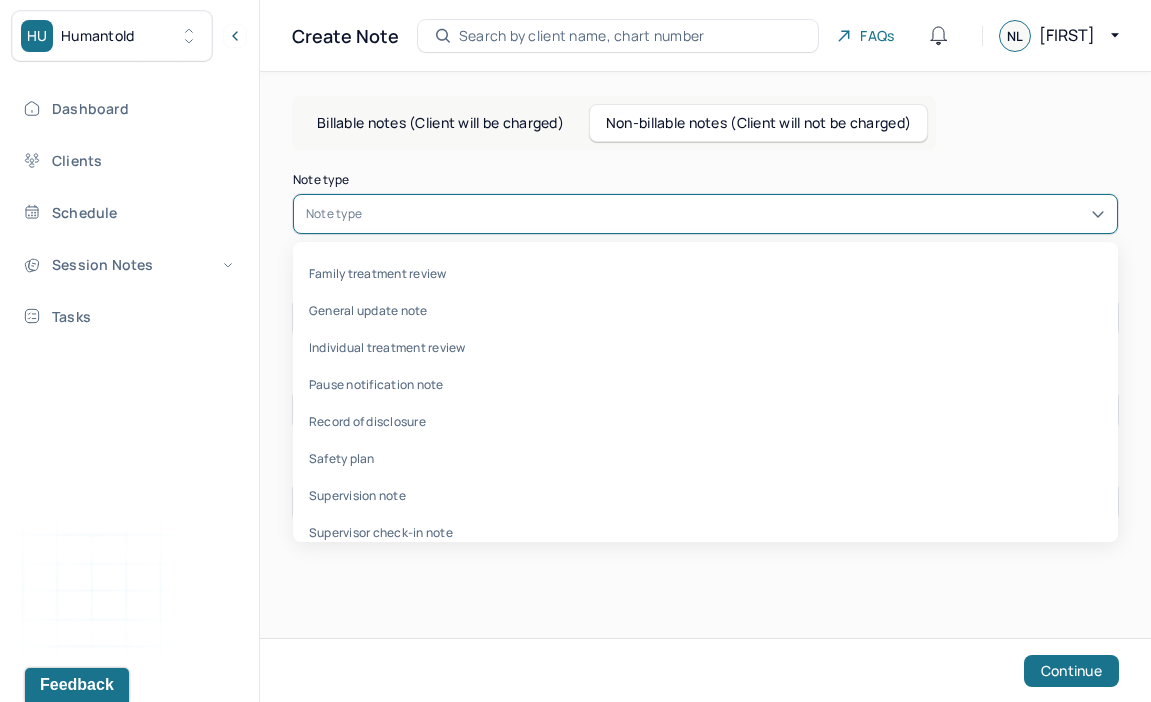 click at bounding box center [735, 214] 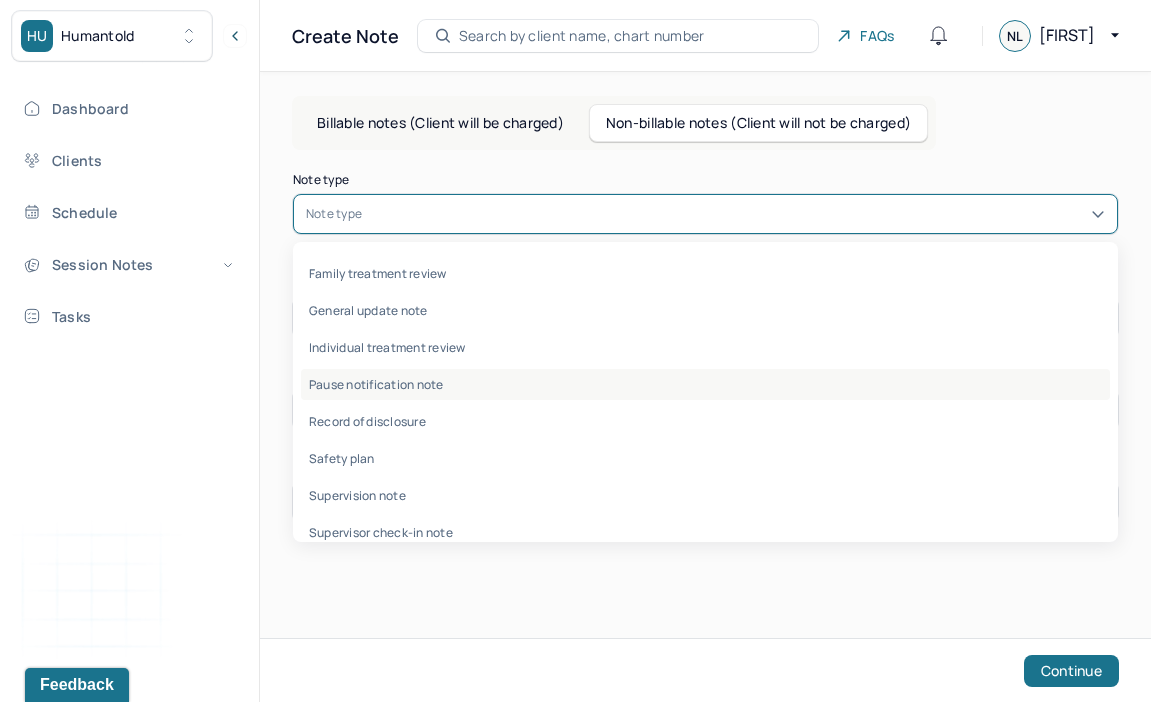 scroll, scrollTop: 59, scrollLeft: 0, axis: vertical 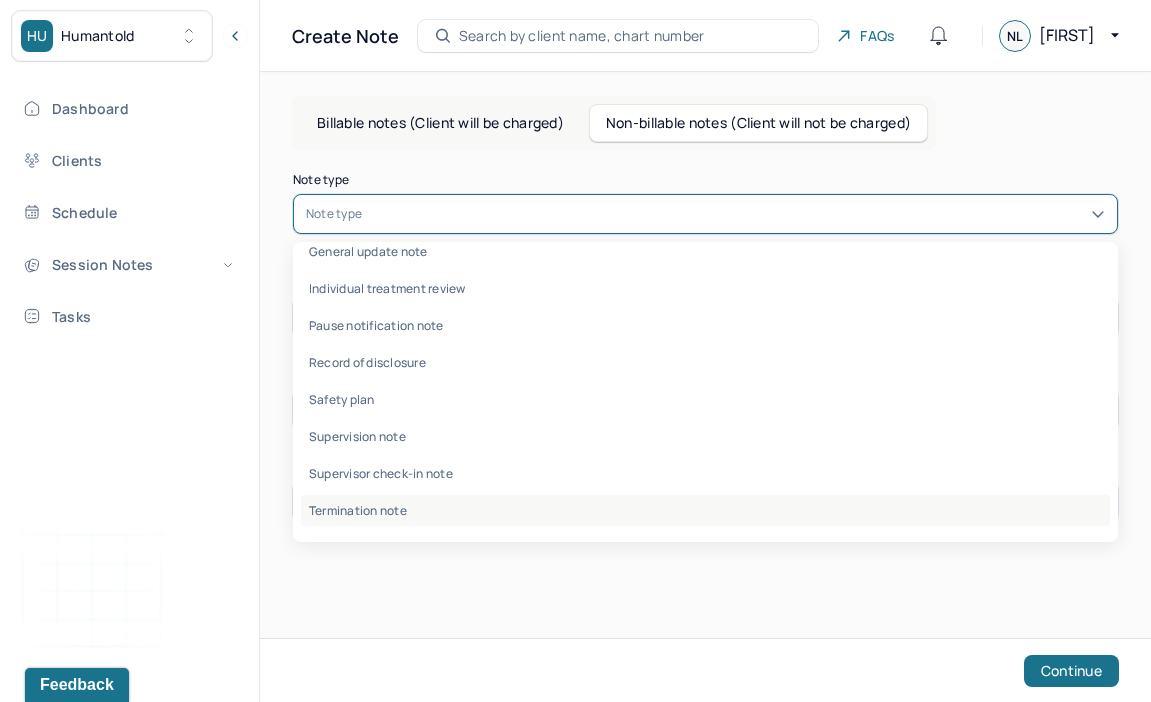 click on "Termination note" at bounding box center [705, 510] 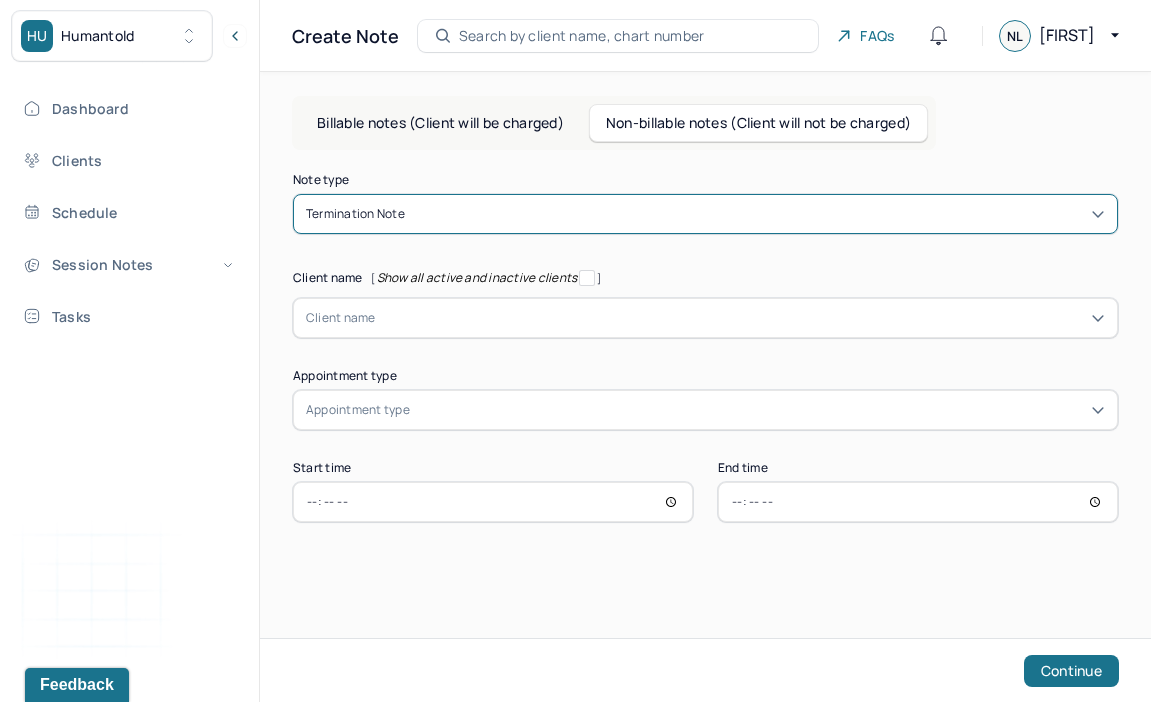 click at bounding box center (740, 318) 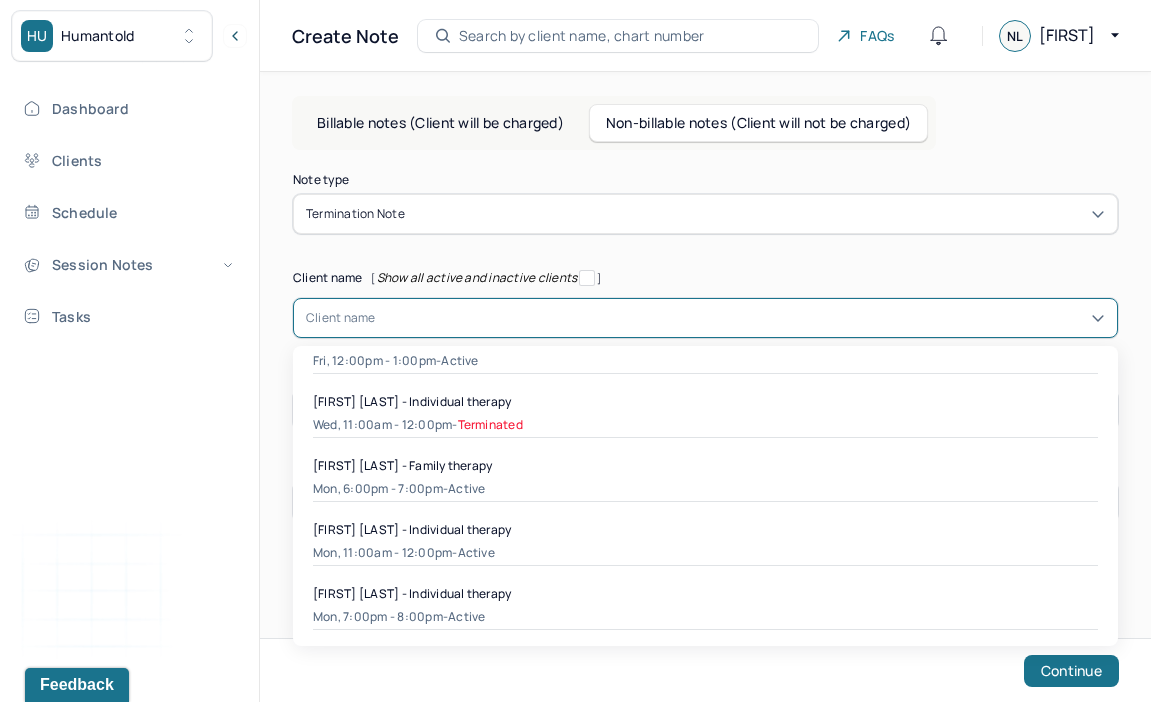 scroll, scrollTop: 669, scrollLeft: 0, axis: vertical 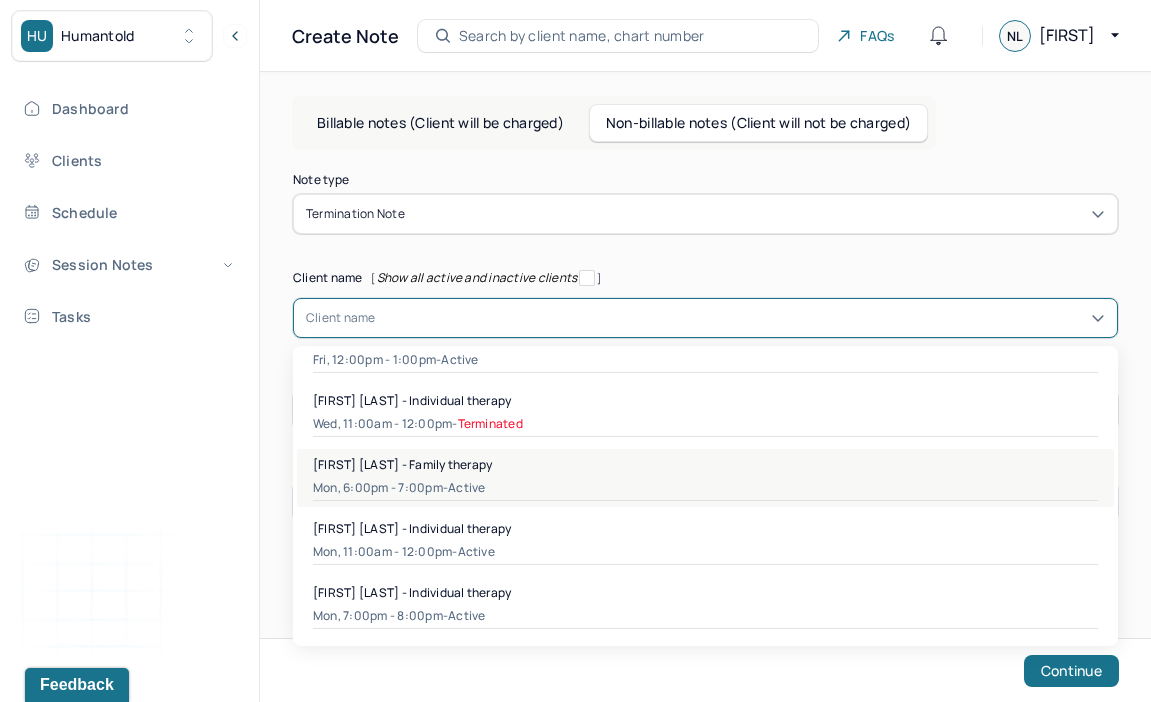 click on "[FIRST] [LAST] - Family therapy" at bounding box center (705, 464) 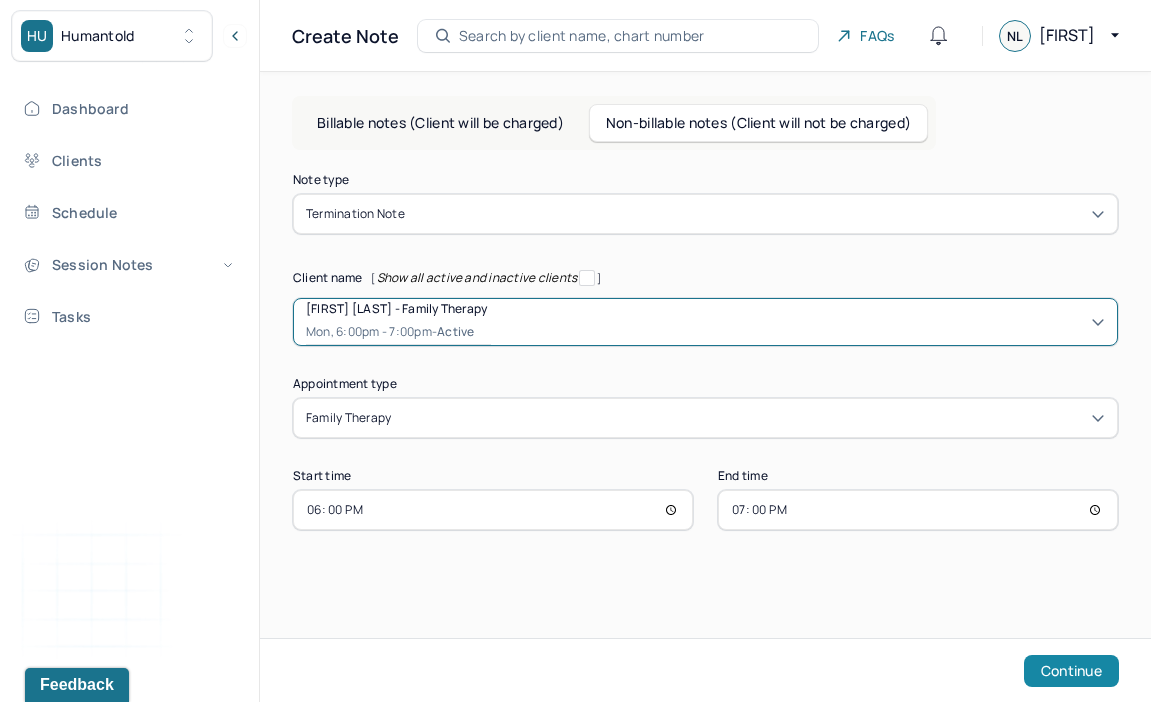 click on "Continue" at bounding box center [1071, 671] 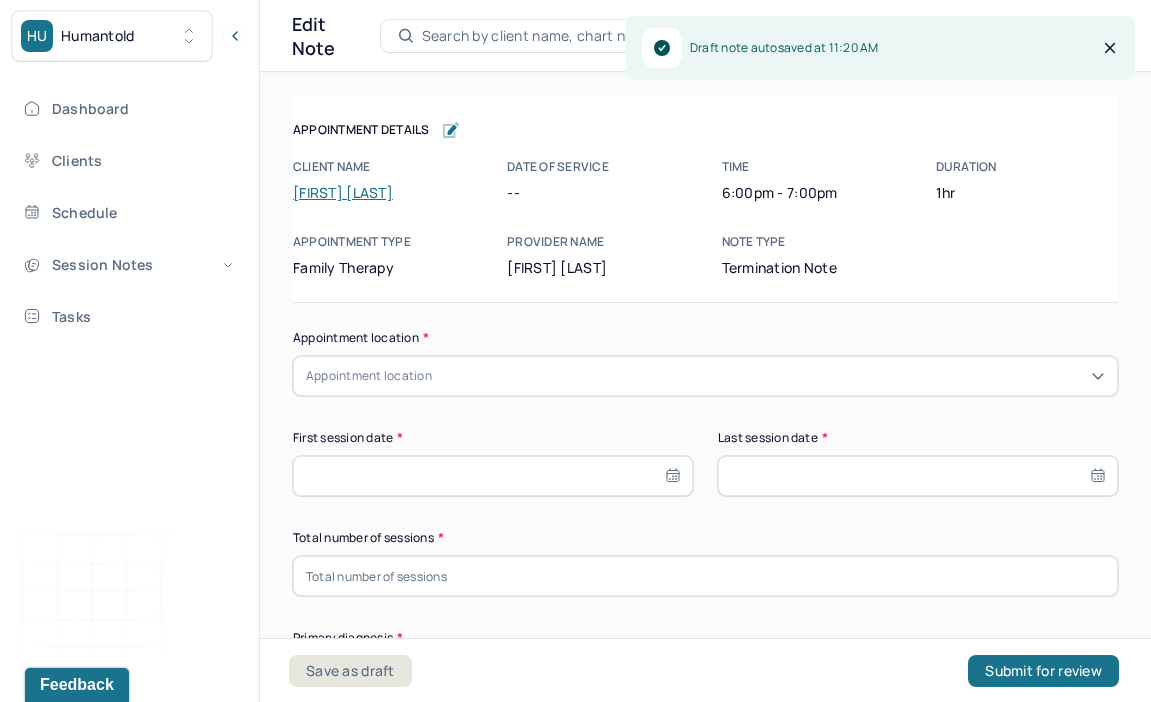 click on "Appointment location" at bounding box center (705, 376) 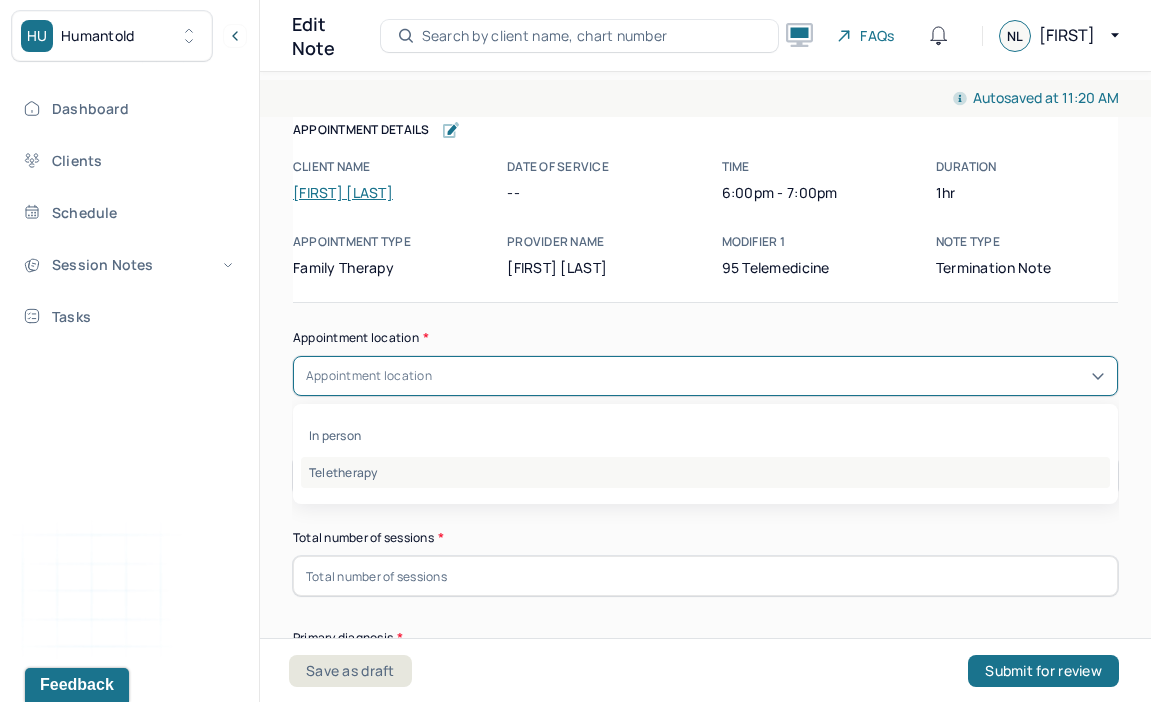 click on "Teletherapy" at bounding box center (705, 472) 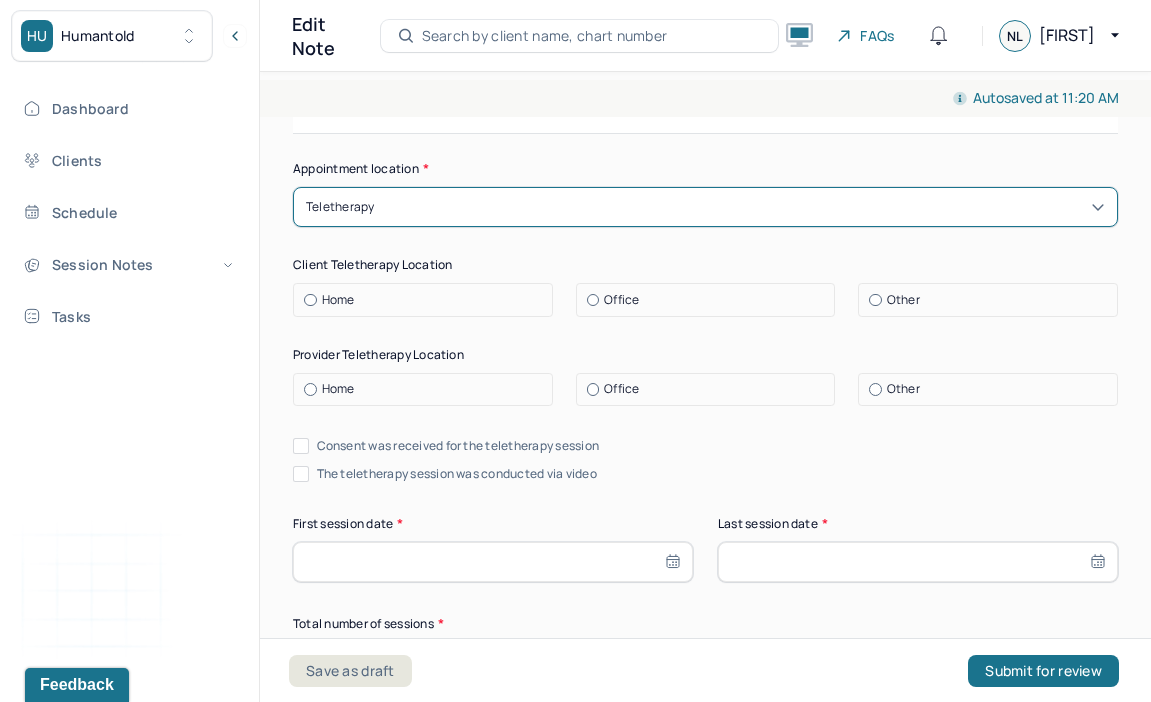 scroll, scrollTop: 0, scrollLeft: 0, axis: both 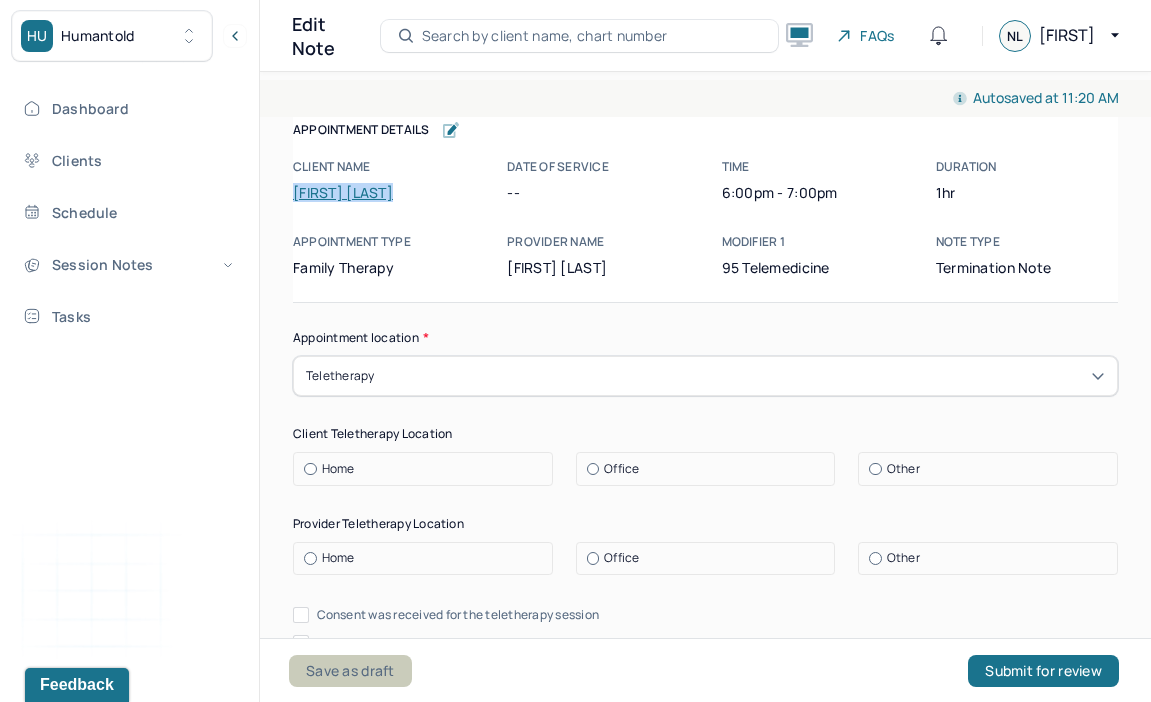 click on "Save as draft" at bounding box center [350, 671] 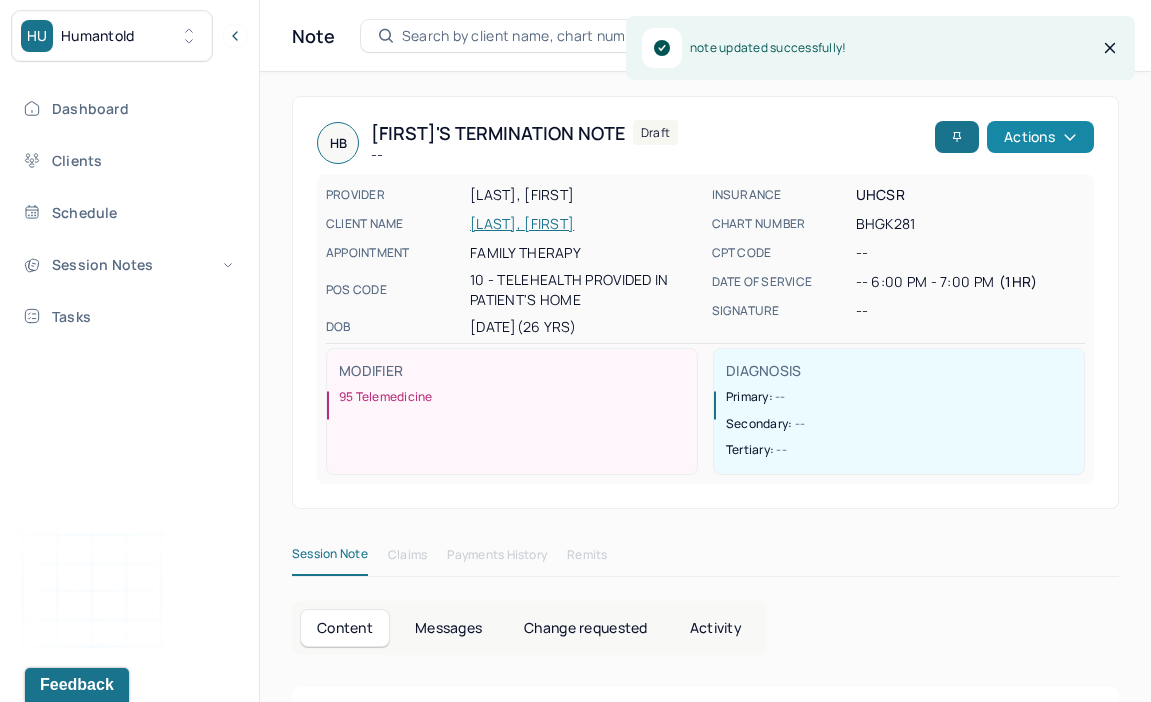 click on "Actions" at bounding box center (1040, 137) 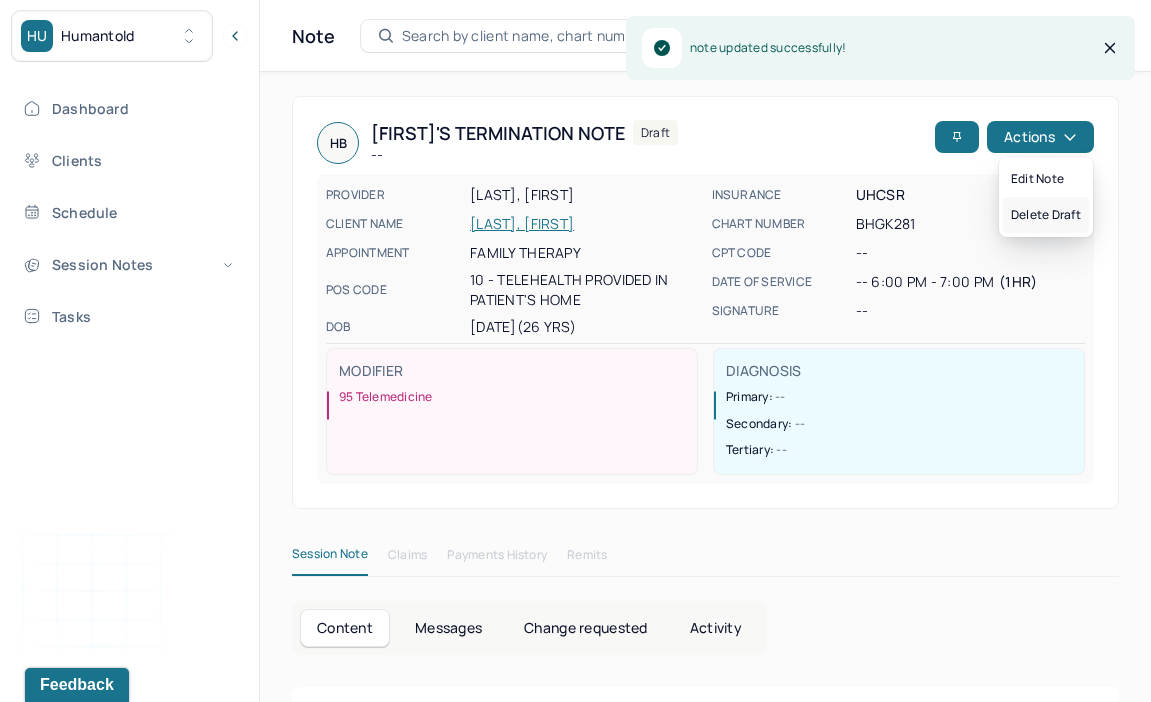 click on "Delete draft" at bounding box center [1046, 215] 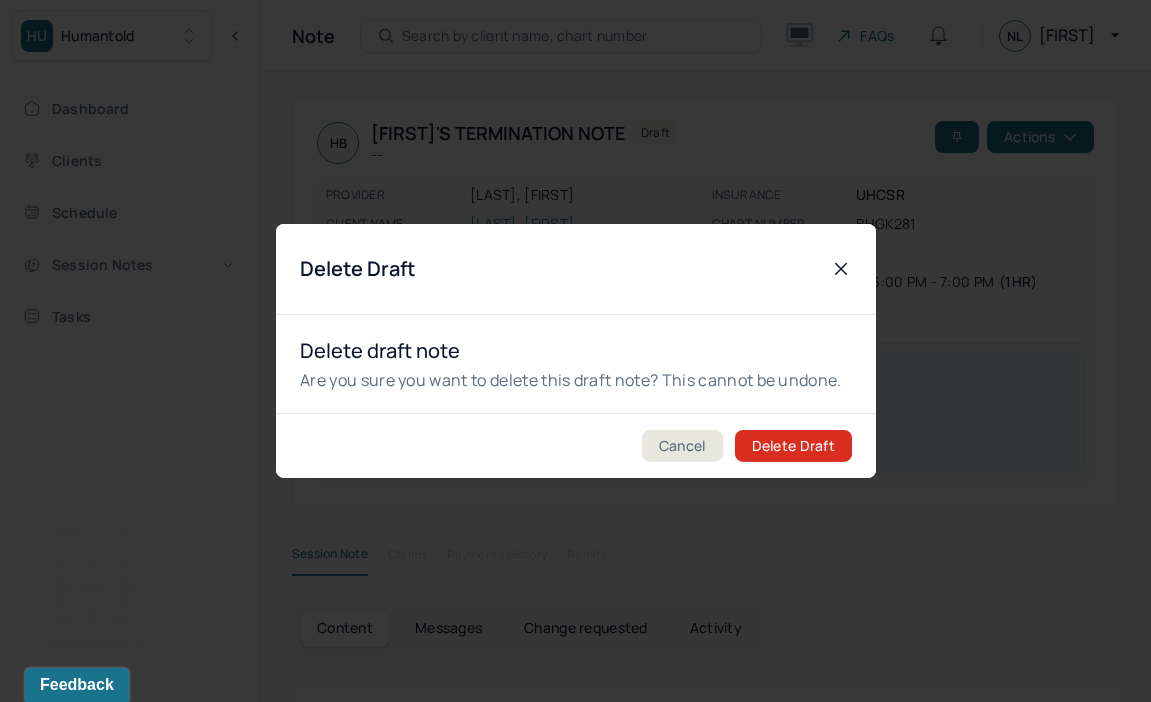 click on "Delete Draft" at bounding box center (792, 446) 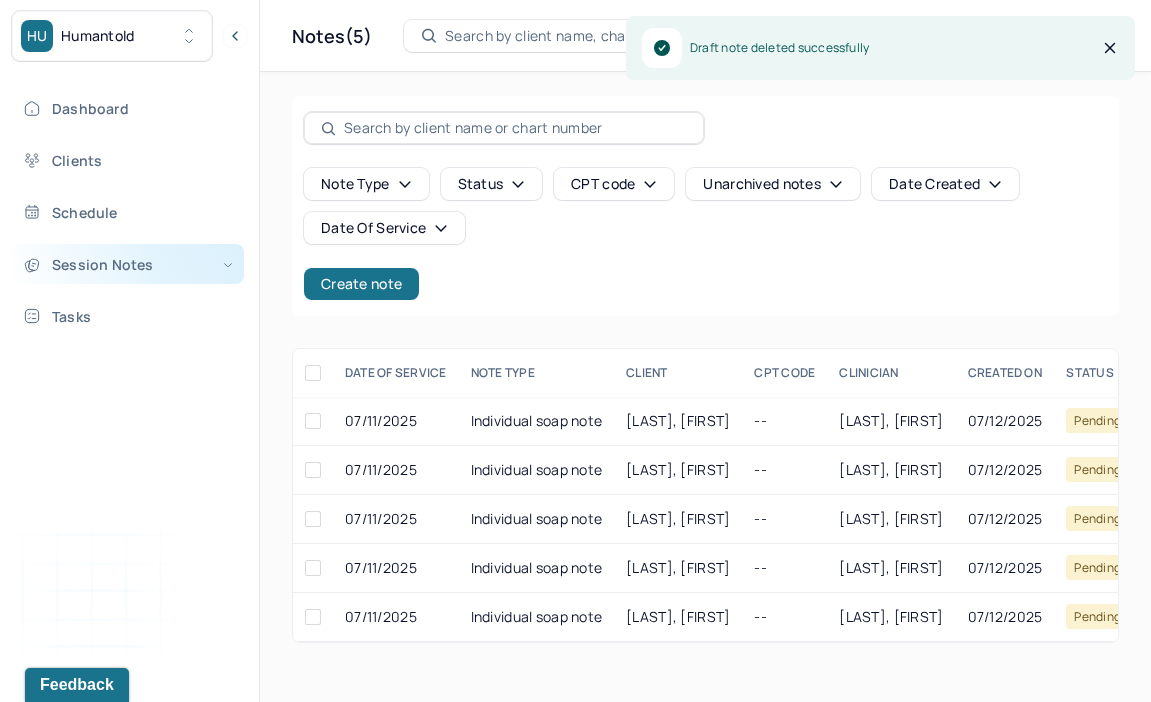 click on "Session Notes" at bounding box center (128, 264) 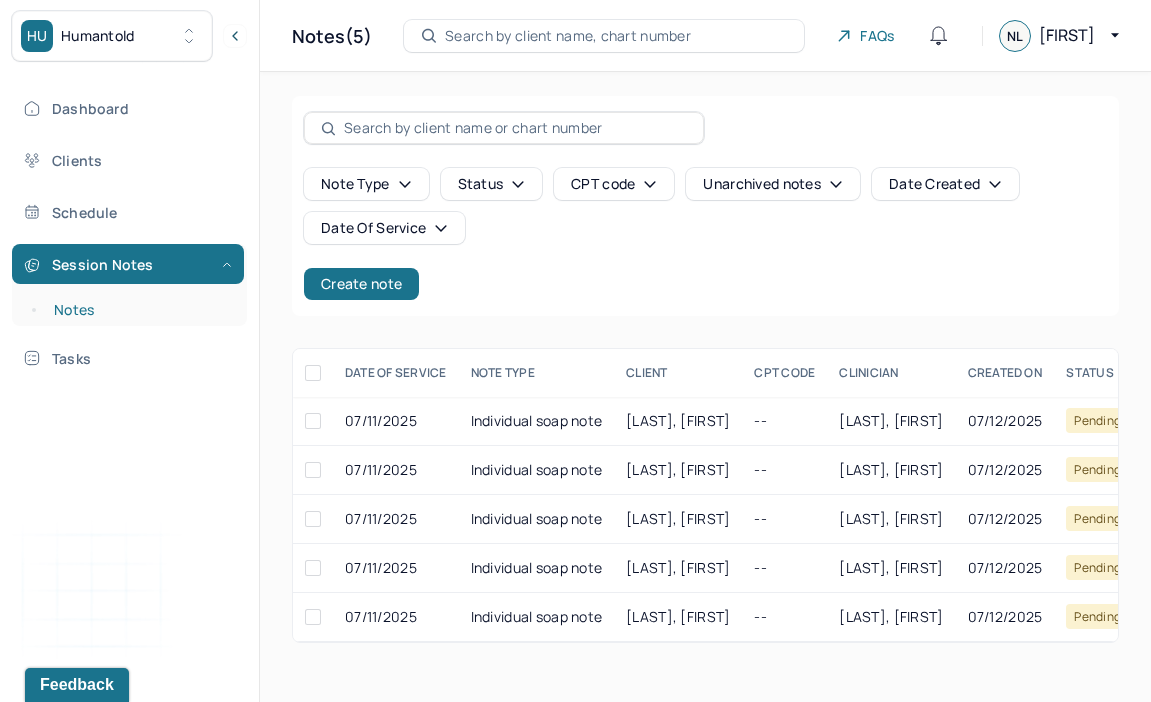 click on "Notes" at bounding box center [139, 310] 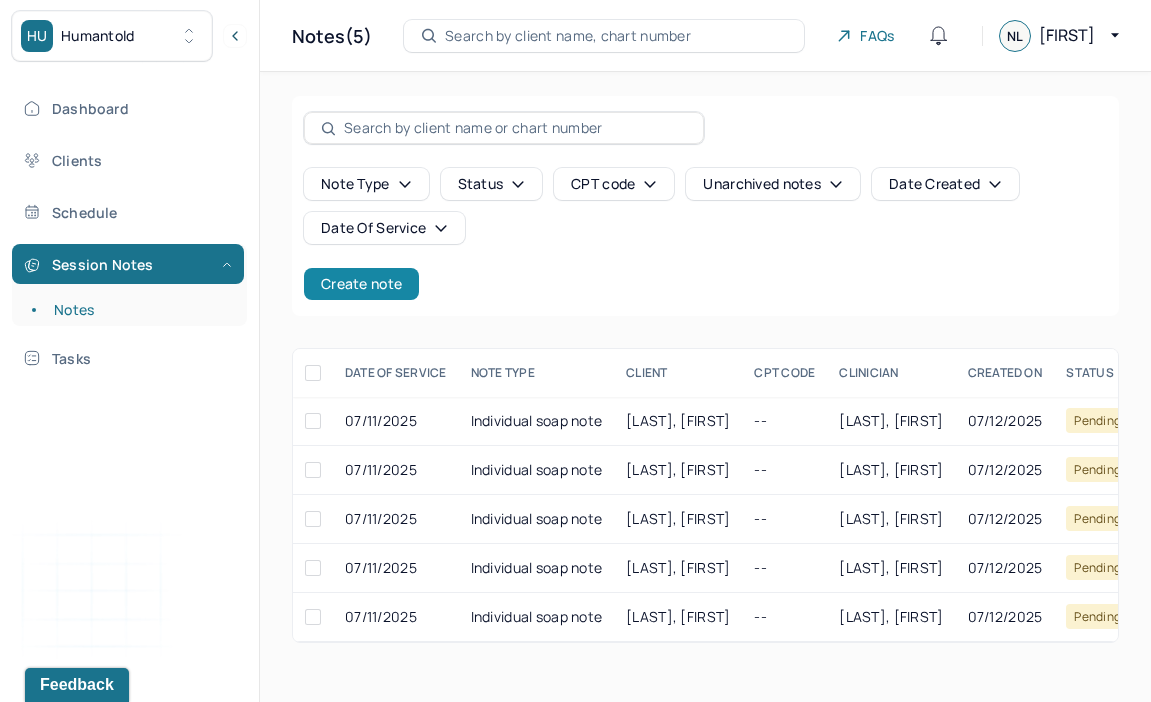click on "Create note" at bounding box center (361, 284) 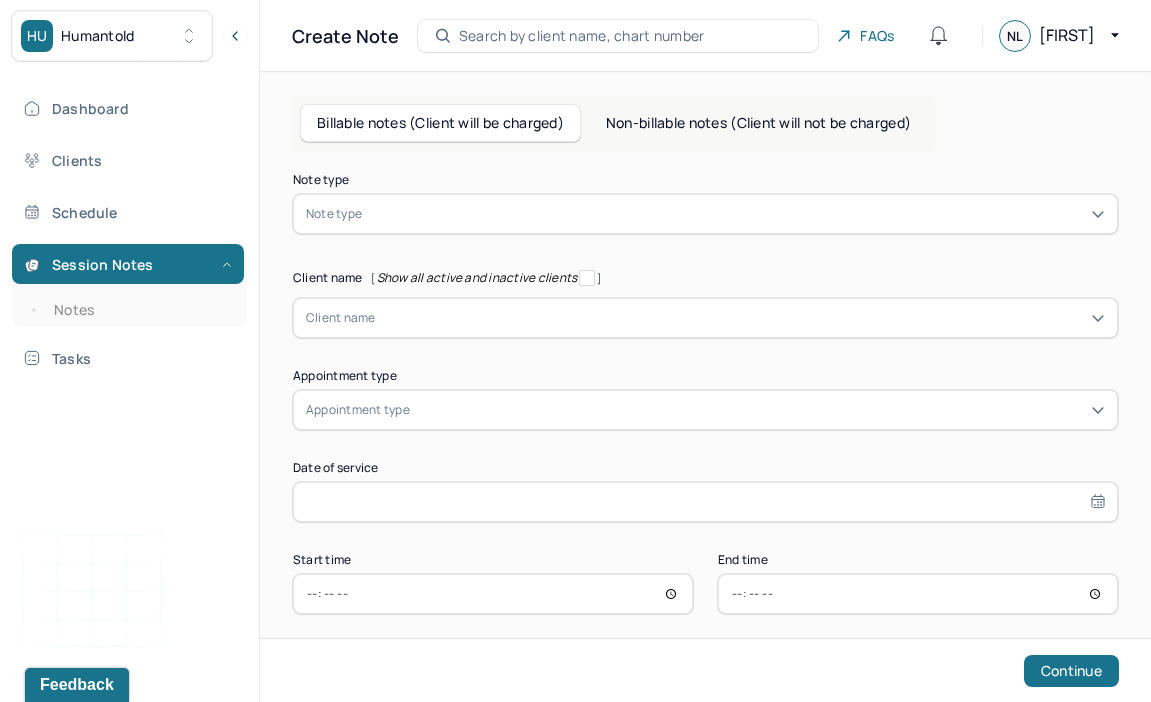 click on "Non-billable notes (Client will not be charged)" at bounding box center (758, 123) 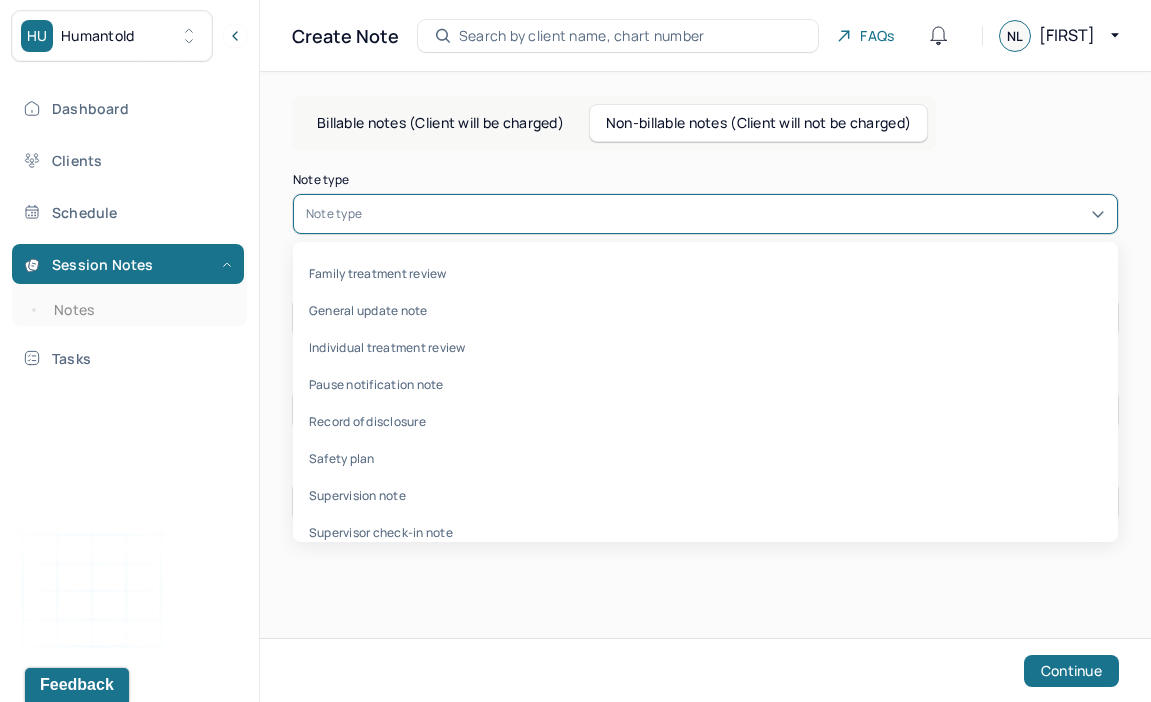 click at bounding box center (735, 214) 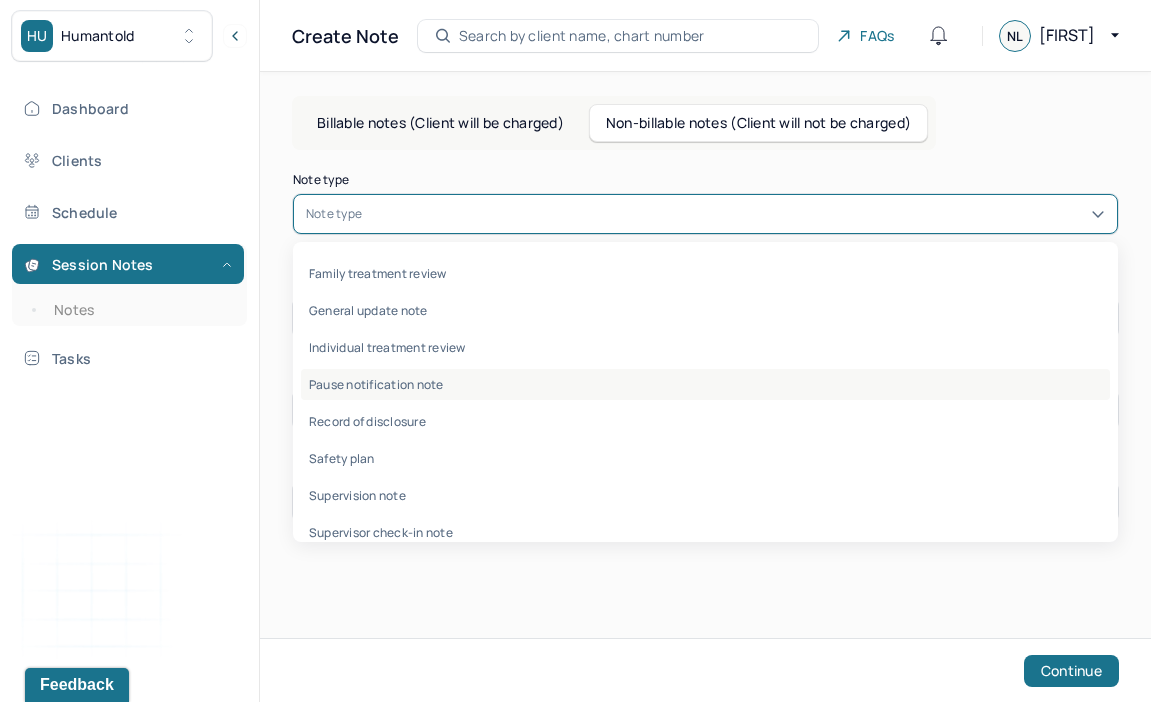 click on "Pause notification note" at bounding box center [705, 384] 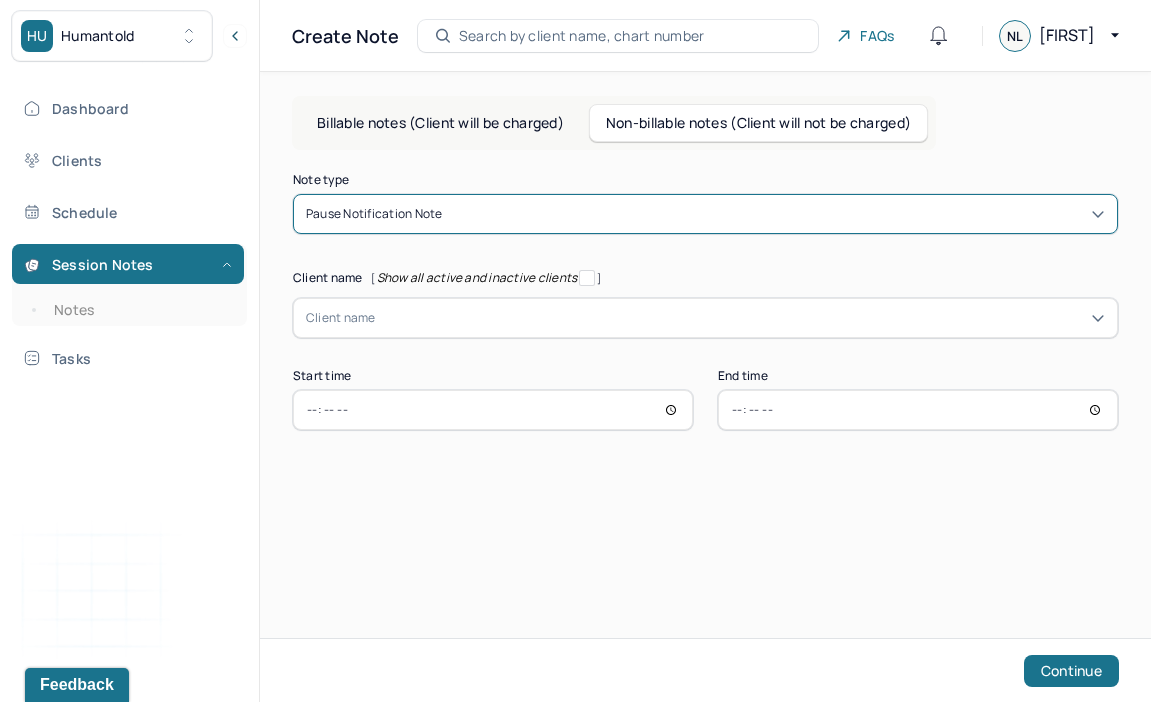 click on "Client name" at bounding box center [705, 318] 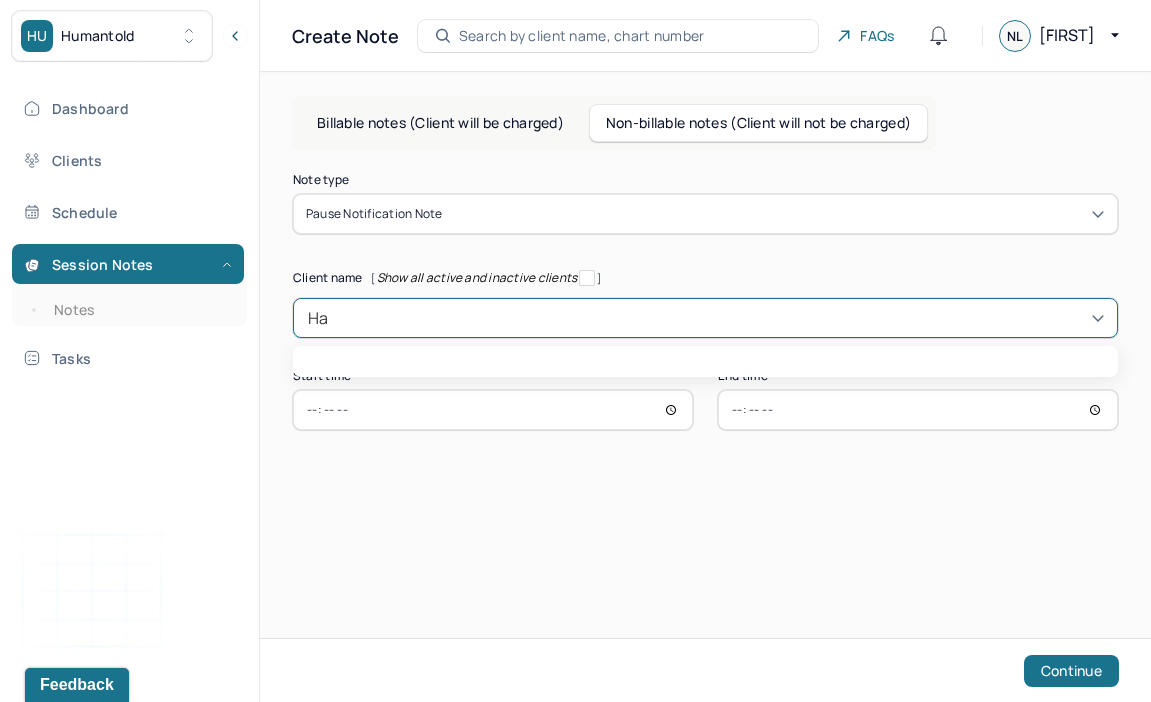 type on "H" 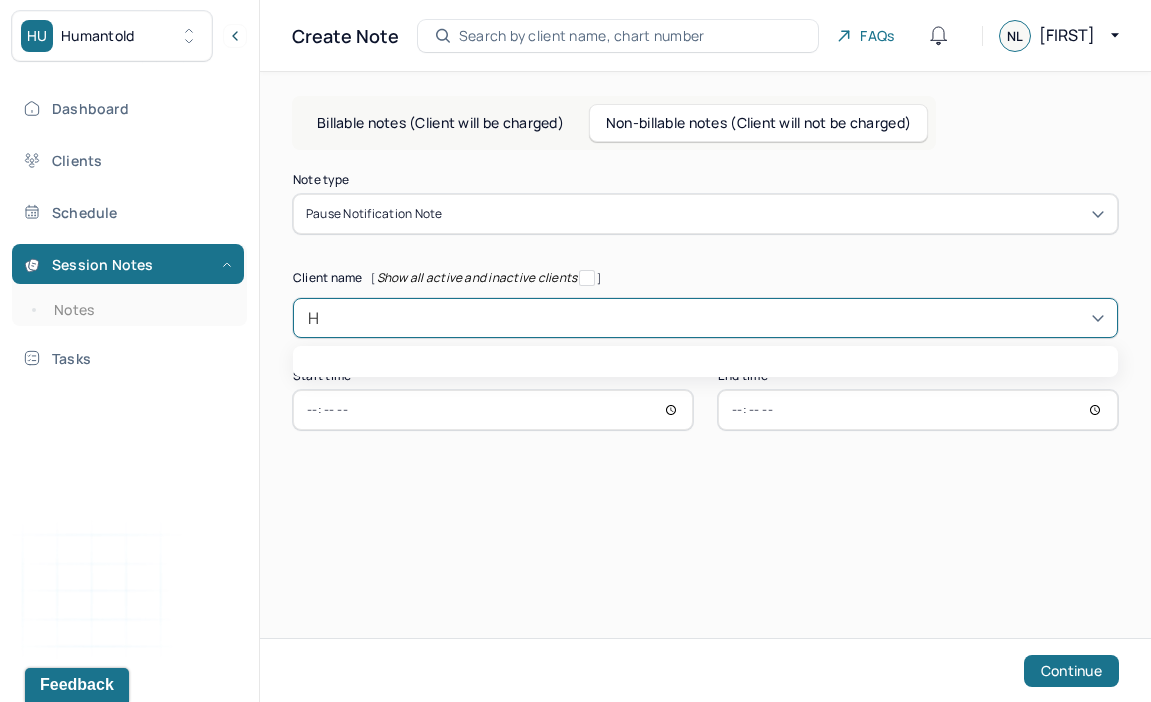 type 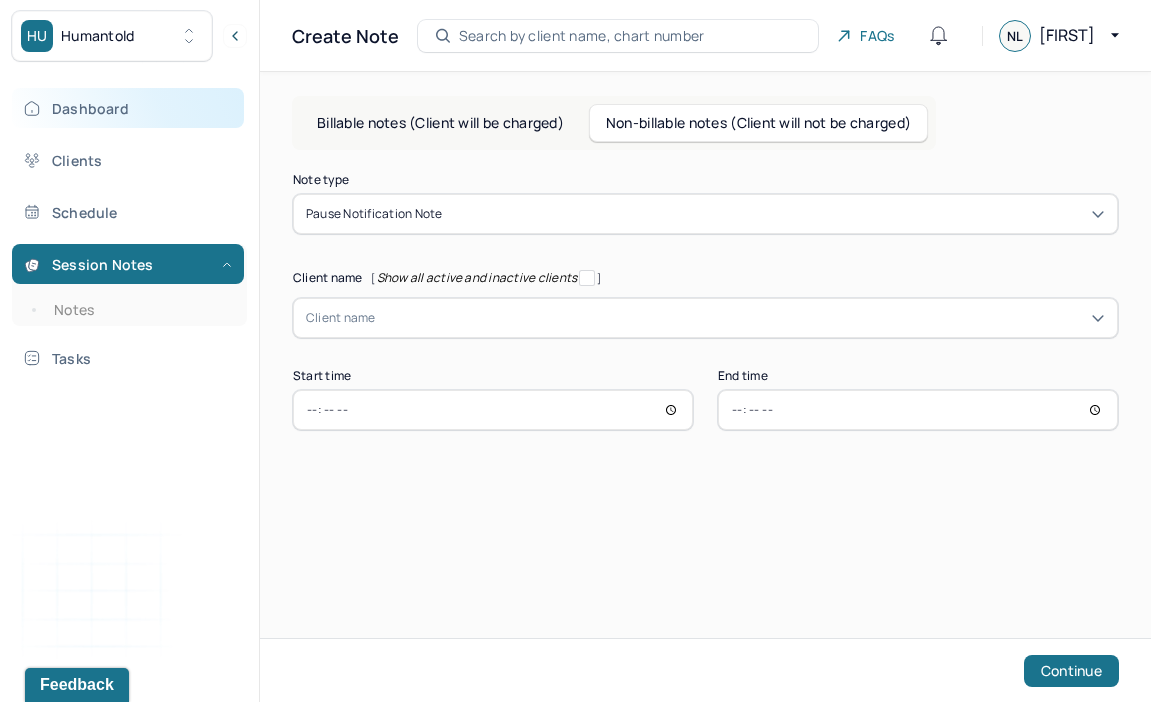 click on "Dashboard" at bounding box center (128, 108) 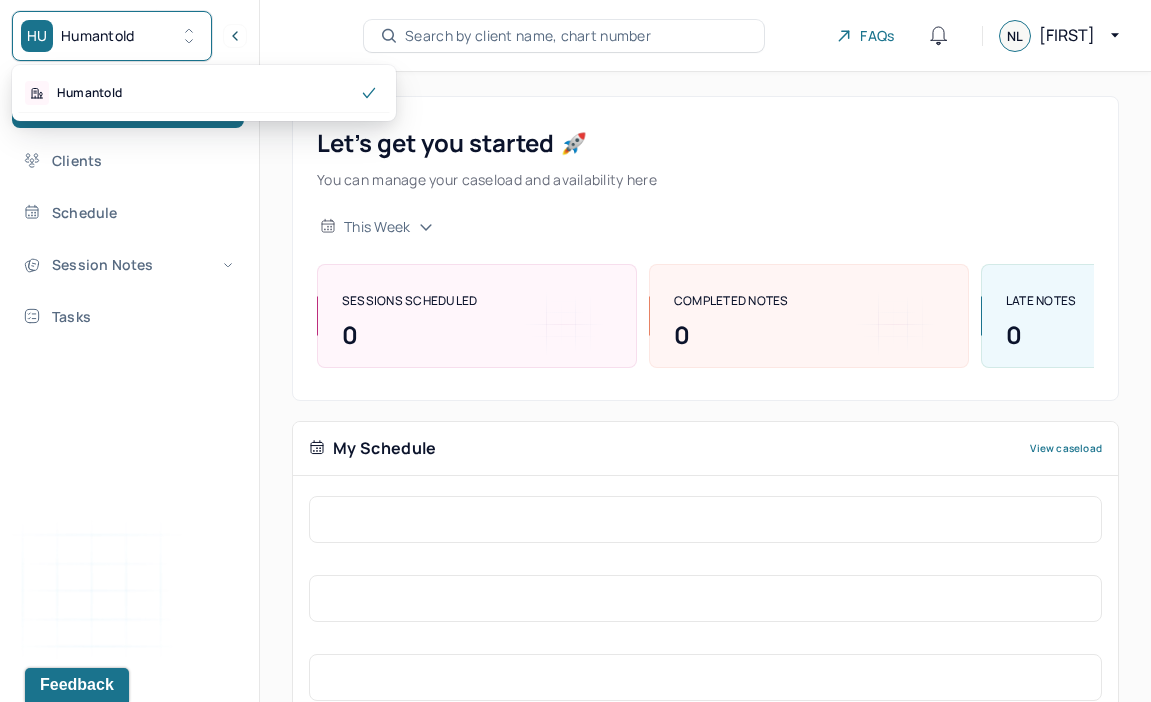 click on "Humantold" at bounding box center [98, 36] 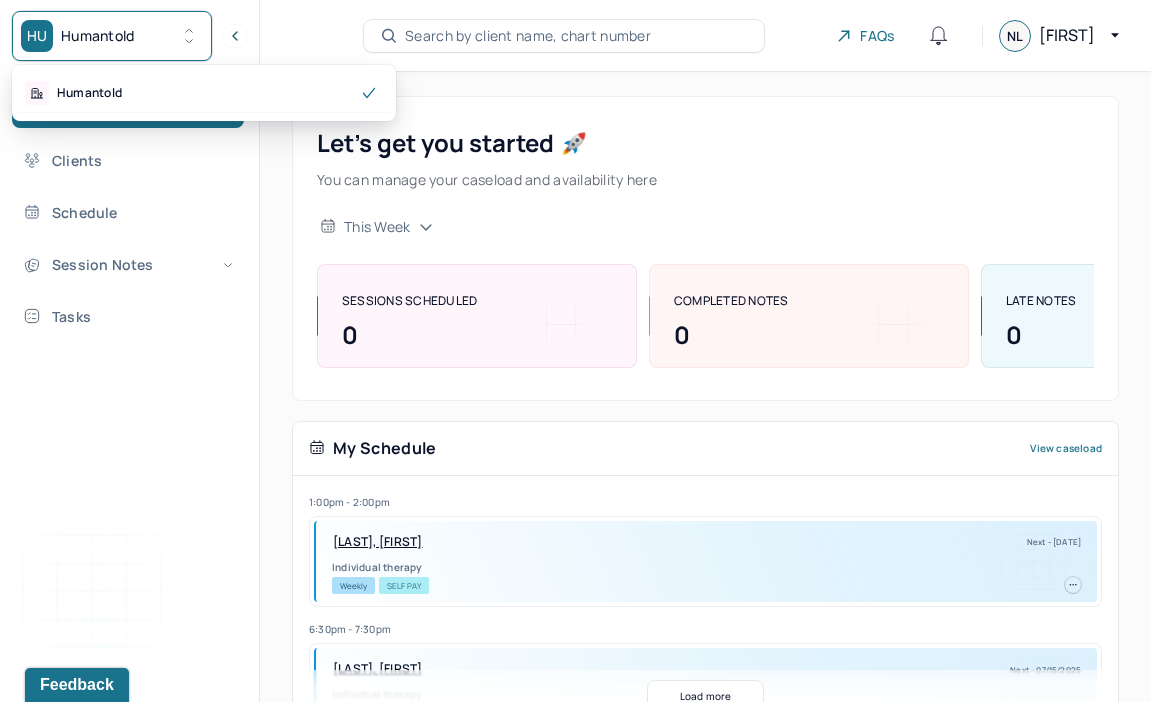click on "Dashboard Clients Schedule Session Notes Tasks" at bounding box center [129, 212] 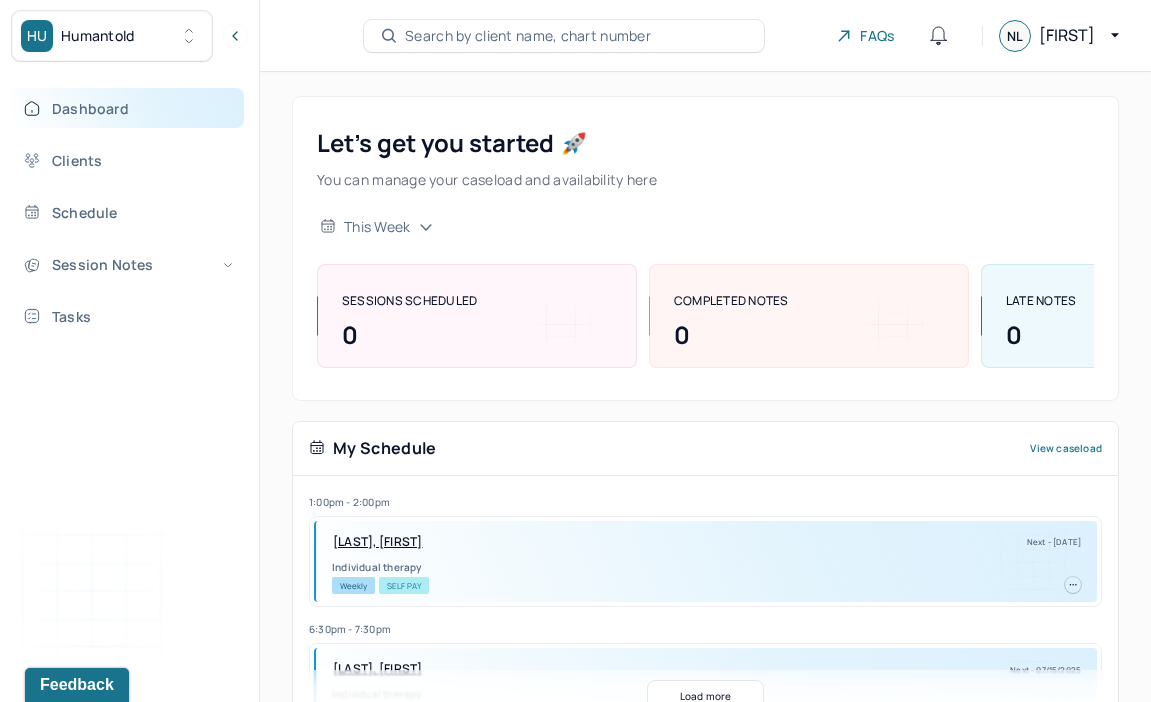 click on "Dashboard" at bounding box center [128, 108] 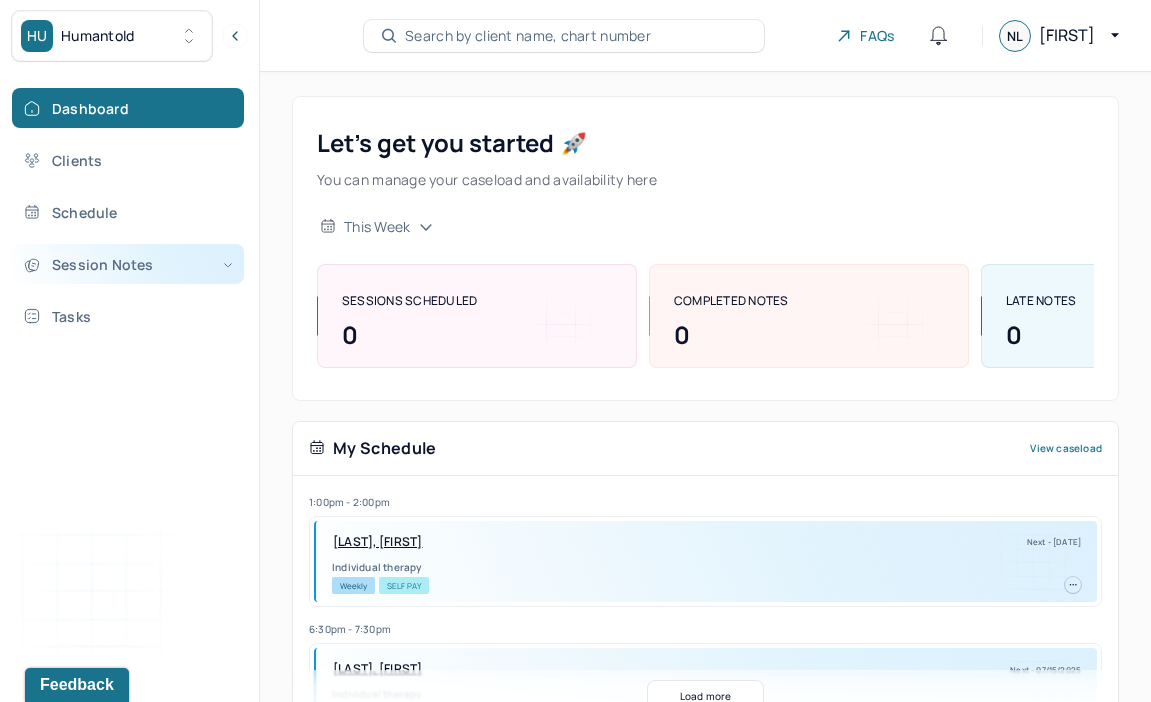 click on "Session Notes" at bounding box center [128, 264] 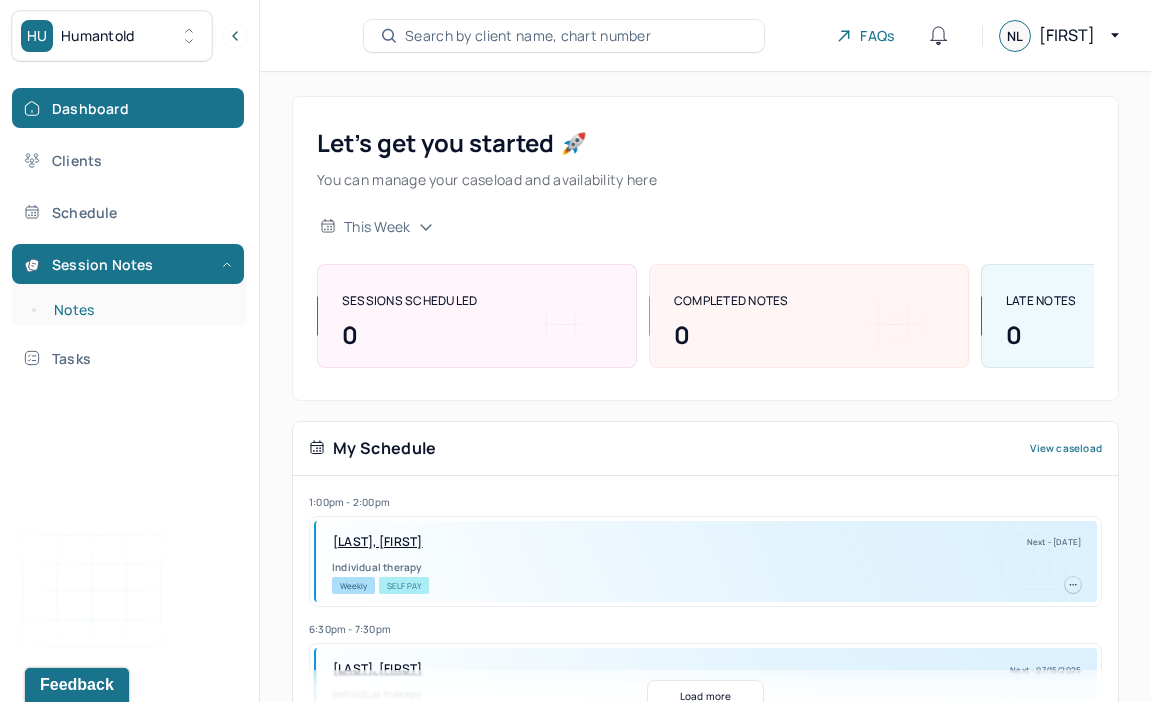 click on "Notes" at bounding box center [139, 310] 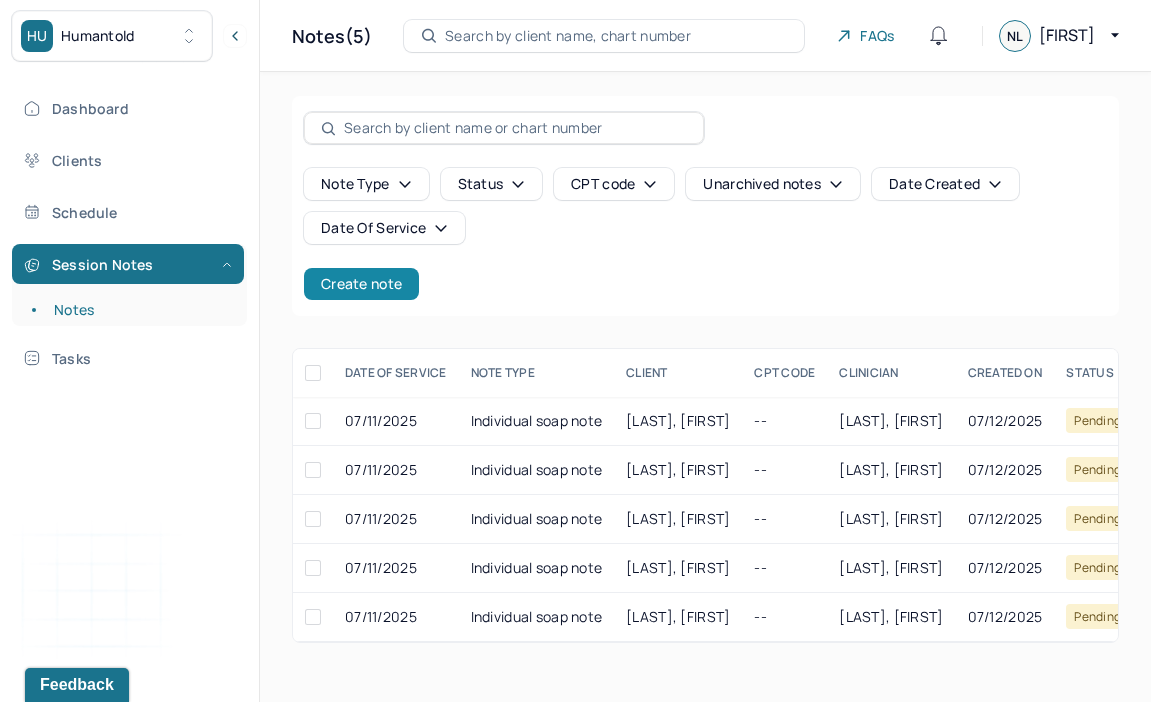 click on "Create note" at bounding box center (361, 284) 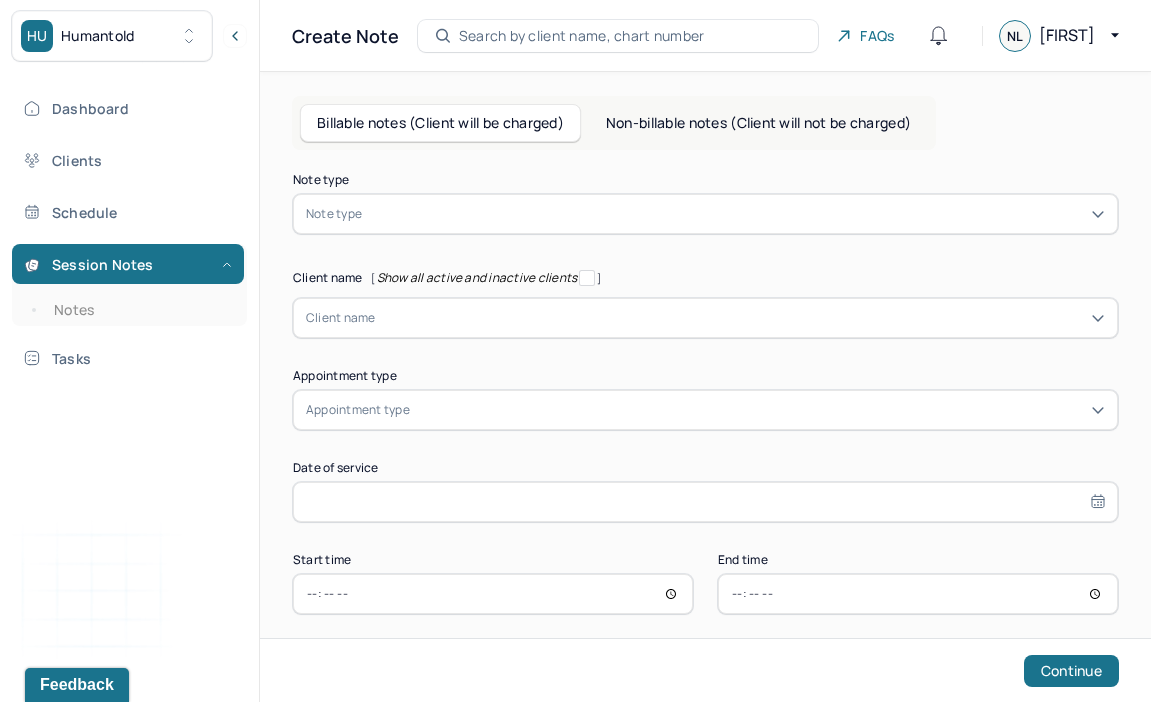 click on "Non-billable notes (Client will not be charged)" at bounding box center (758, 123) 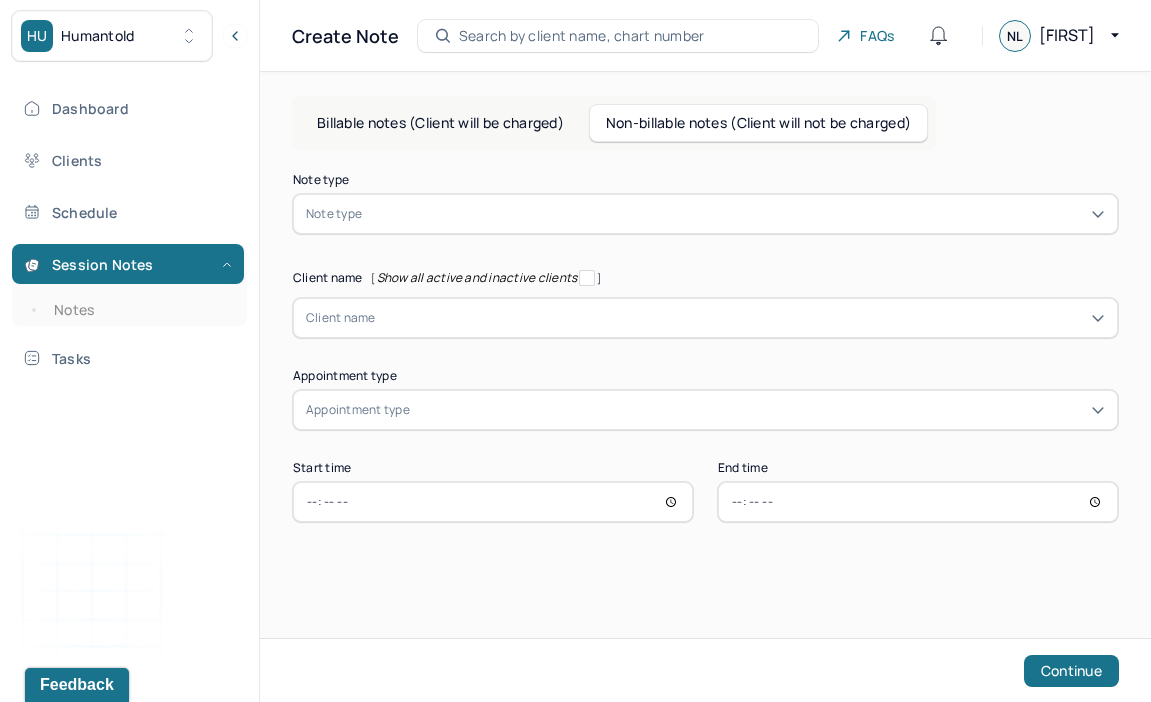 click at bounding box center (735, 214) 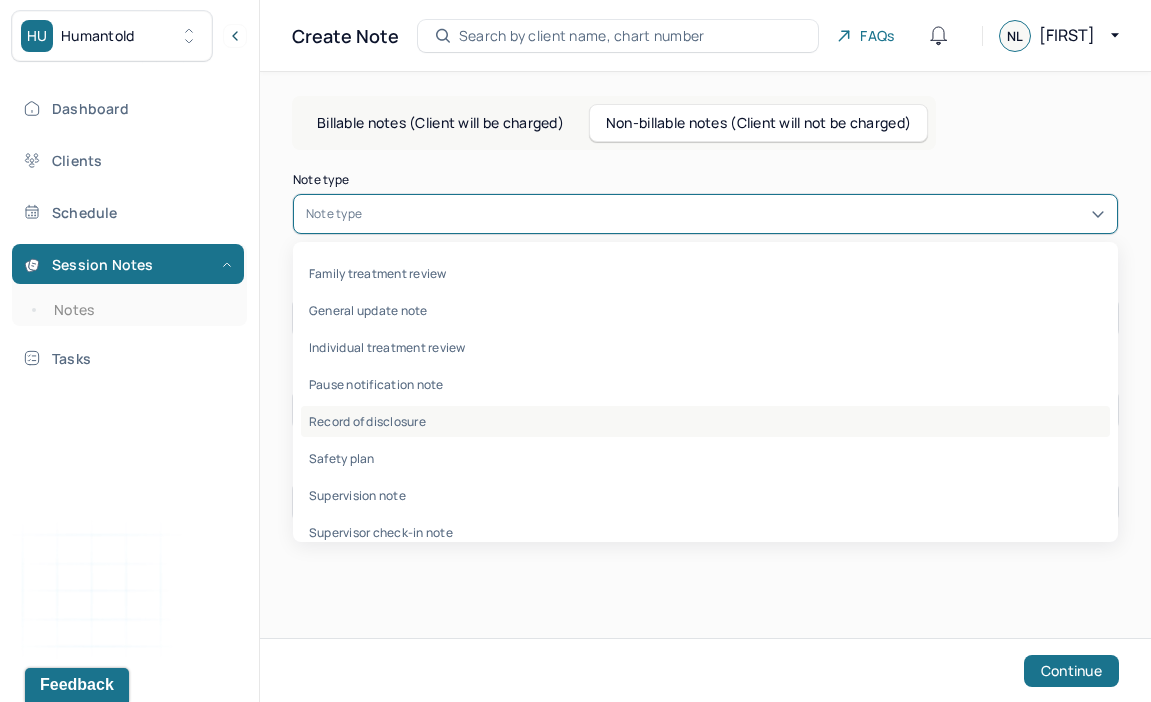 scroll, scrollTop: 59, scrollLeft: 0, axis: vertical 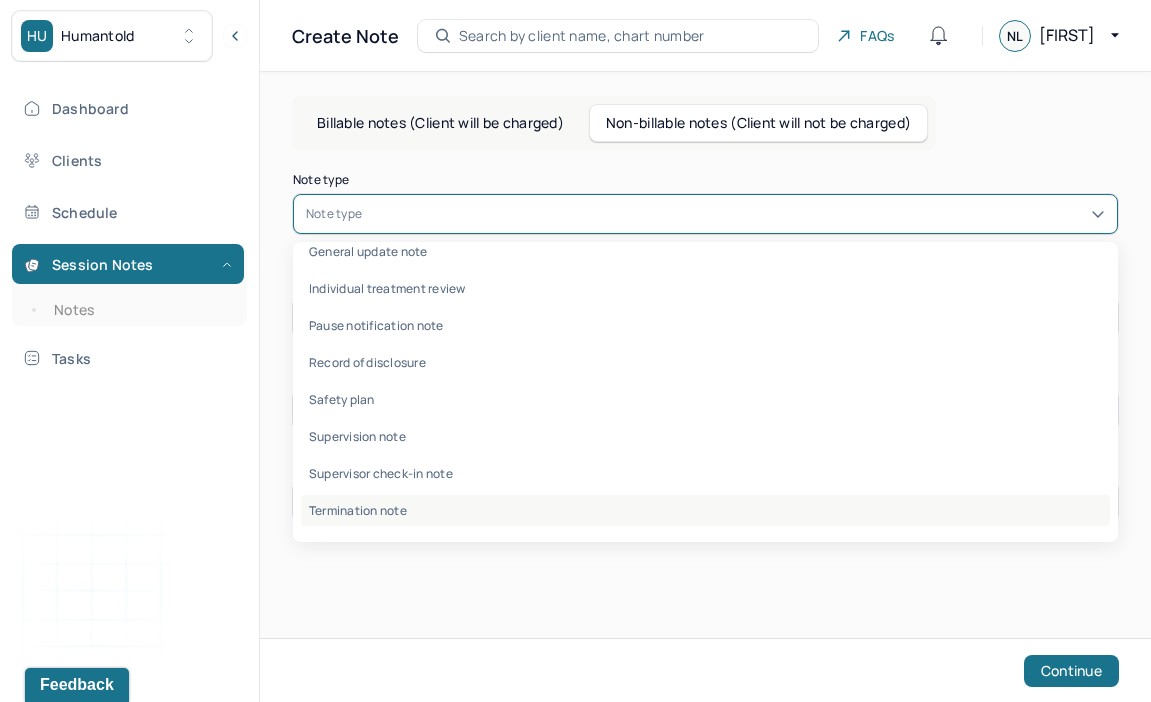 click on "Termination note" at bounding box center (705, 510) 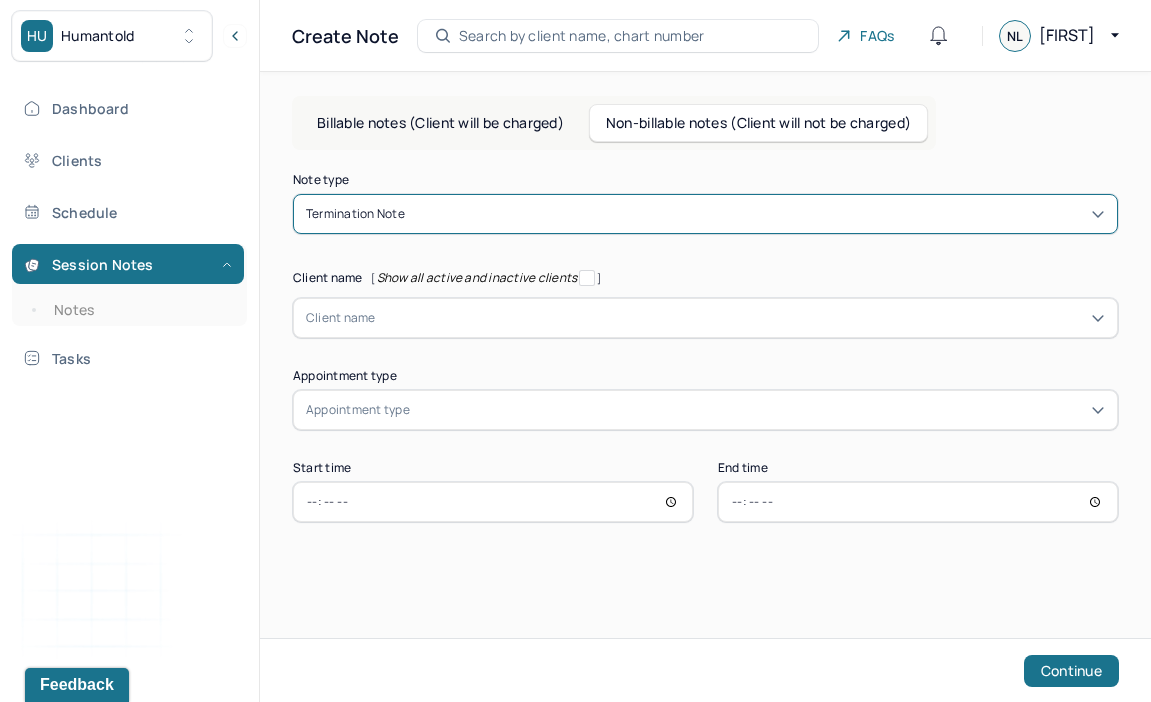 click at bounding box center [740, 318] 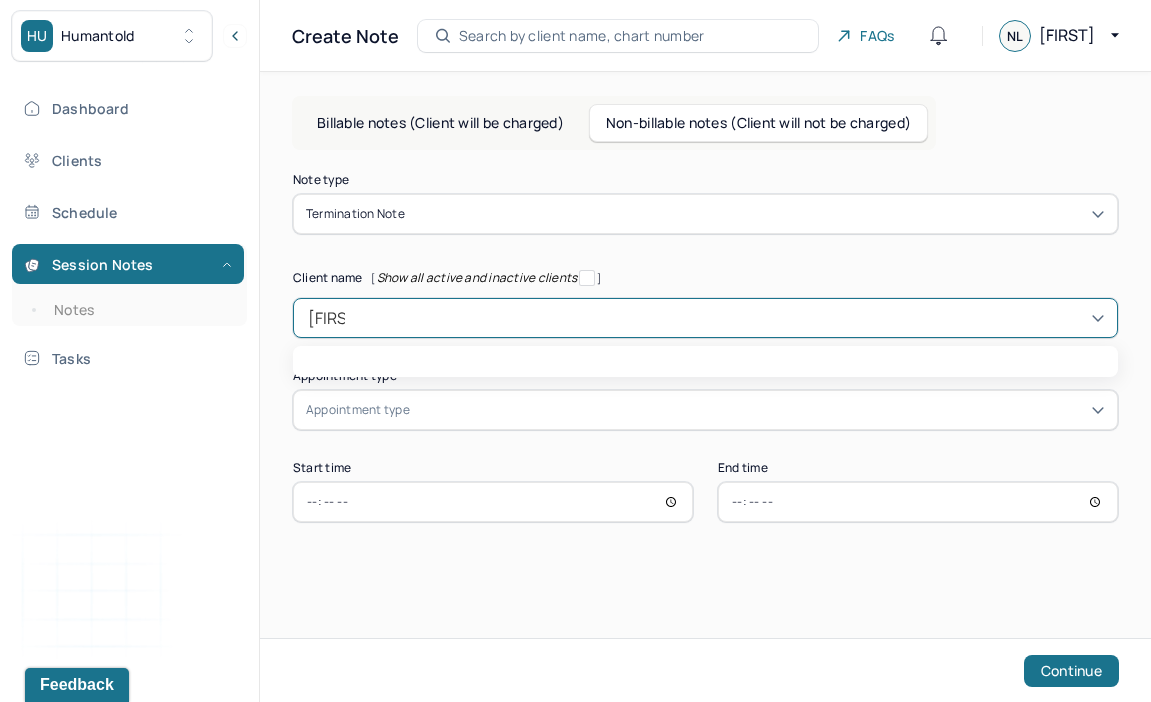 type on "Harr" 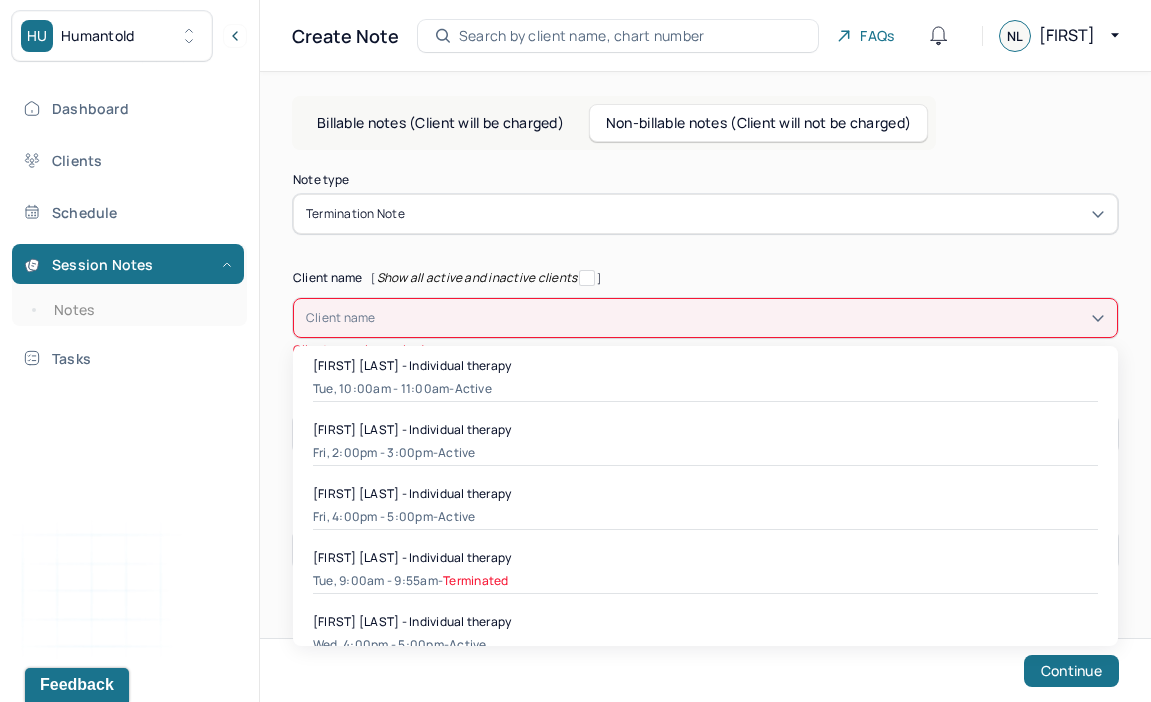 click at bounding box center [740, 318] 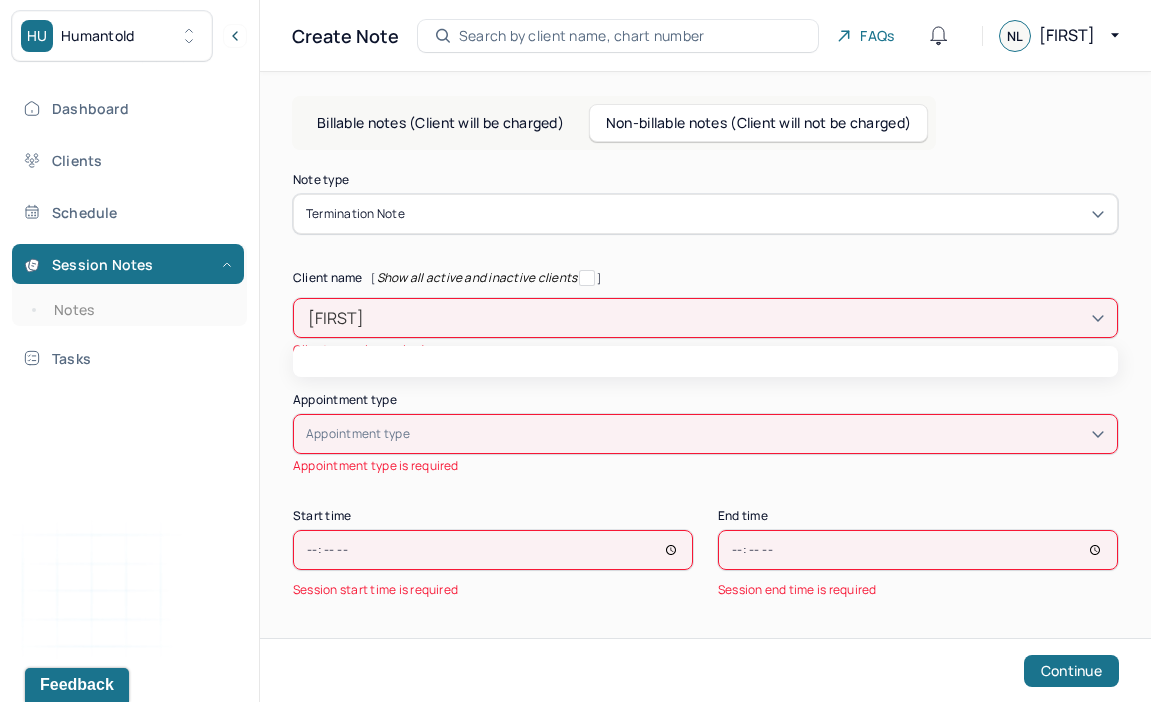 type on "harrison" 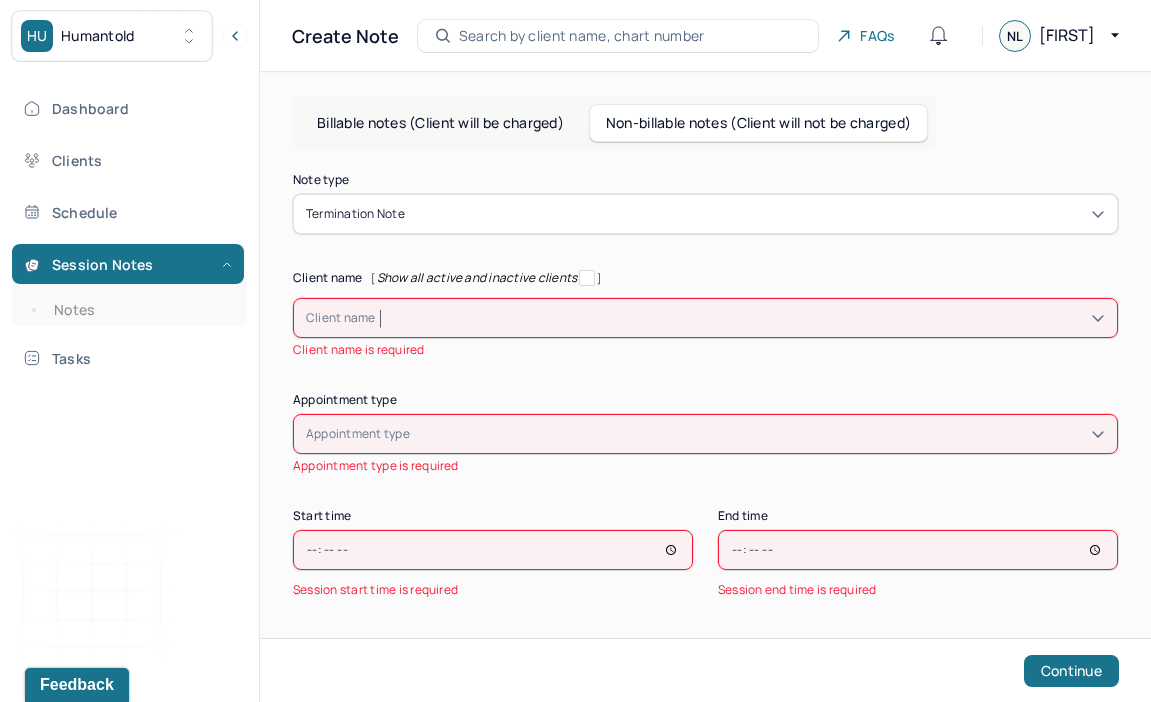 type 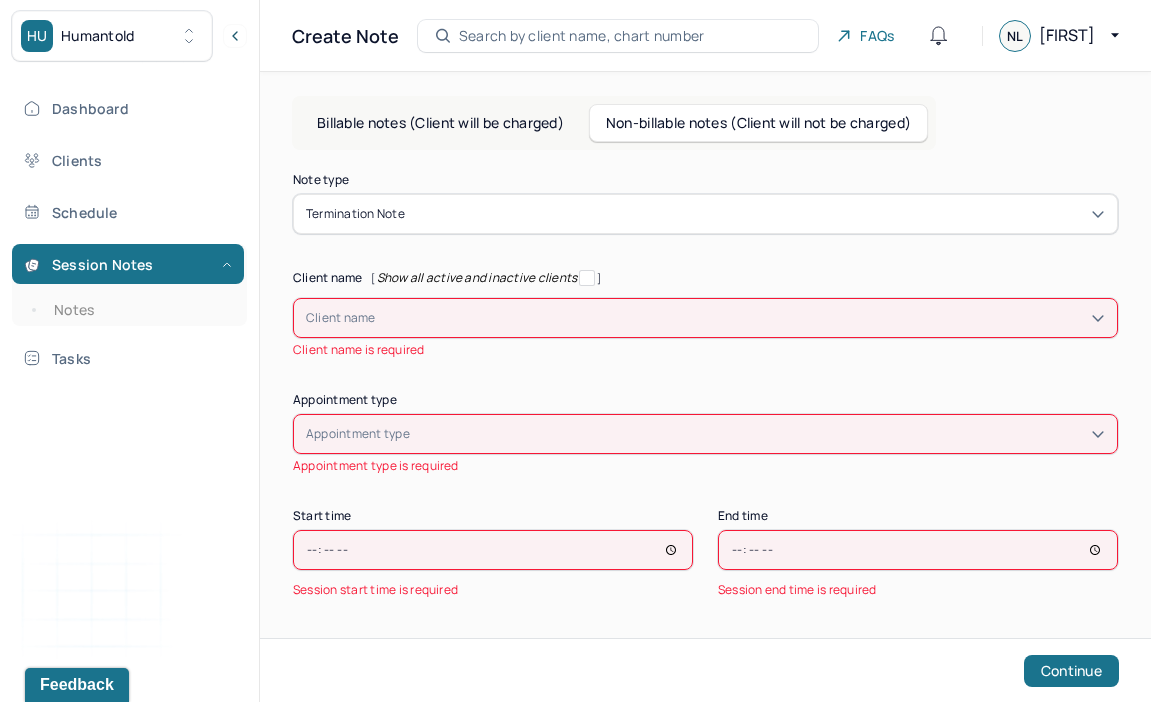 click on "Search by client name, chart number" at bounding box center [618, 36] 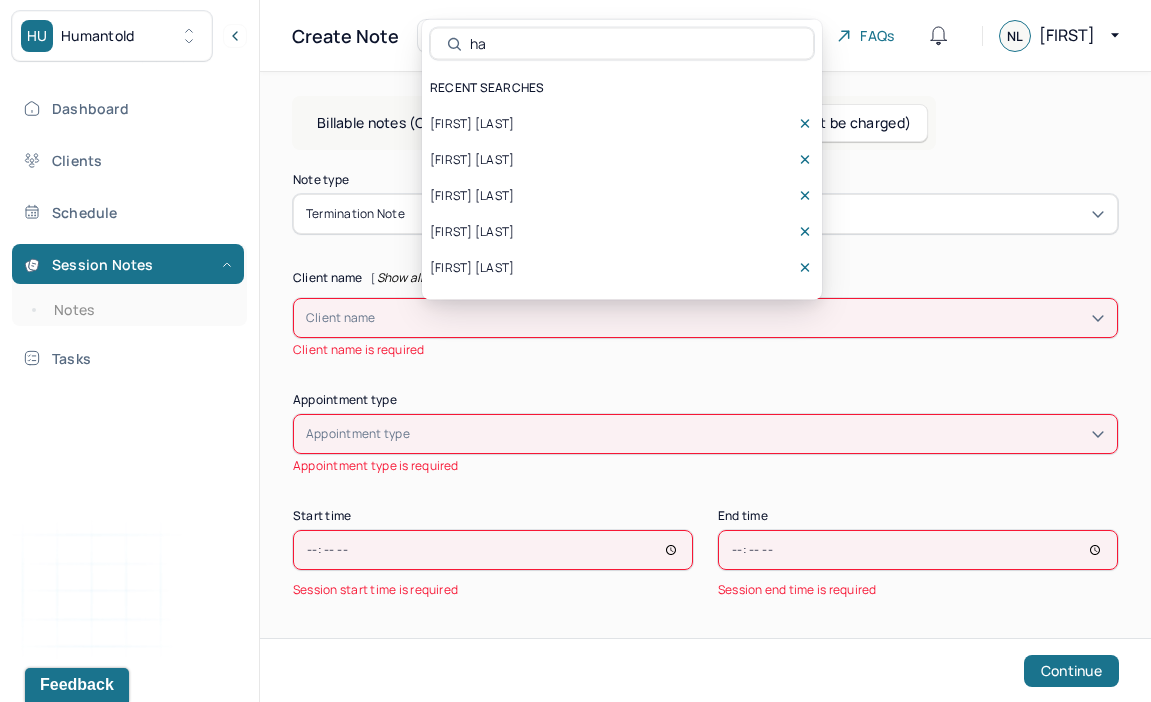 type on "har" 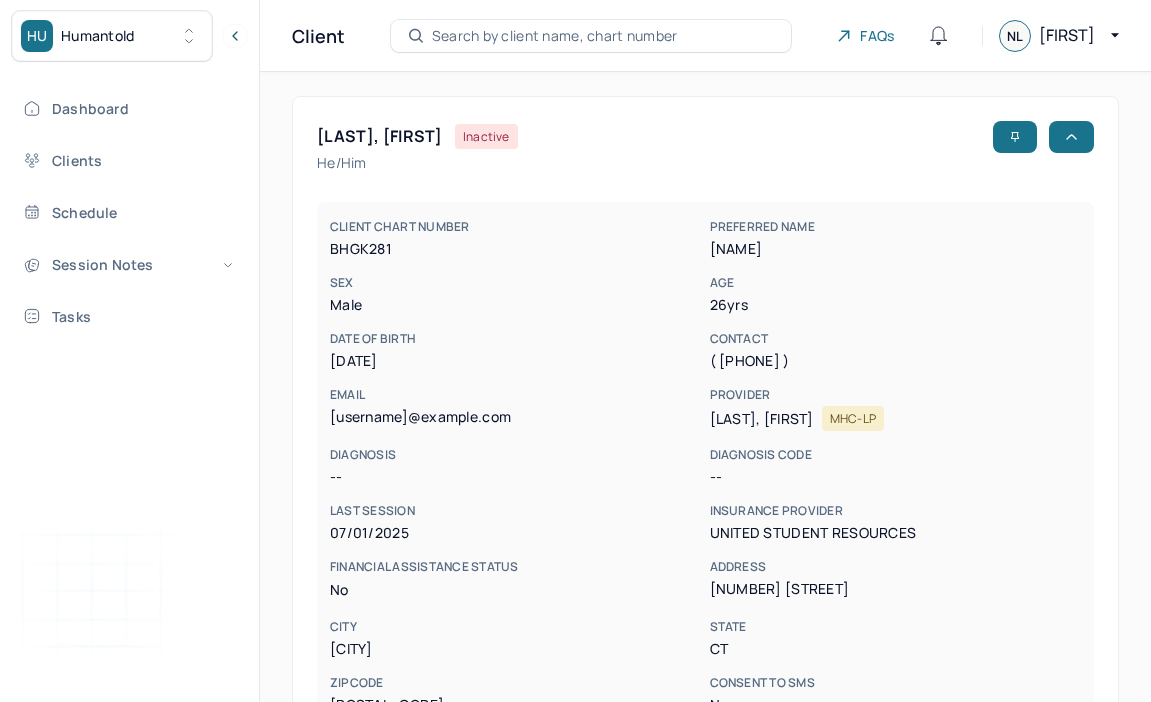 scroll, scrollTop: 0, scrollLeft: 0, axis: both 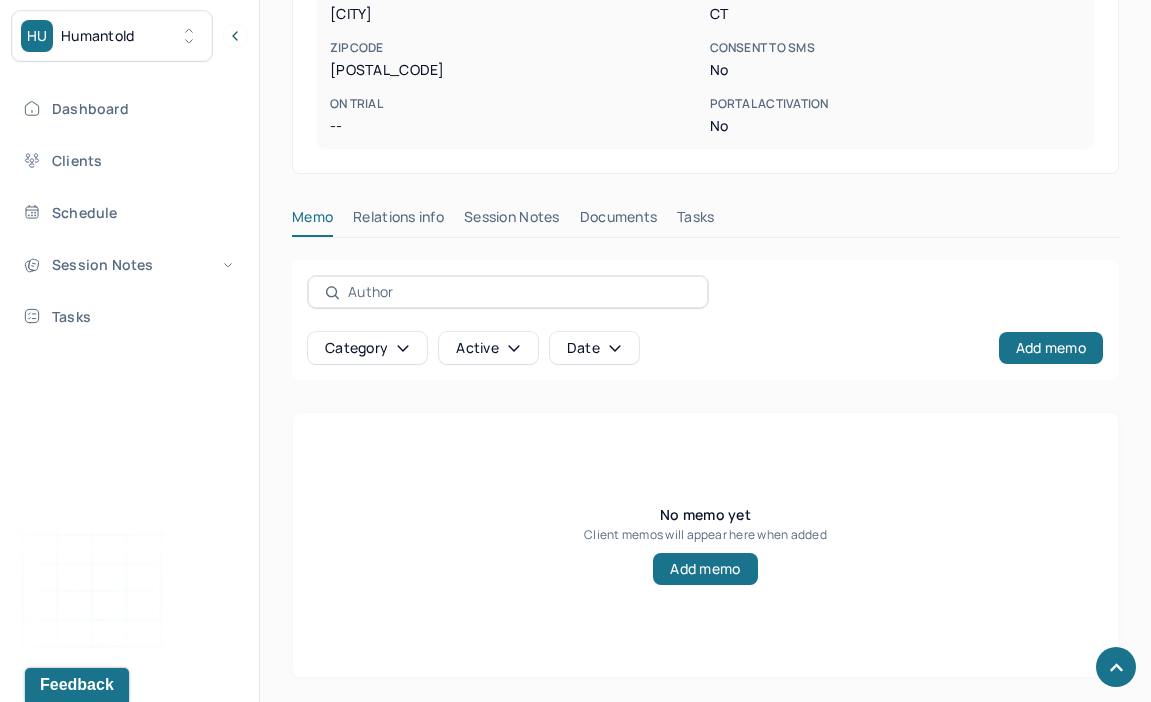 click on "Session Notes" at bounding box center (512, 221) 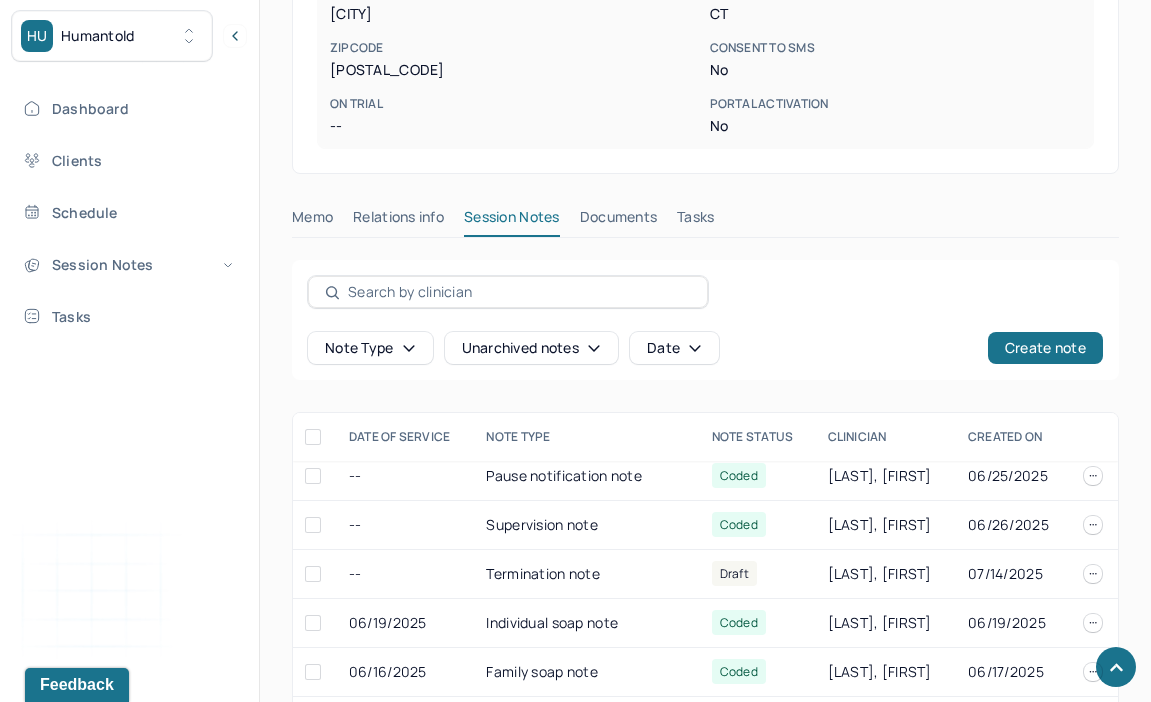 scroll, scrollTop: 0, scrollLeft: 0, axis: both 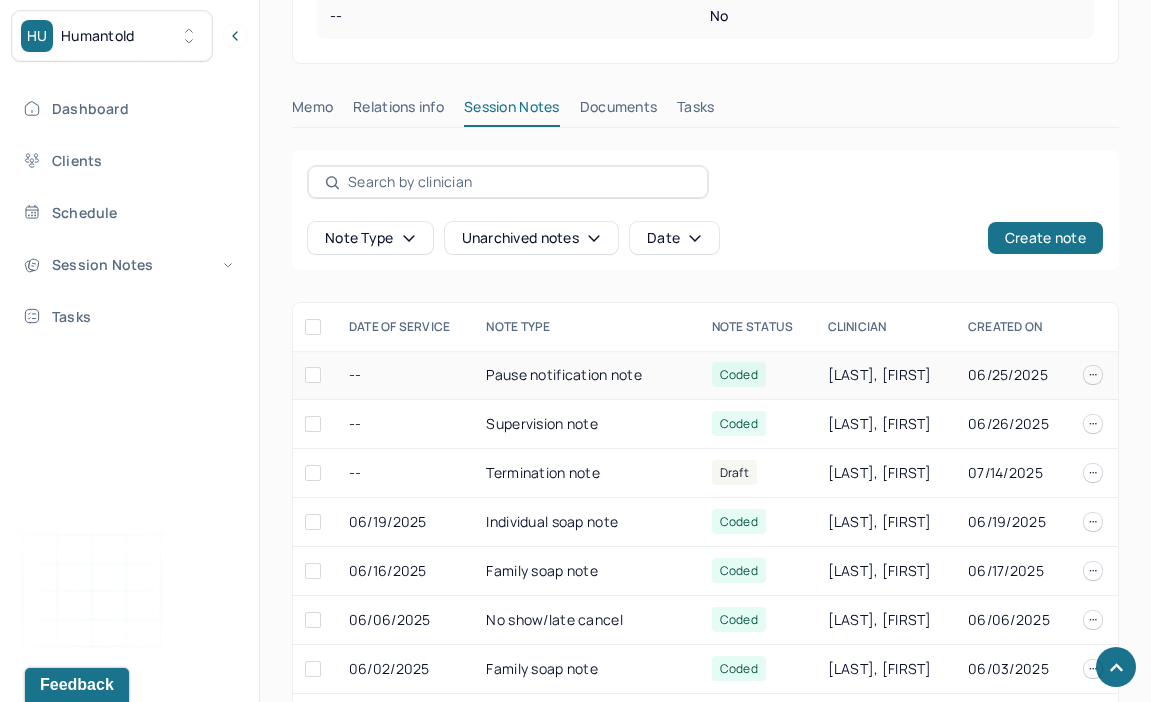click on "Pause notification note" at bounding box center (586, 375) 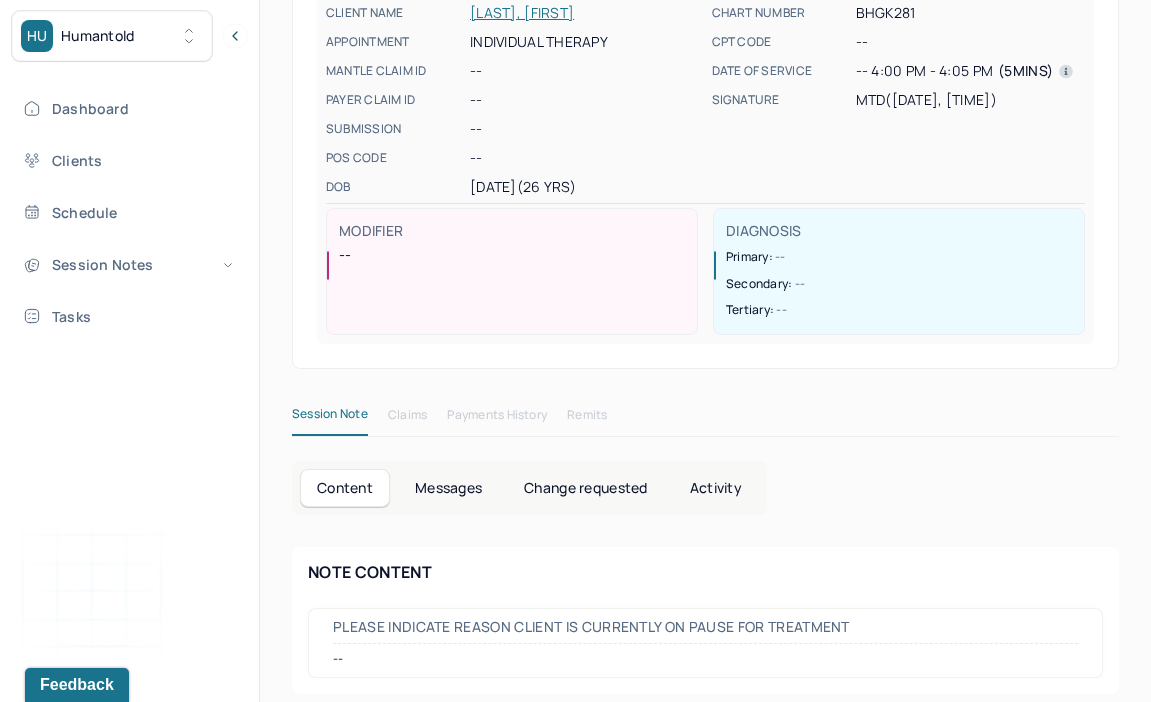 scroll, scrollTop: 228, scrollLeft: 0, axis: vertical 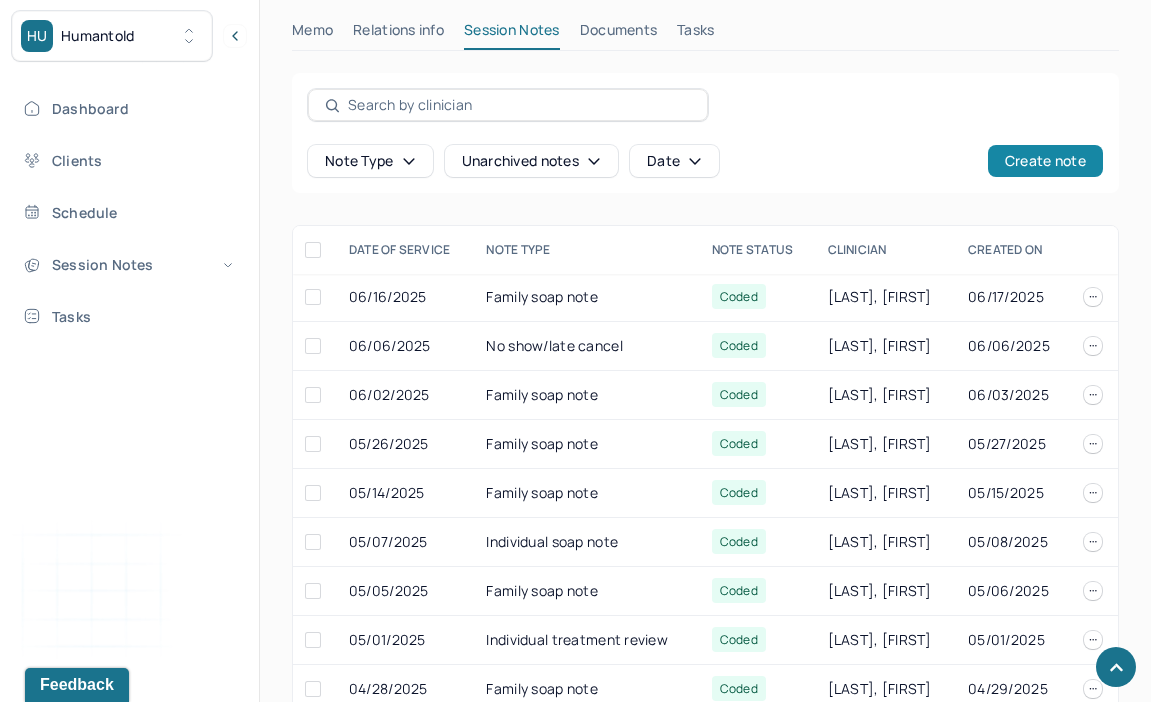 click on "Create note" at bounding box center (1045, 161) 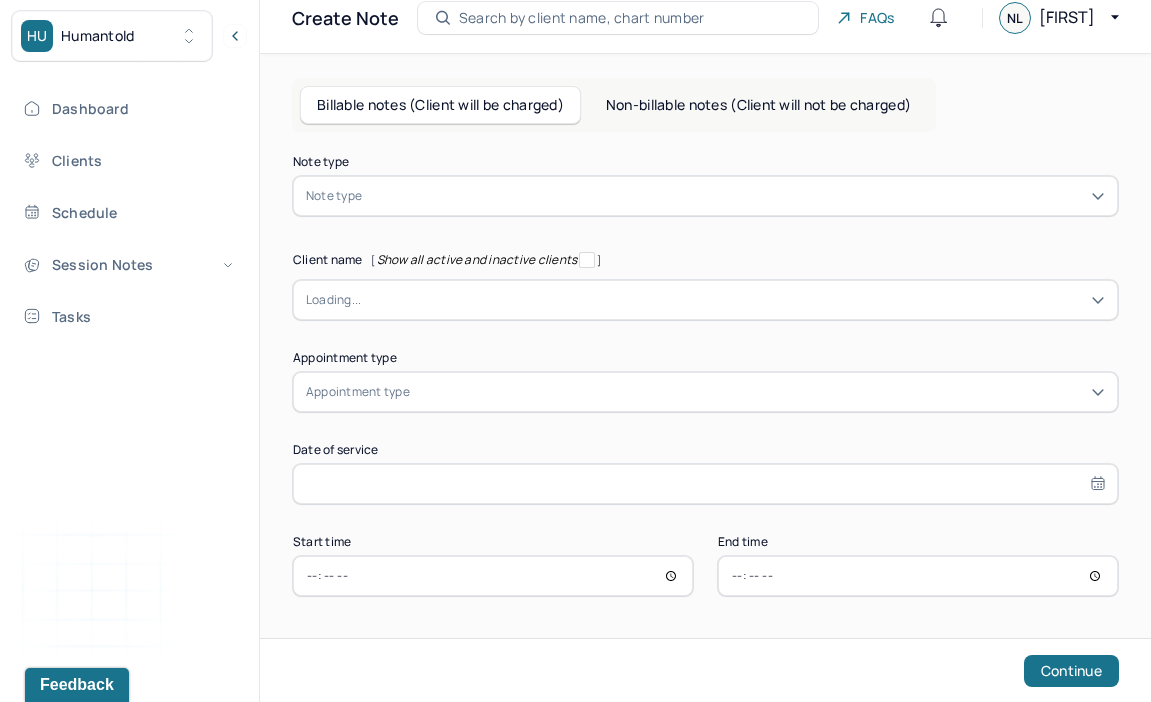 click at bounding box center [733, 300] 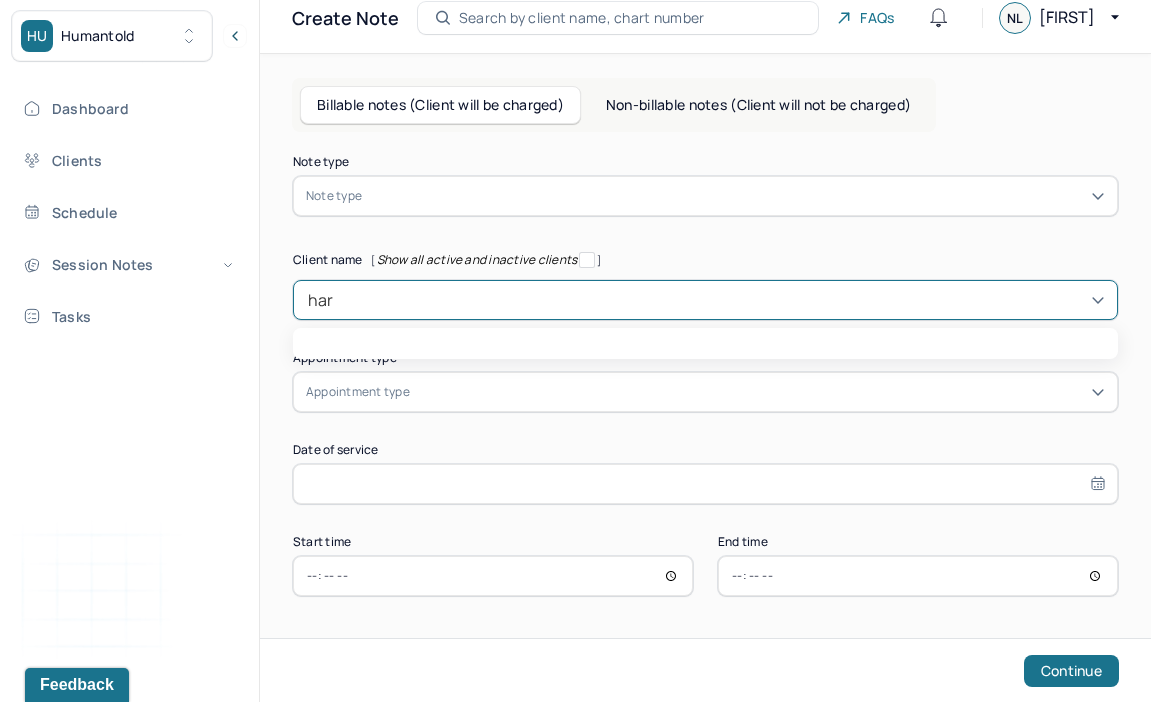 type on "harr" 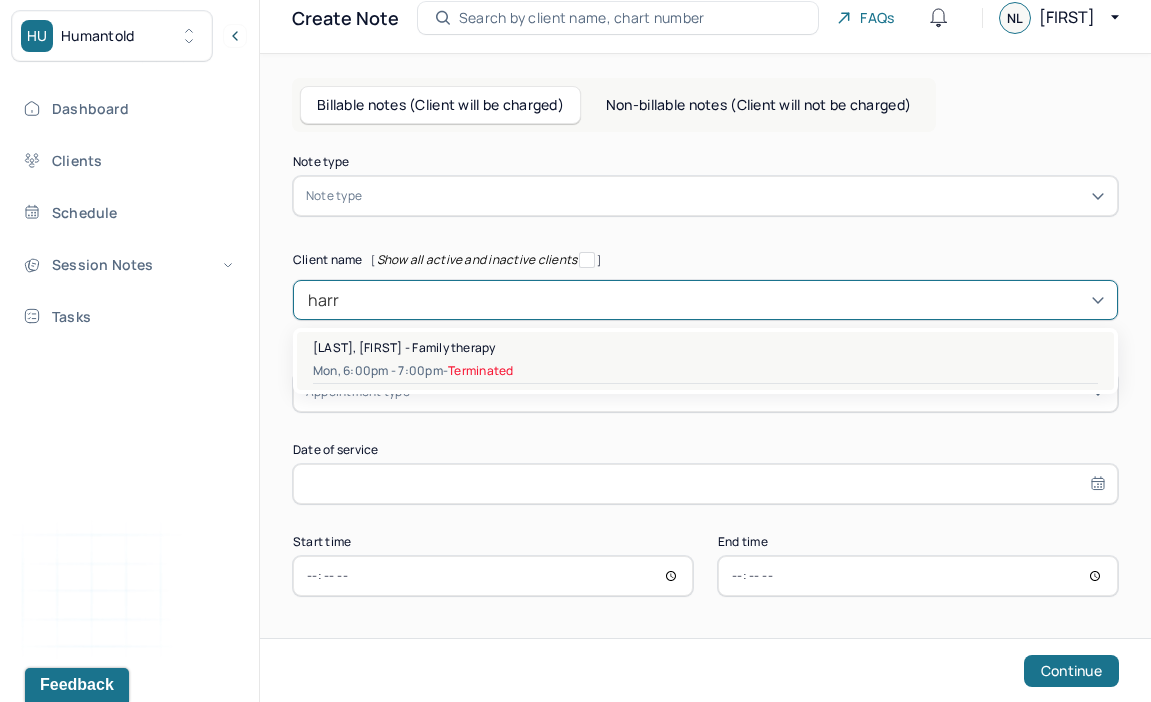 click on "Mon, 6:00pm - 7:00pm  -  Terminated" at bounding box center [705, 371] 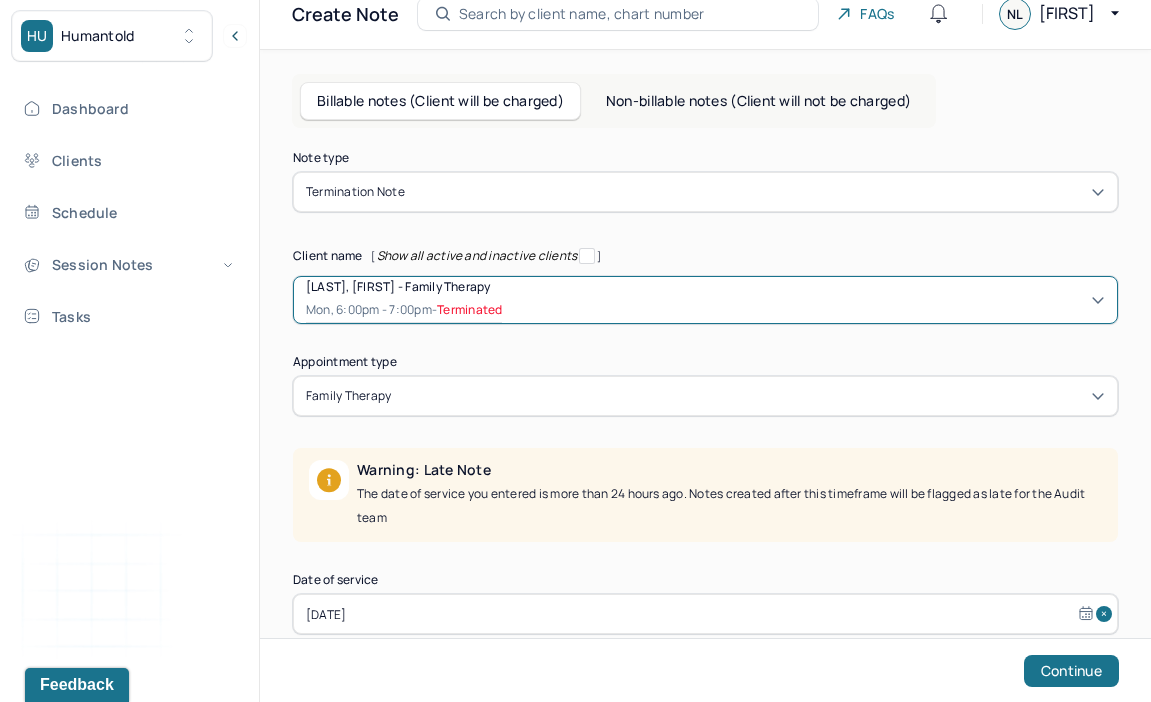 scroll, scrollTop: 0, scrollLeft: 0, axis: both 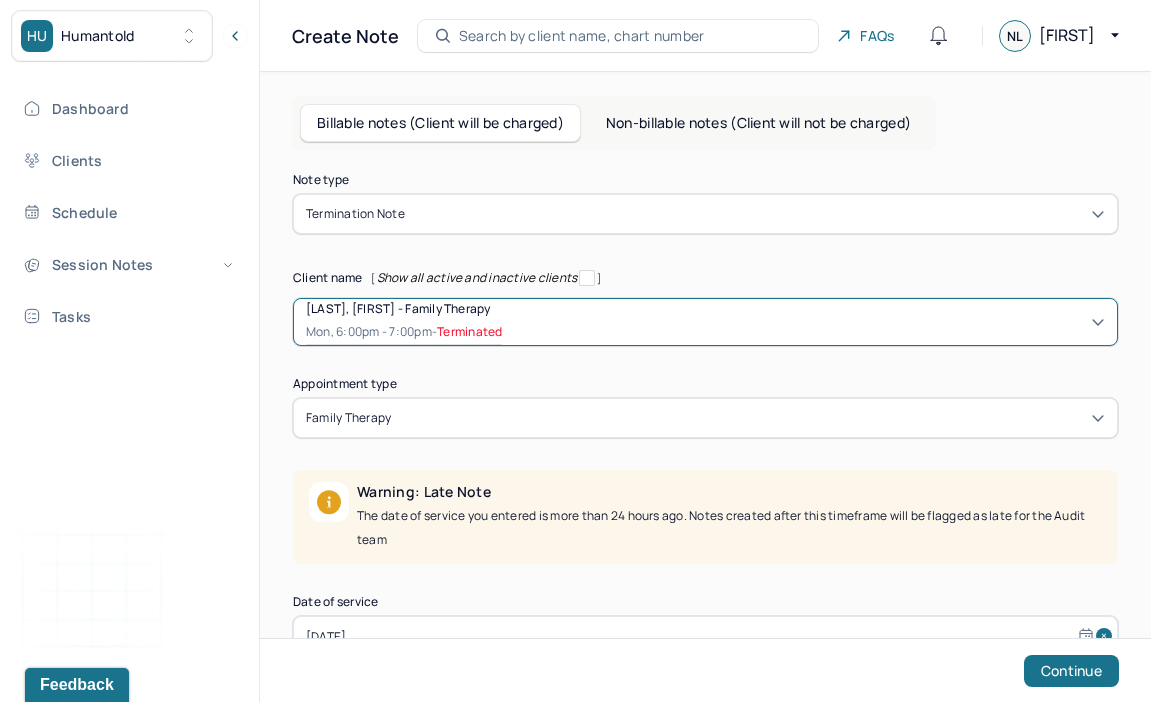 click on "Non-billable notes (Client will not be charged)" at bounding box center [758, 123] 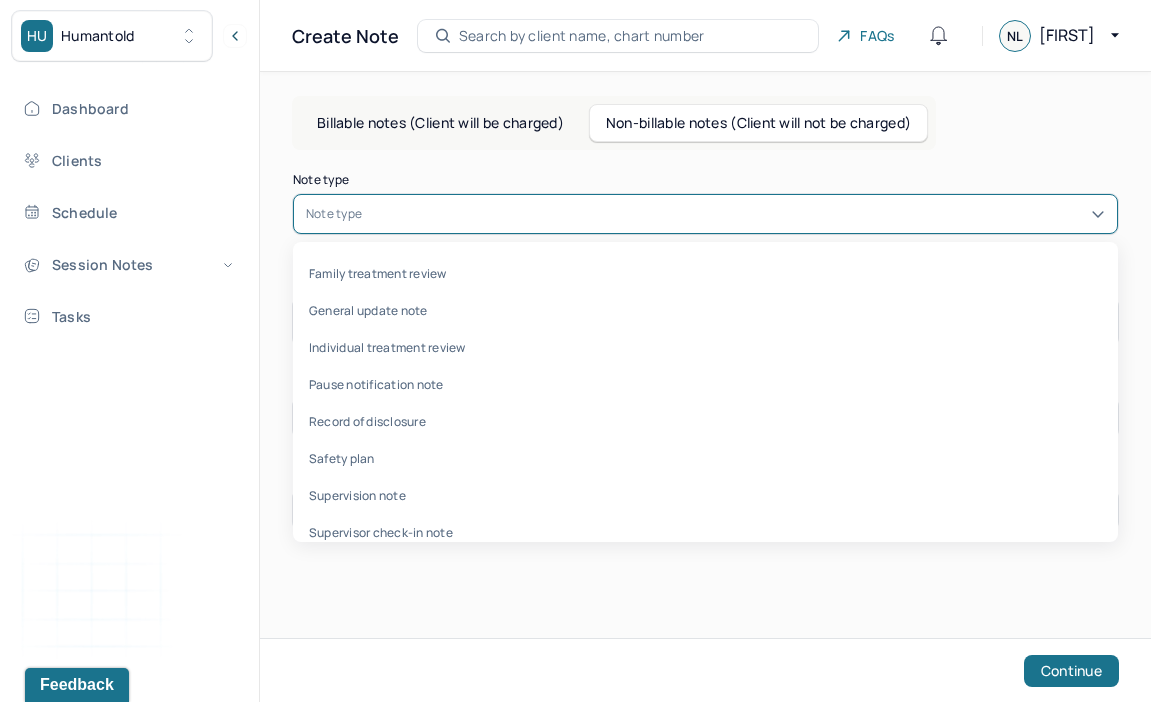 click on "Note type" at bounding box center [705, 214] 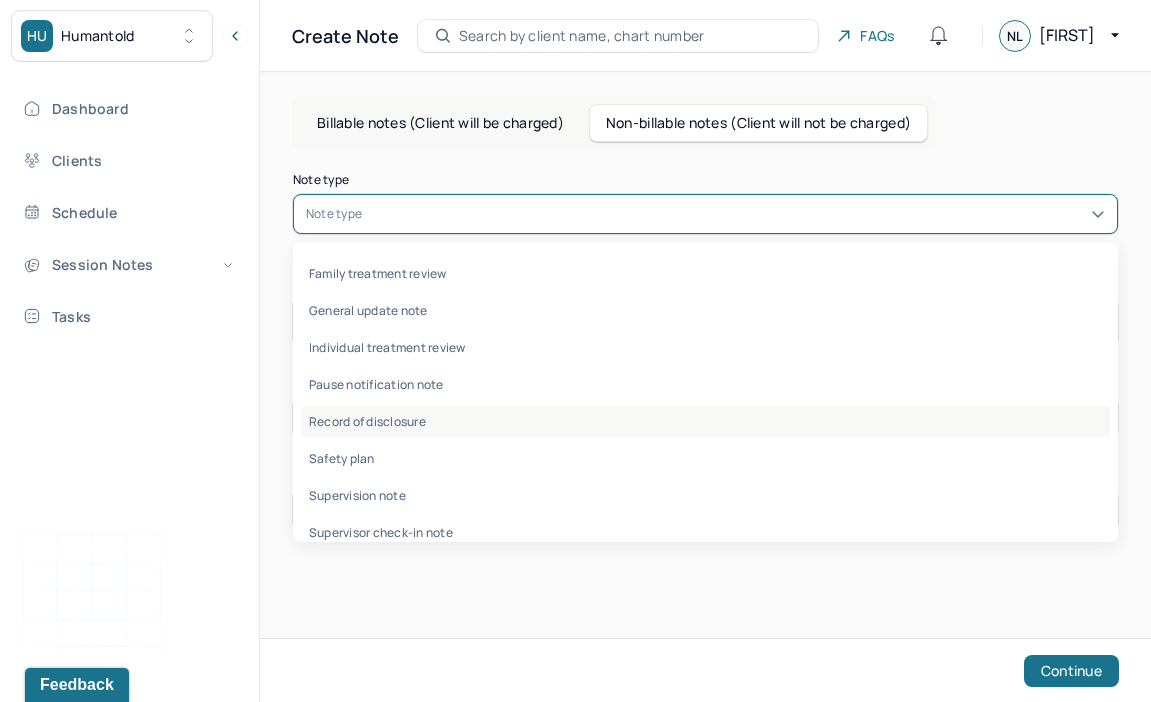 scroll, scrollTop: 59, scrollLeft: 0, axis: vertical 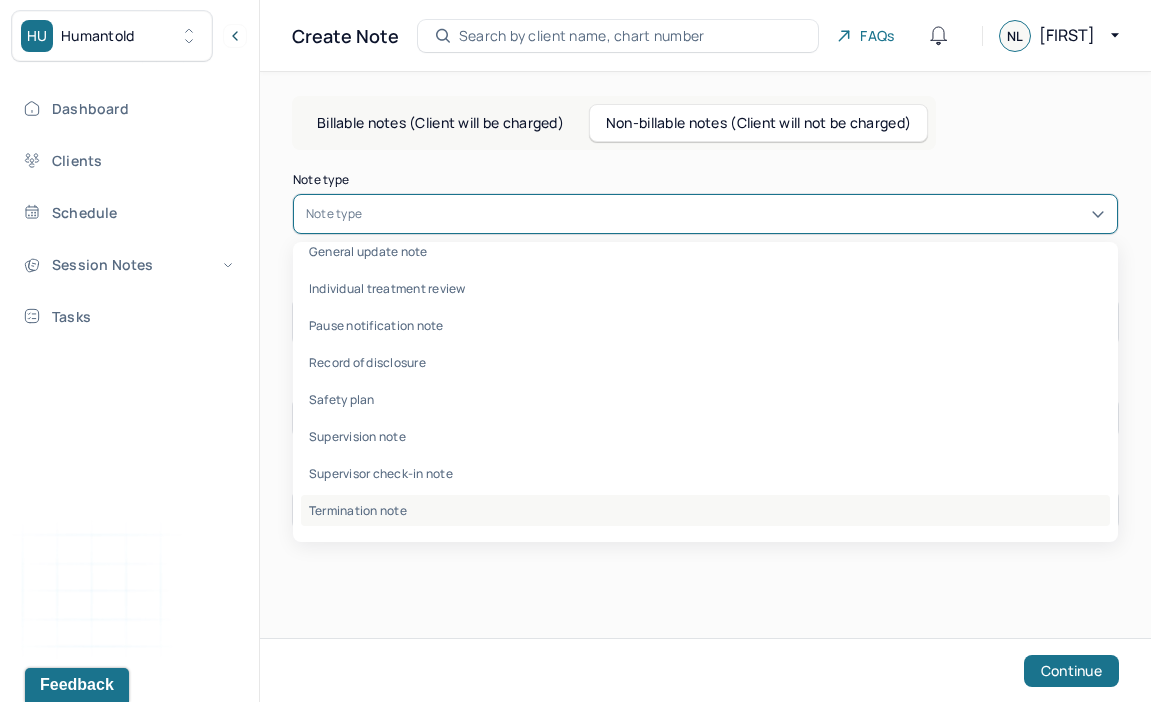 click on "Termination note" at bounding box center [705, 510] 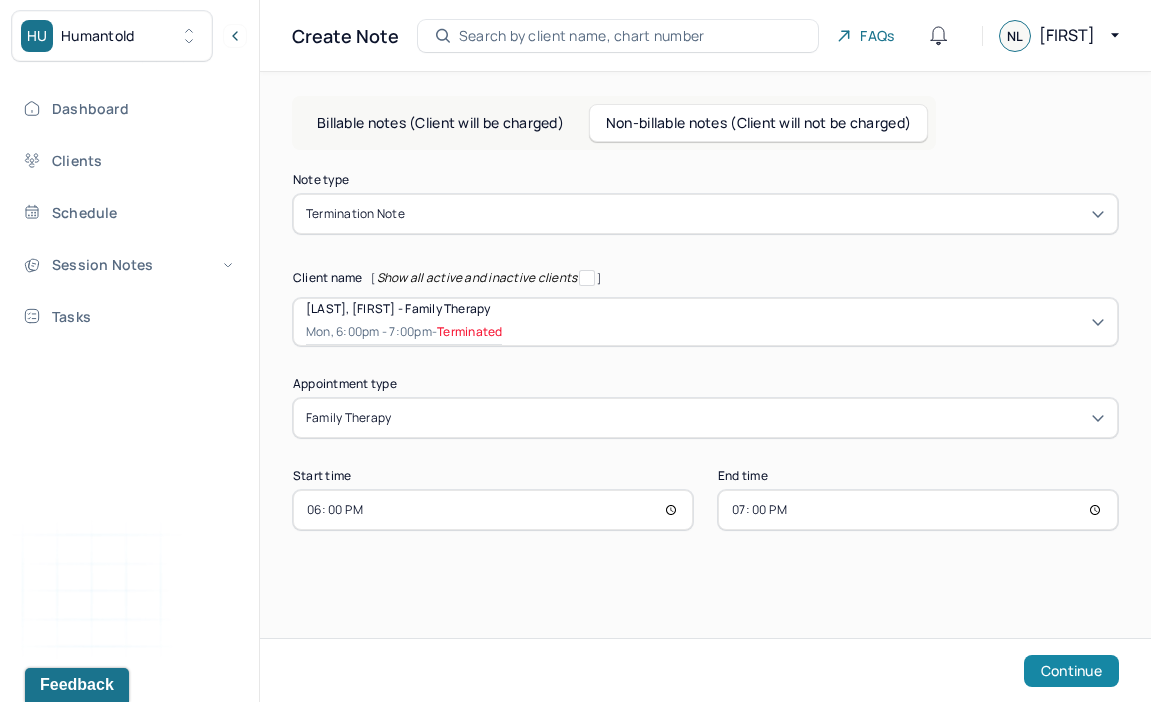 click on "Continue" at bounding box center (1071, 671) 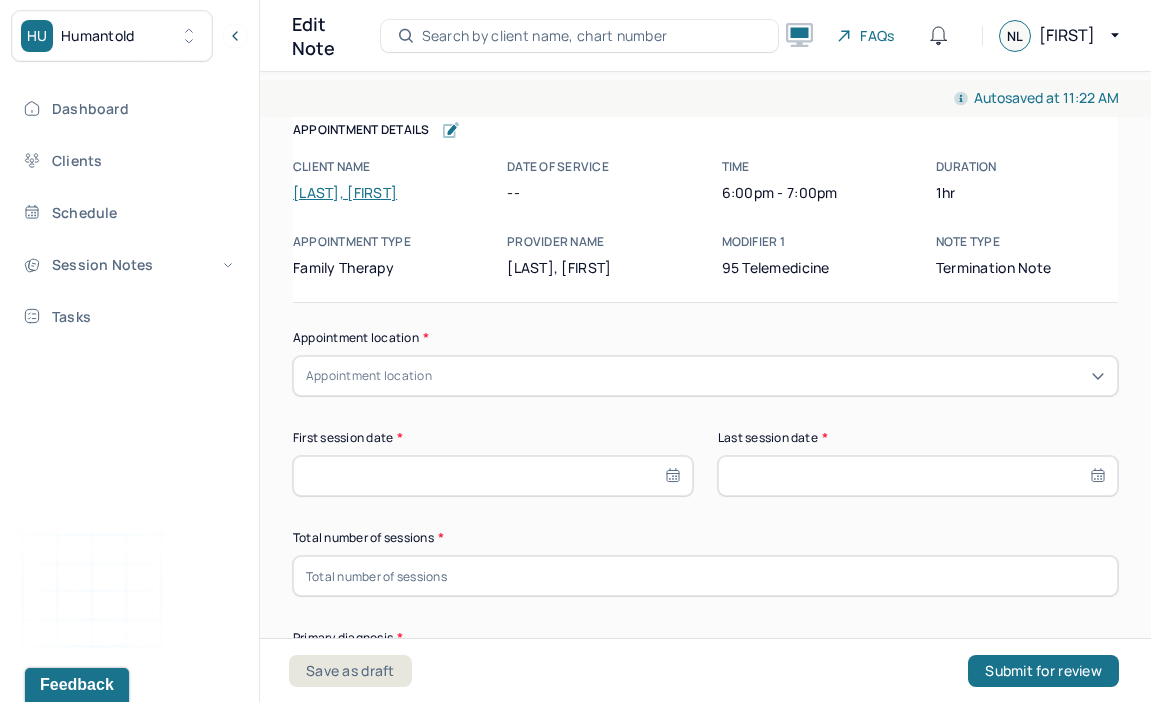 click on "Appointment location" at bounding box center (705, 376) 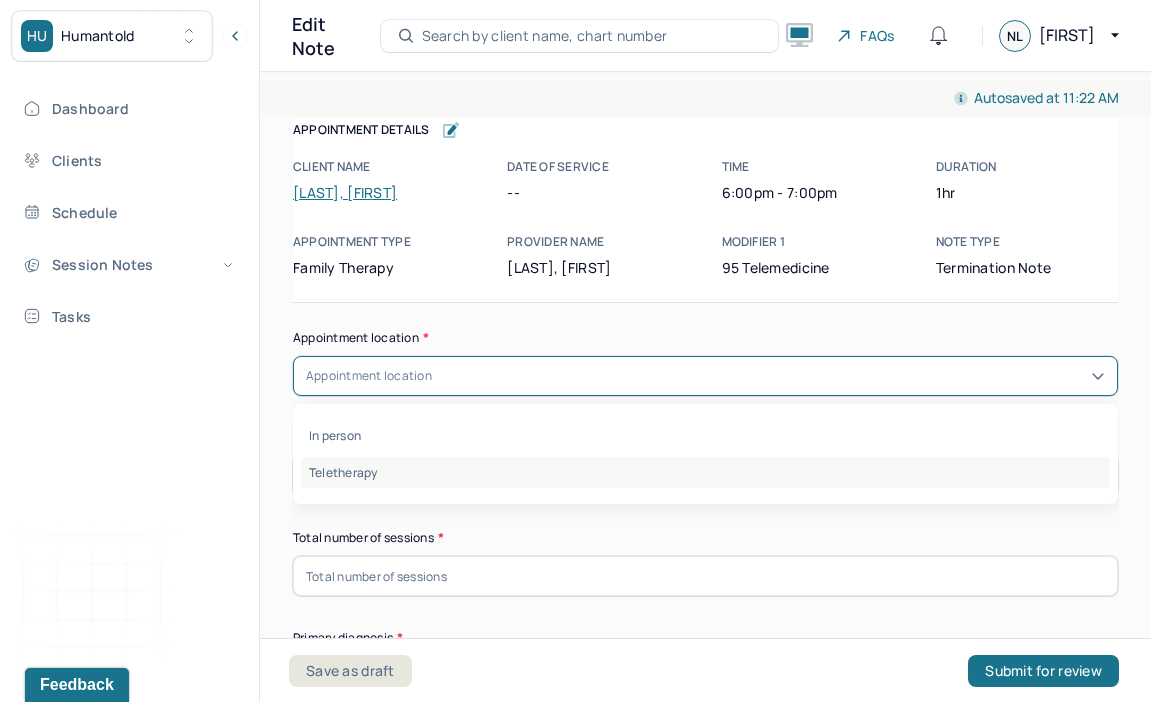 click on "Teletherapy" at bounding box center [705, 472] 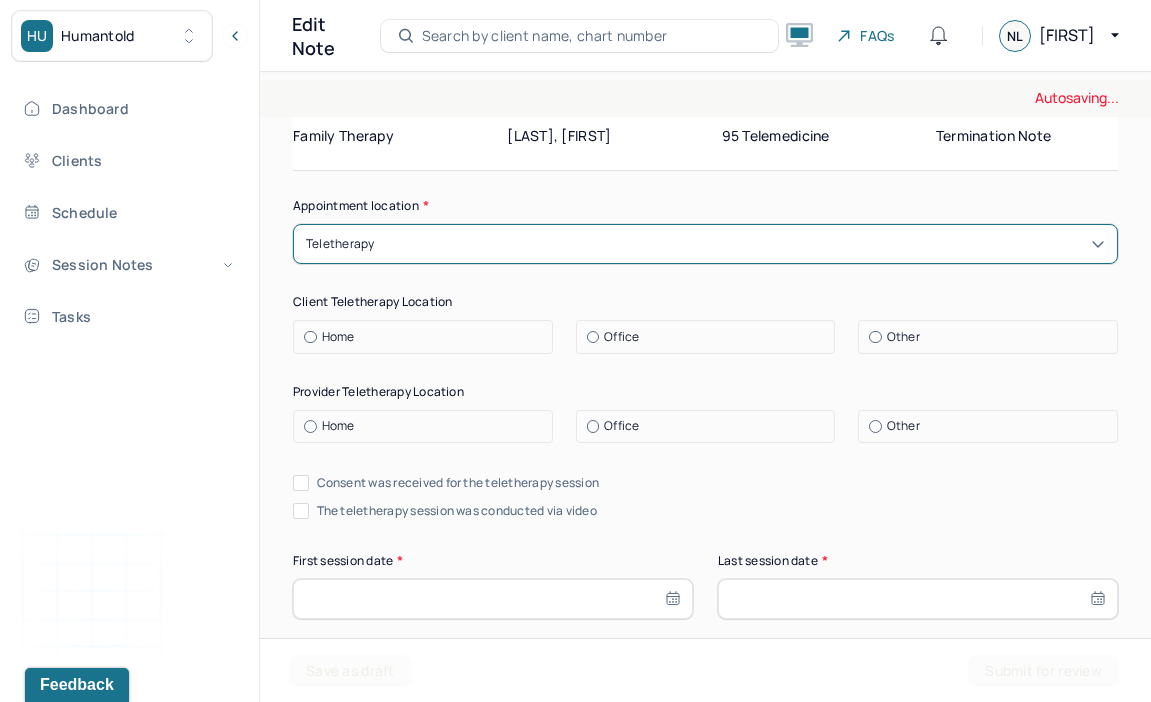 scroll, scrollTop: 143, scrollLeft: 0, axis: vertical 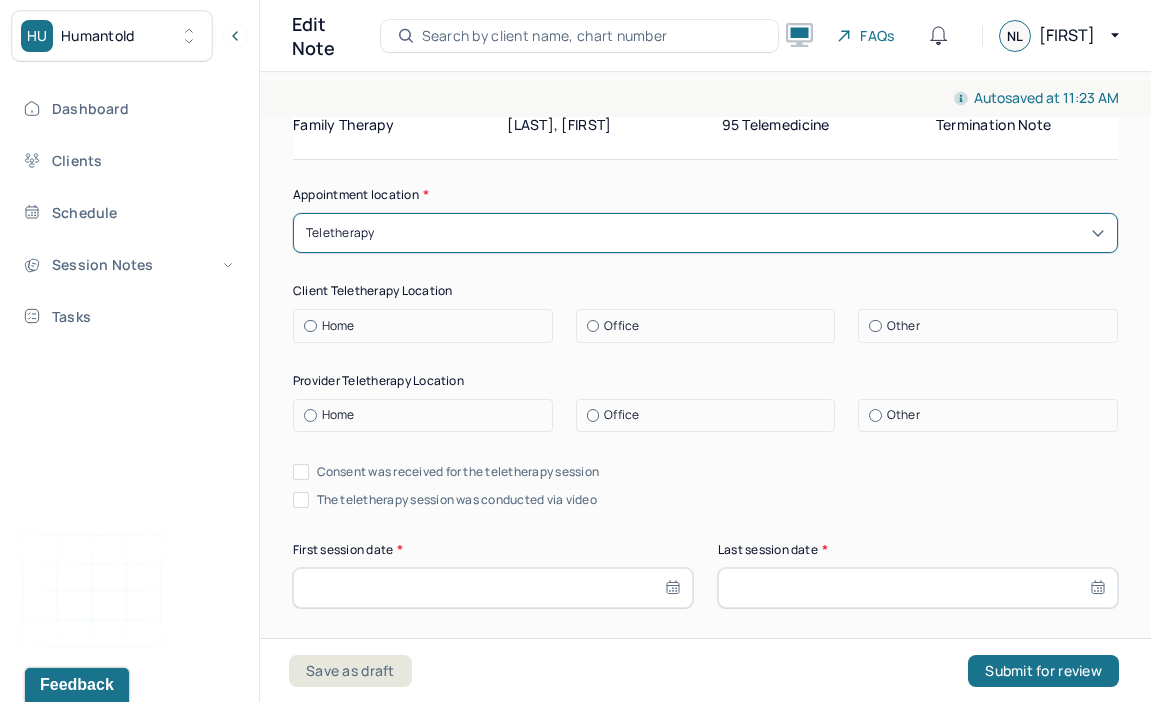 click on "Home" at bounding box center [428, 326] 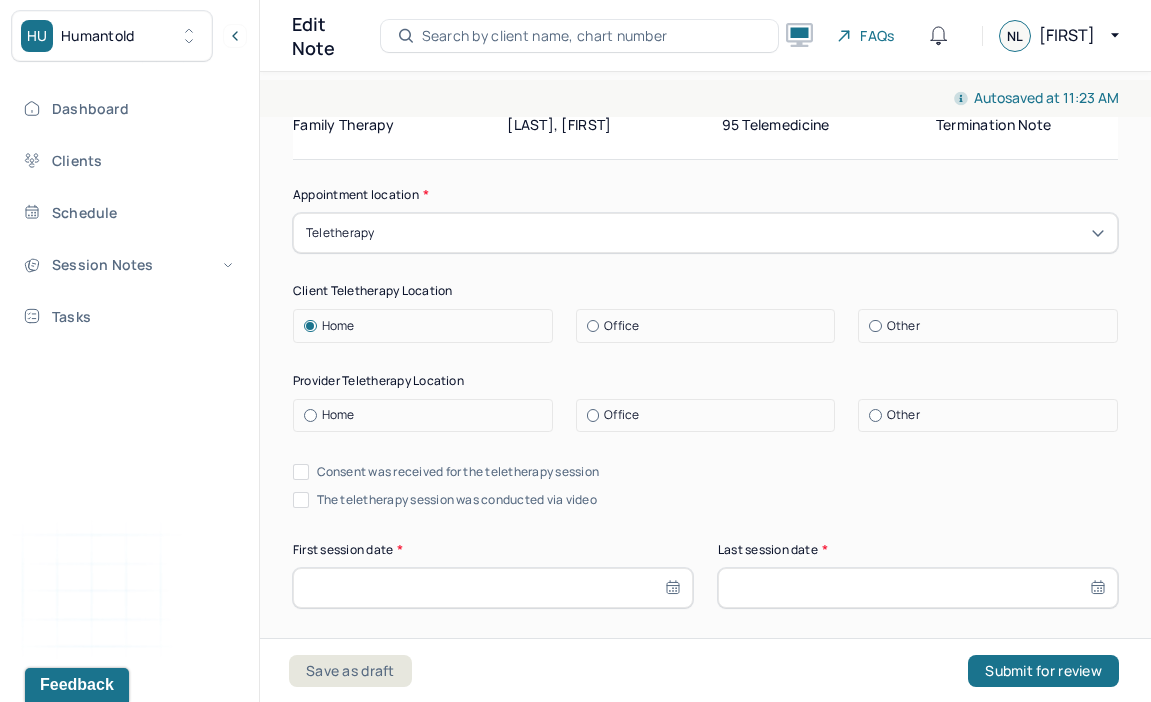 click on "Home" at bounding box center (428, 415) 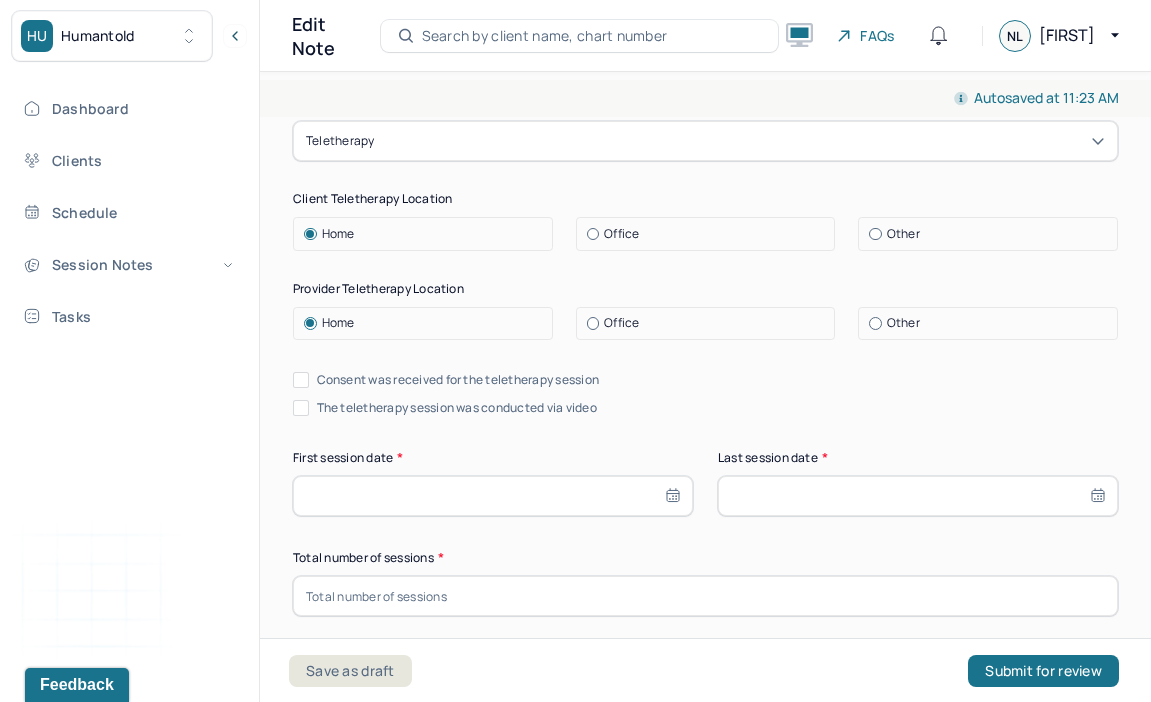 scroll, scrollTop: 275, scrollLeft: 0, axis: vertical 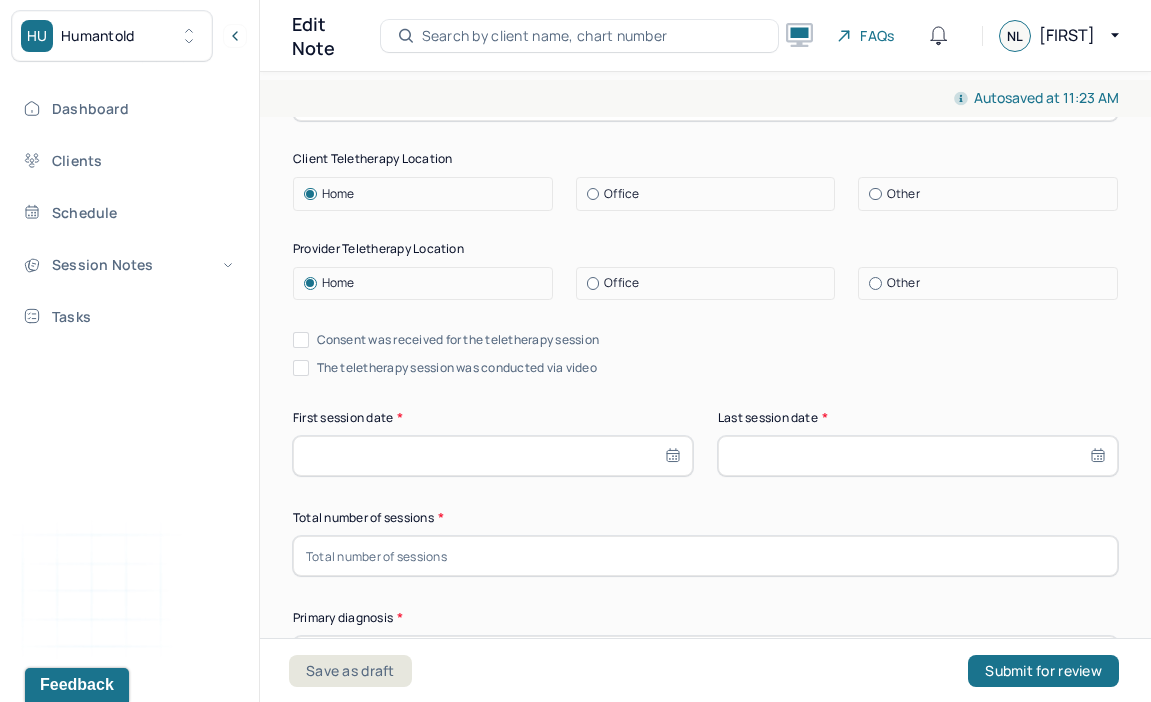 click on "Consent was received for the teletherapy session" at bounding box center (301, 340) 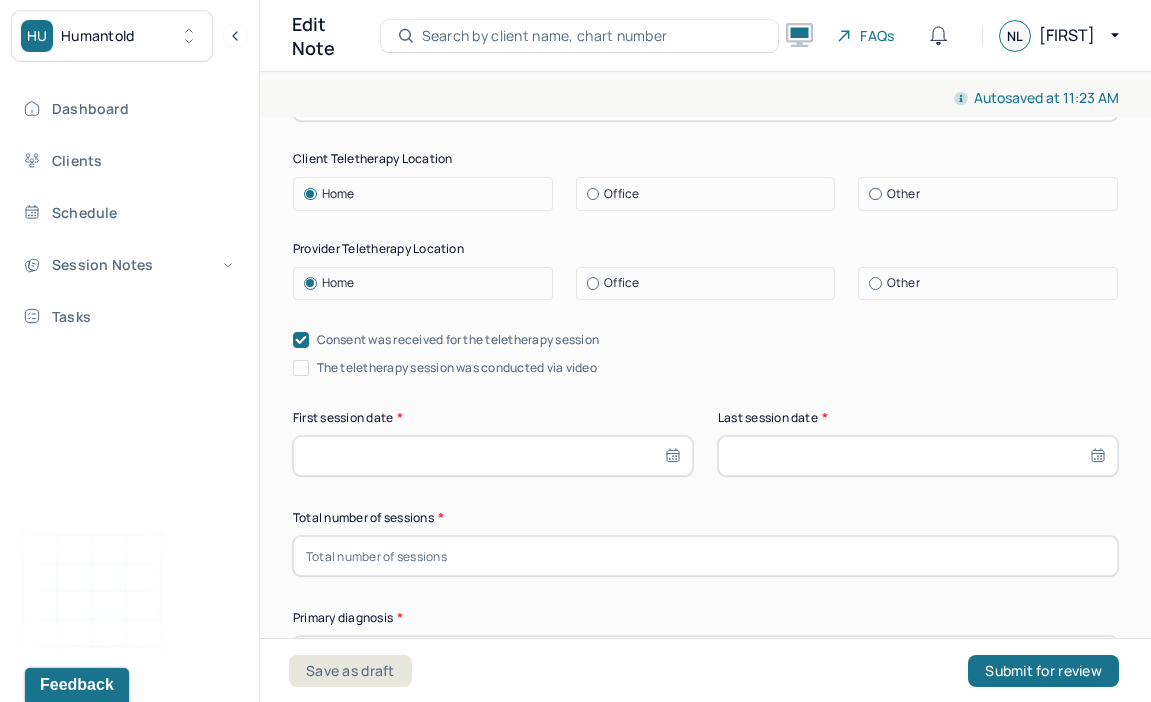 click on "The teletherapy session was conducted via video" at bounding box center (301, 368) 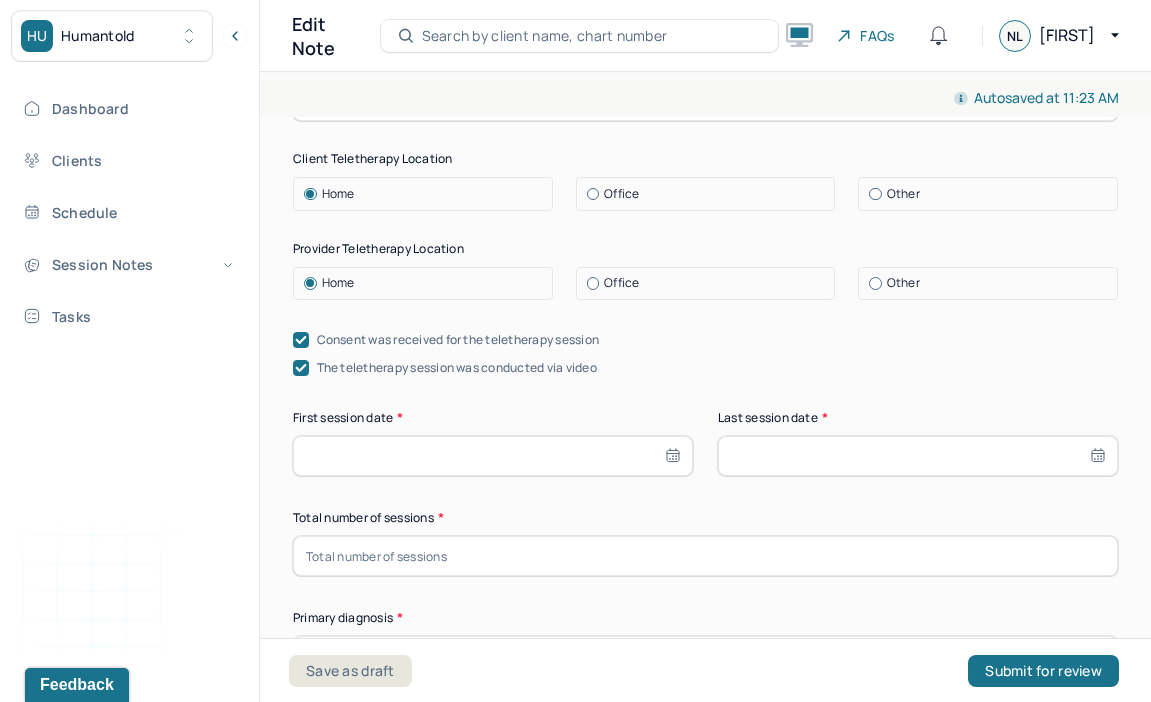 click at bounding box center (493, 456) 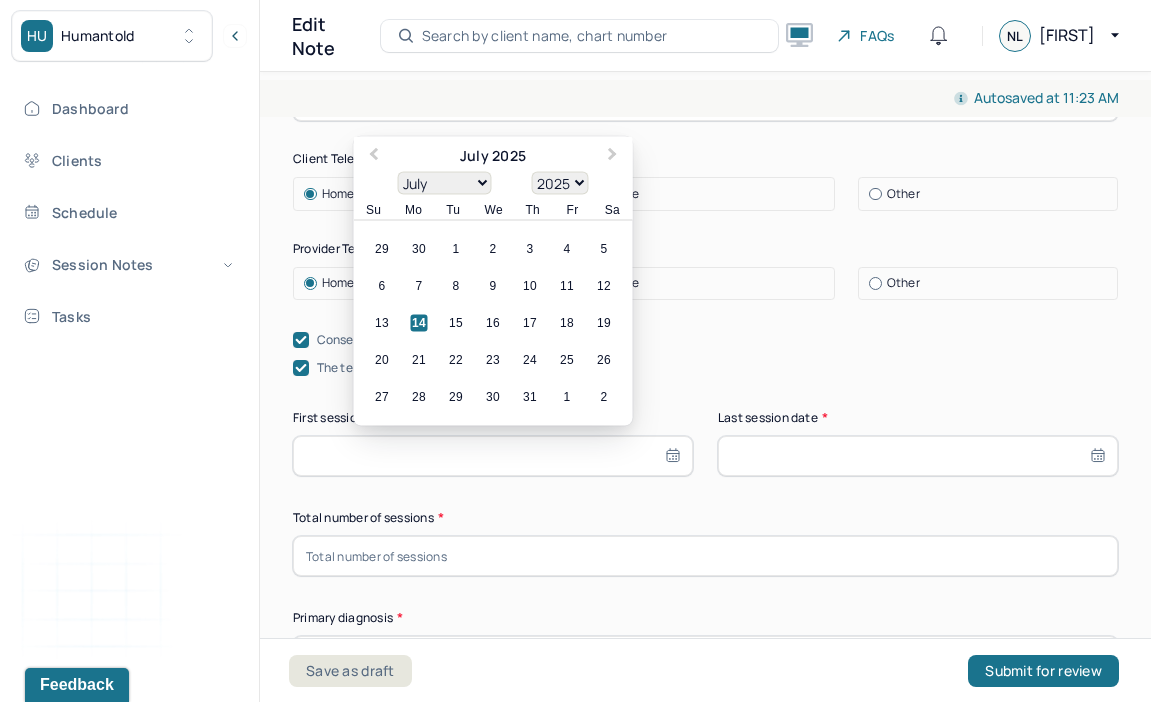 click at bounding box center [493, 456] 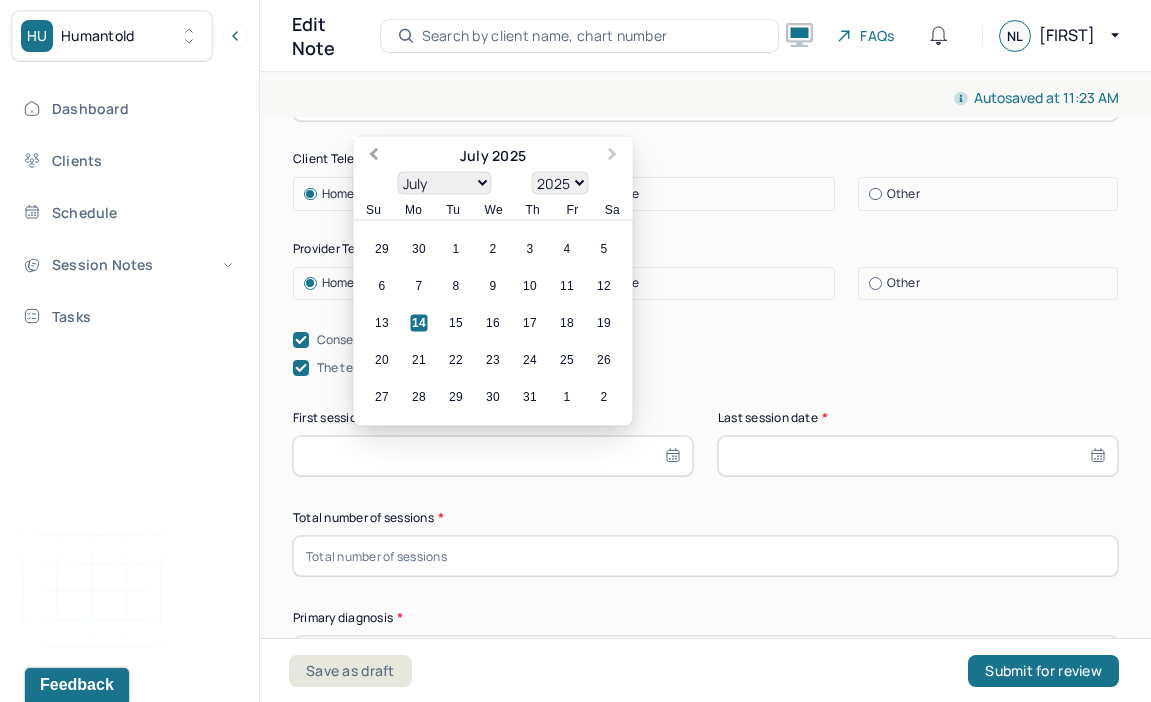 click on "Previous Month" at bounding box center [374, 156] 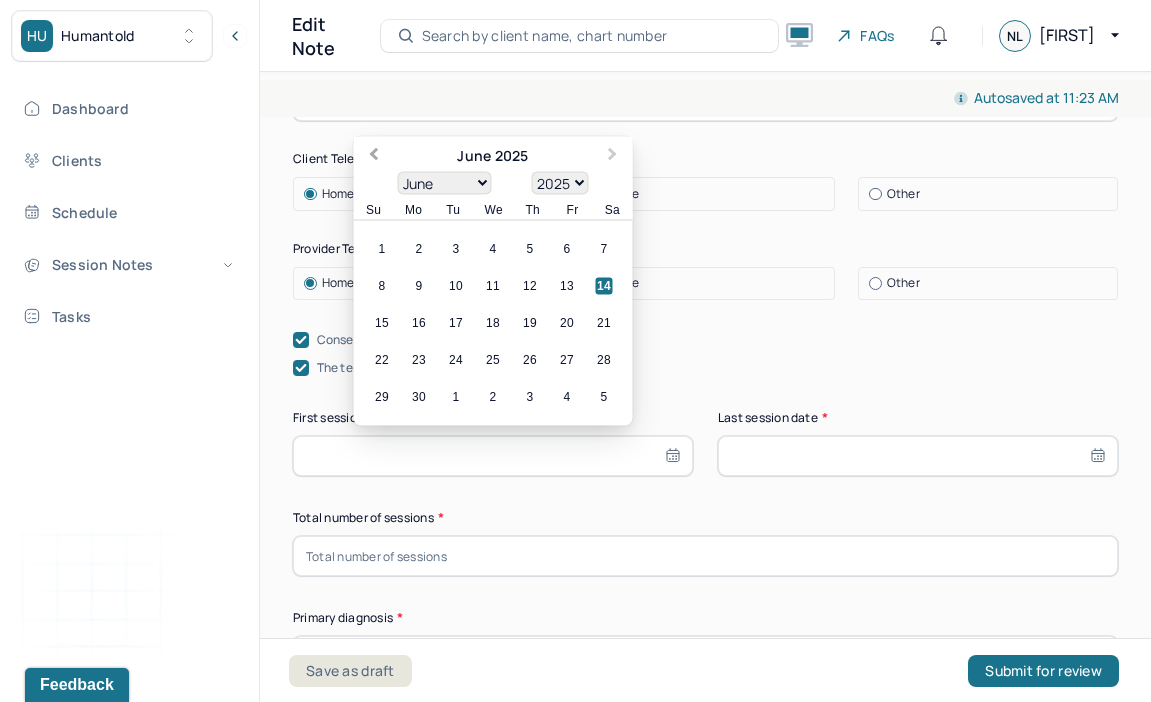 click on "Previous Month" at bounding box center (374, 156) 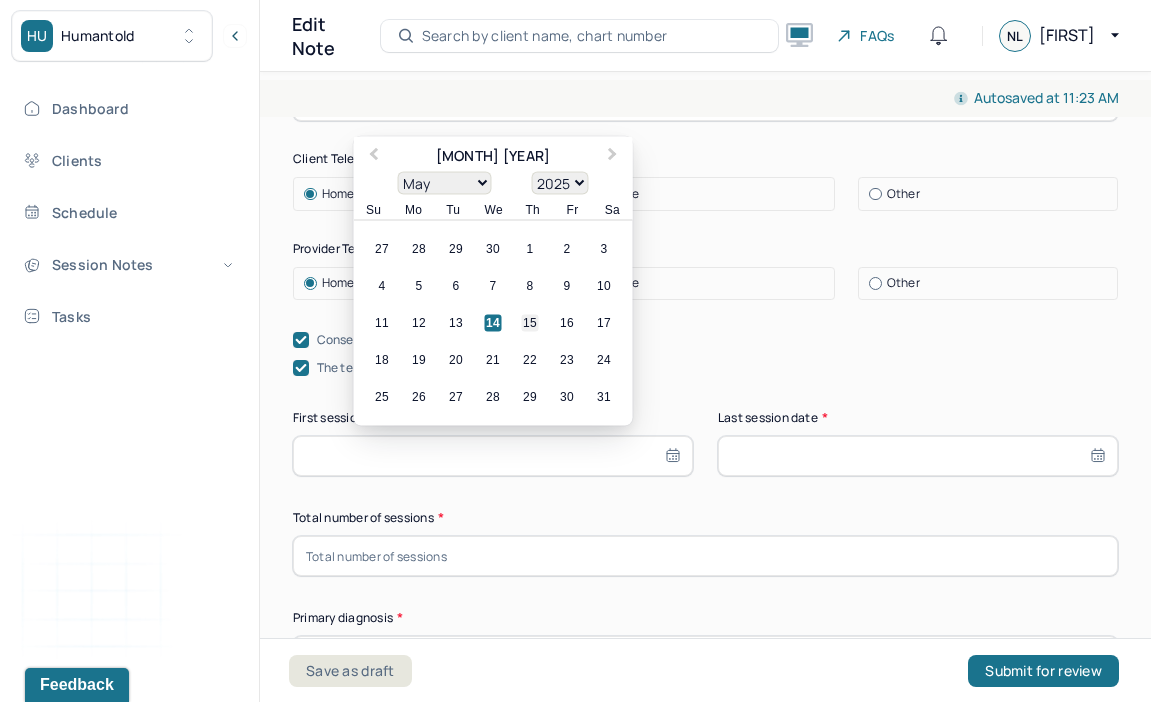 click on "15" at bounding box center [530, 323] 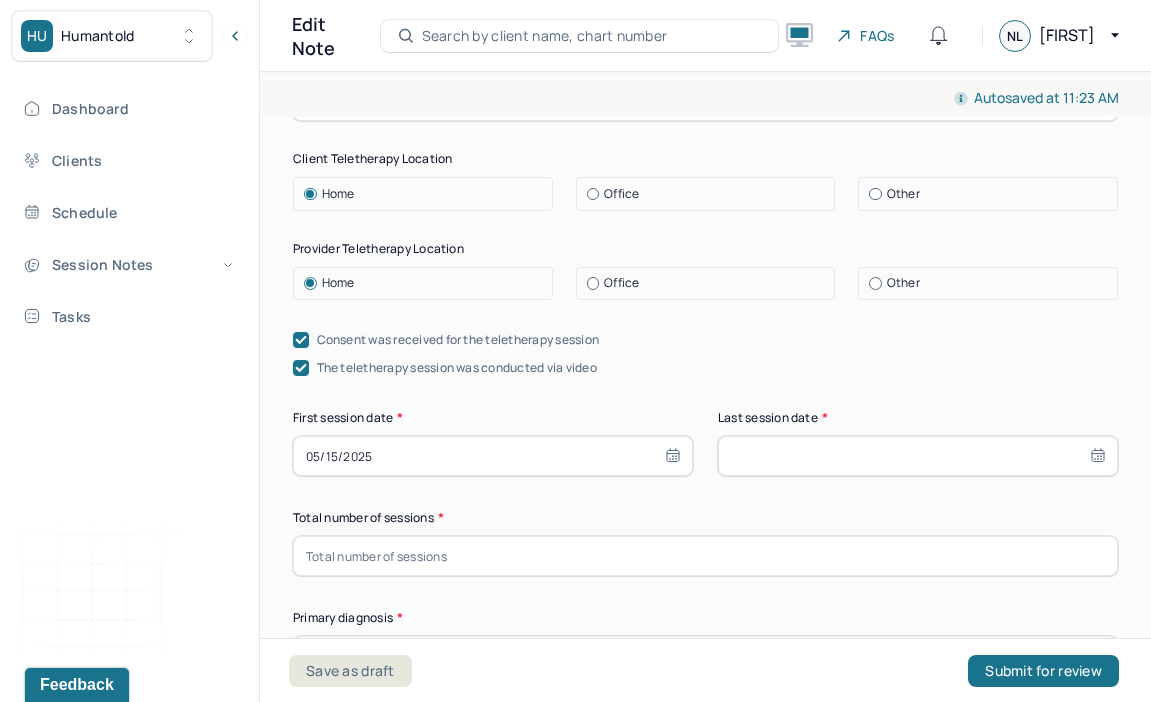 select on "6" 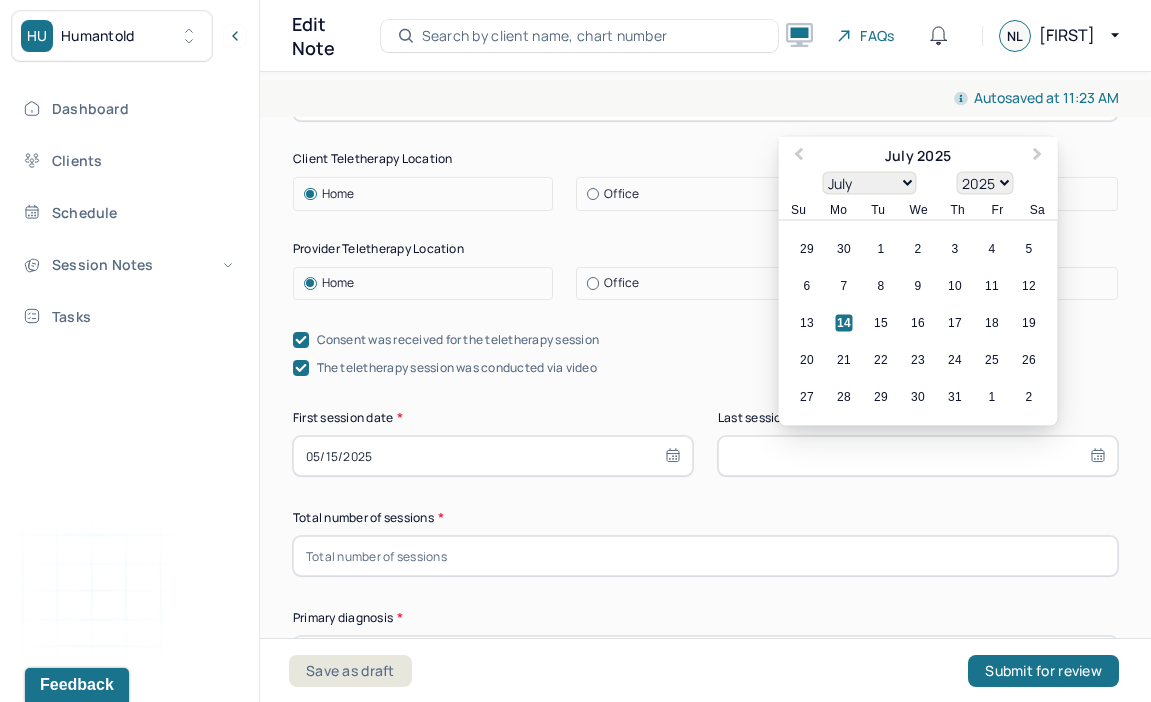 click at bounding box center [918, 456] 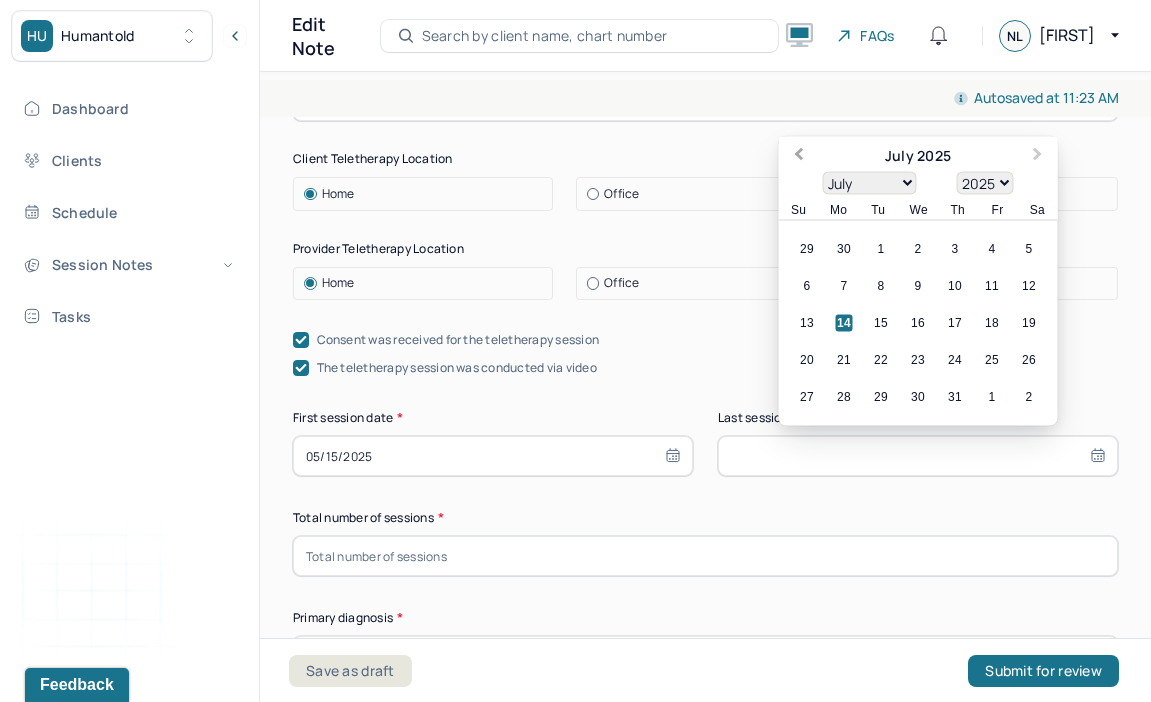click on "Previous Month" at bounding box center (796, 158) 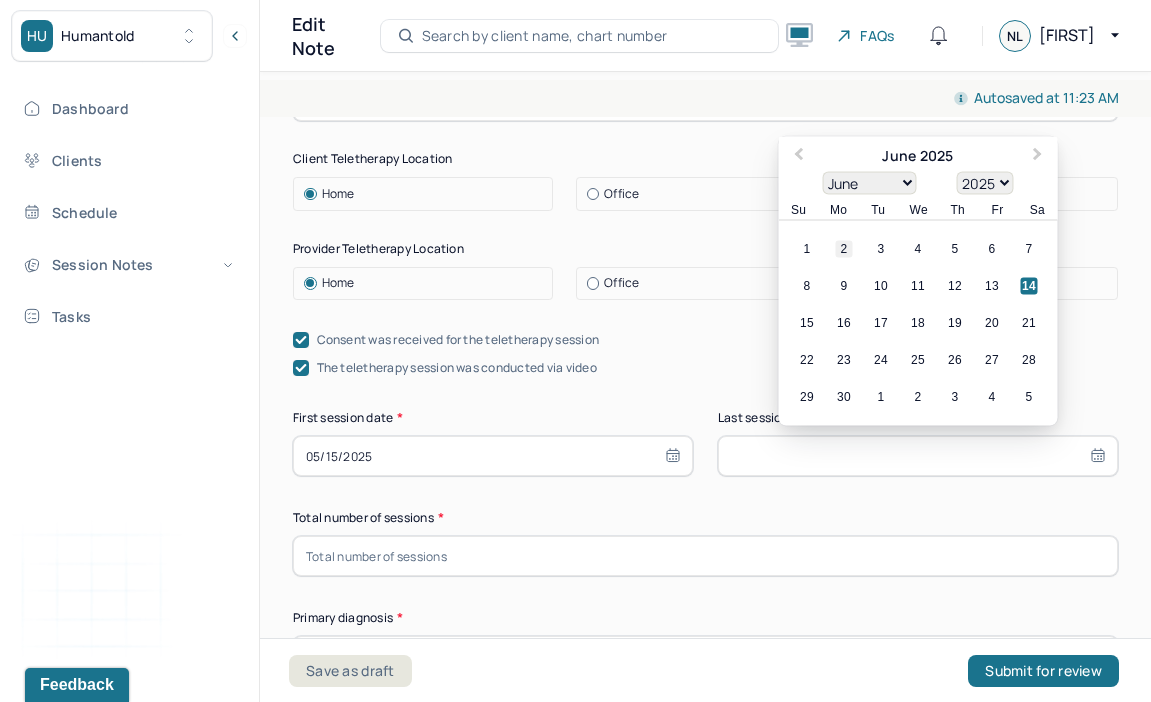 click on "2" at bounding box center (843, 249) 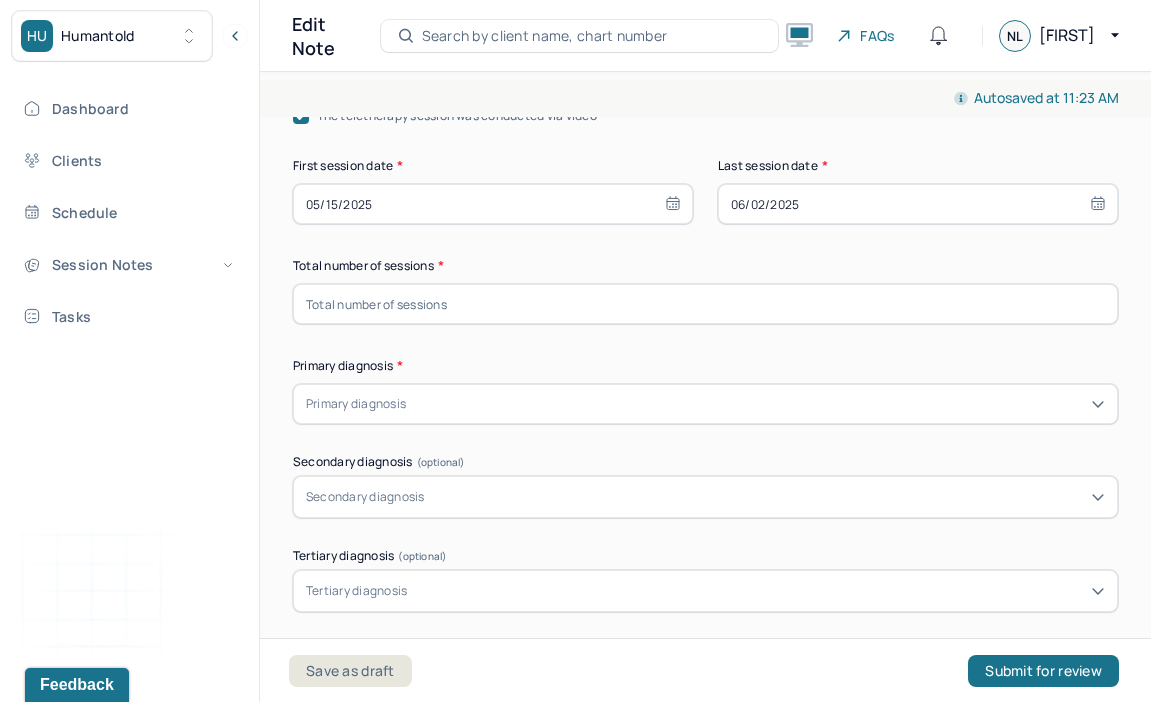 scroll, scrollTop: 544, scrollLeft: 0, axis: vertical 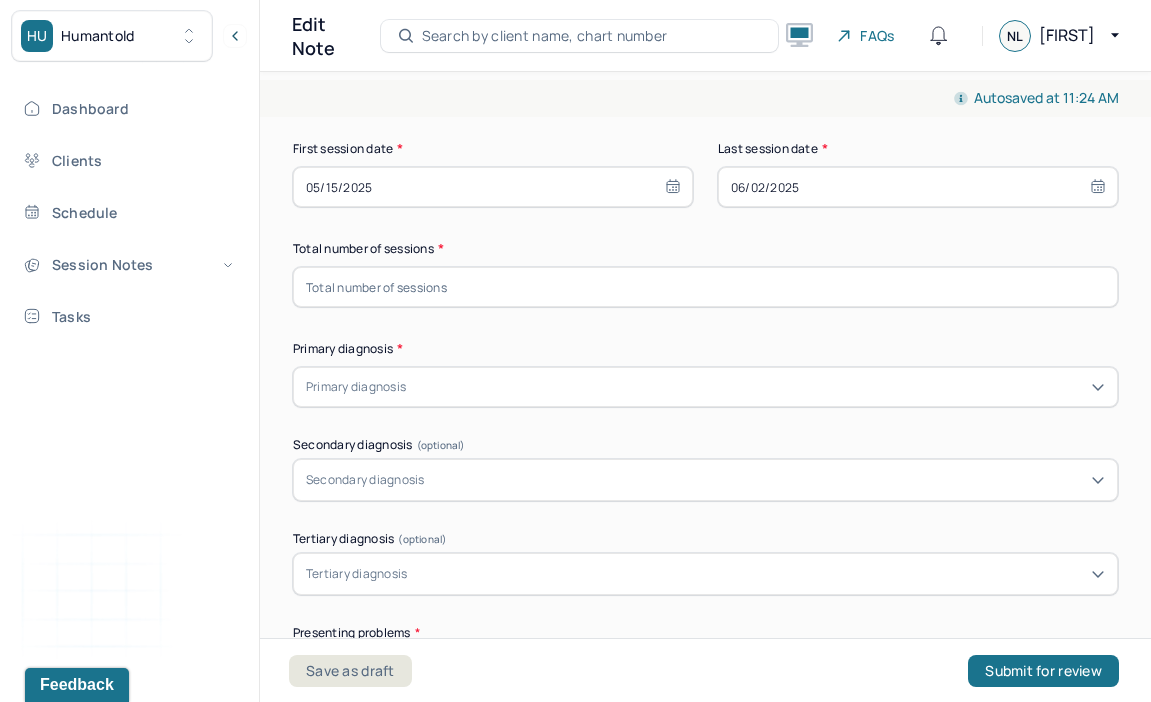click on "Total number of sessions *" at bounding box center (705, 273) 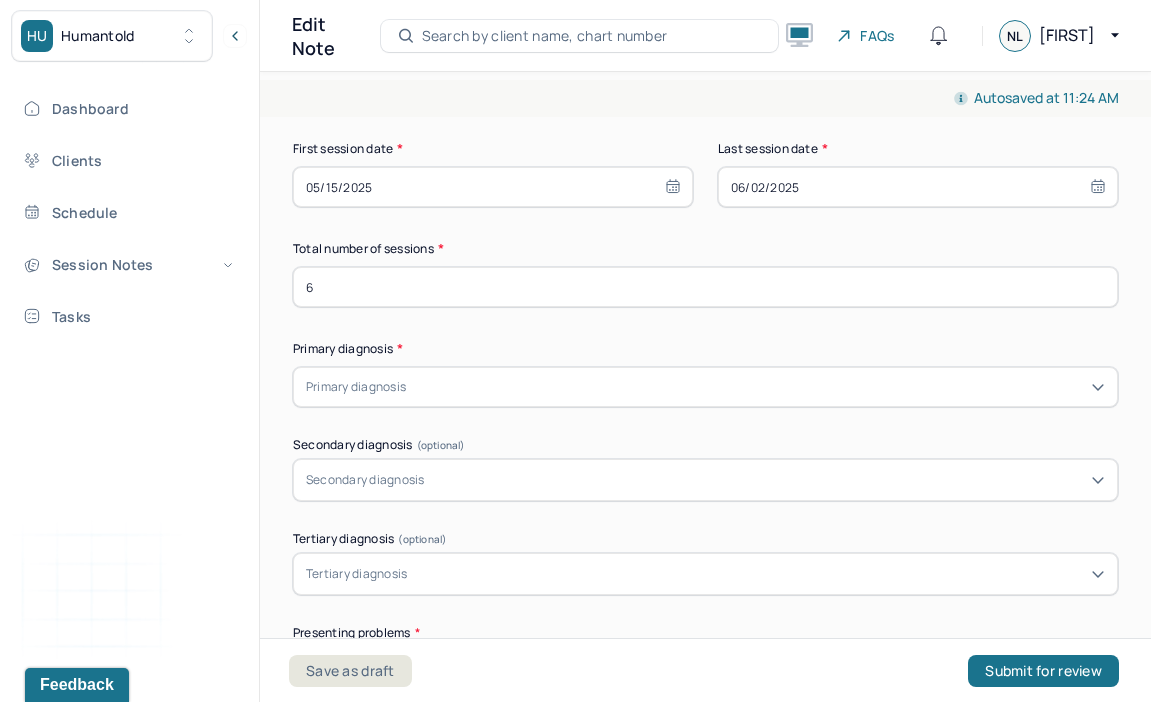 type on "6" 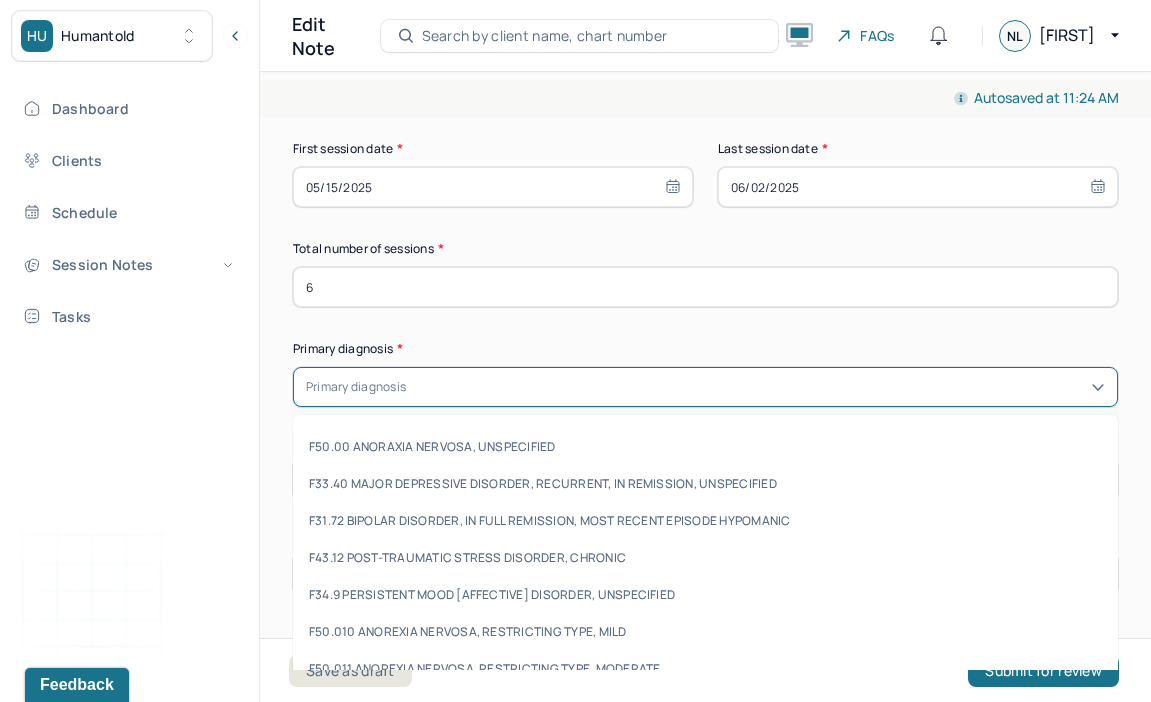 scroll, scrollTop: 582, scrollLeft: 0, axis: vertical 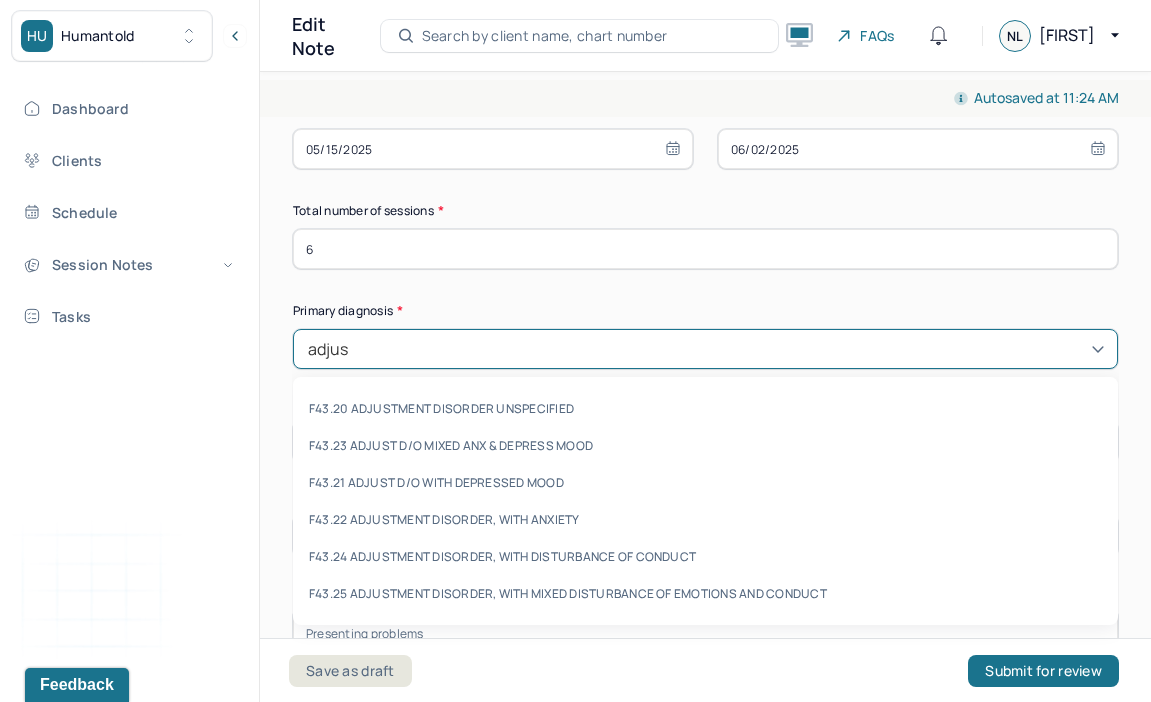 type on "adjust" 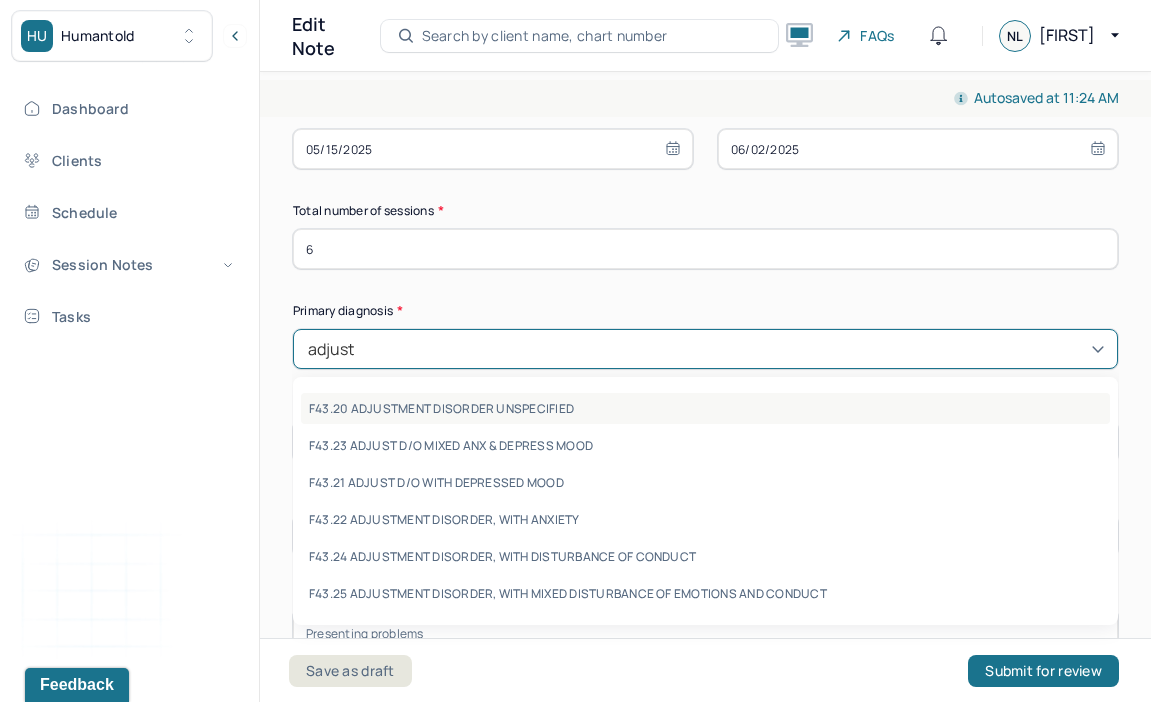 click on "F43.20 ADJUSTMENT DISORDER UNSPECIFIED" at bounding box center (705, 408) 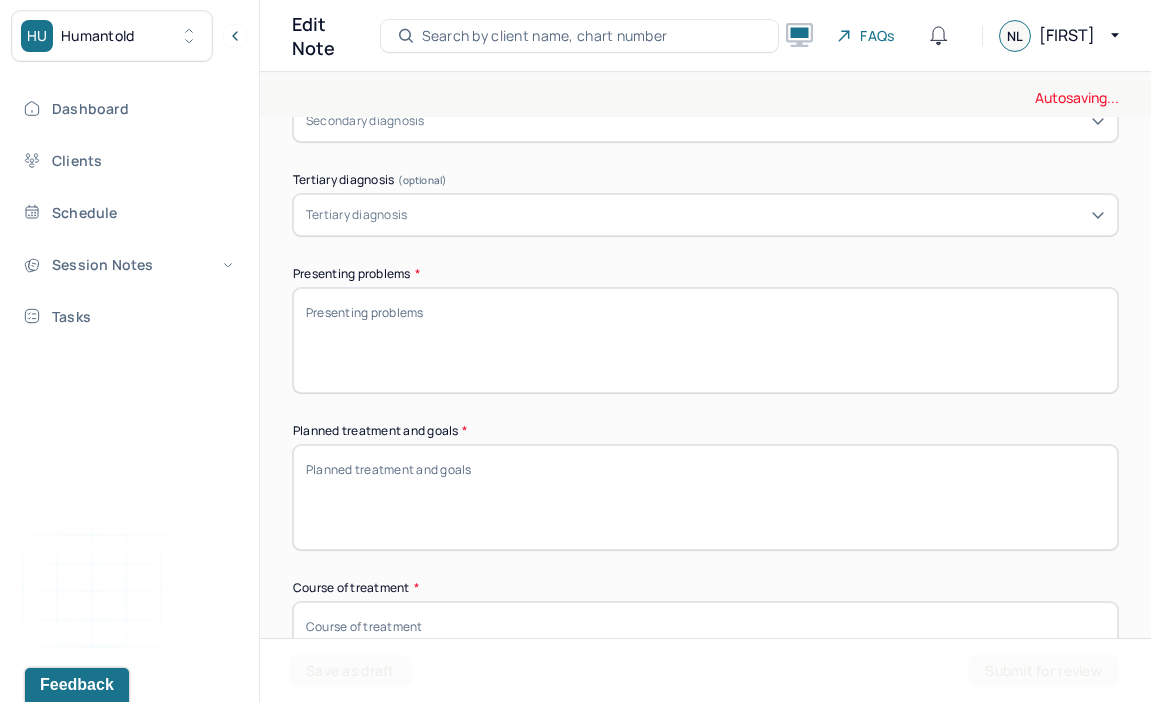 scroll, scrollTop: 913, scrollLeft: 0, axis: vertical 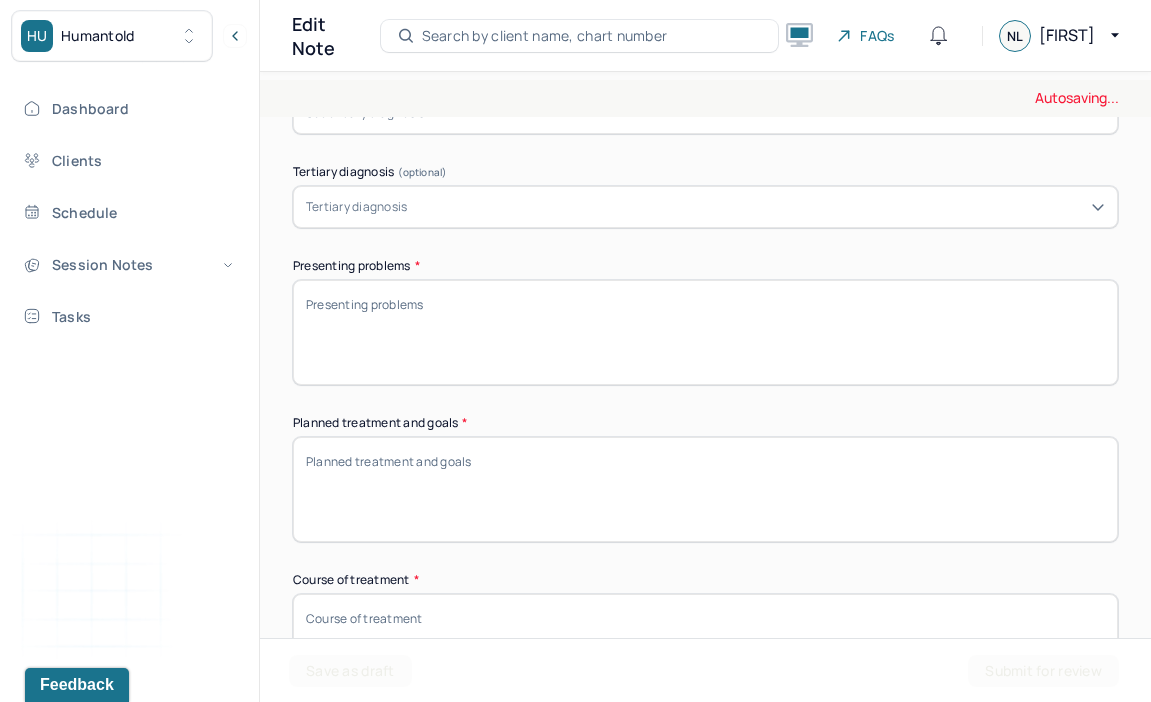 click on "Presenting problems *" at bounding box center (705, 332) 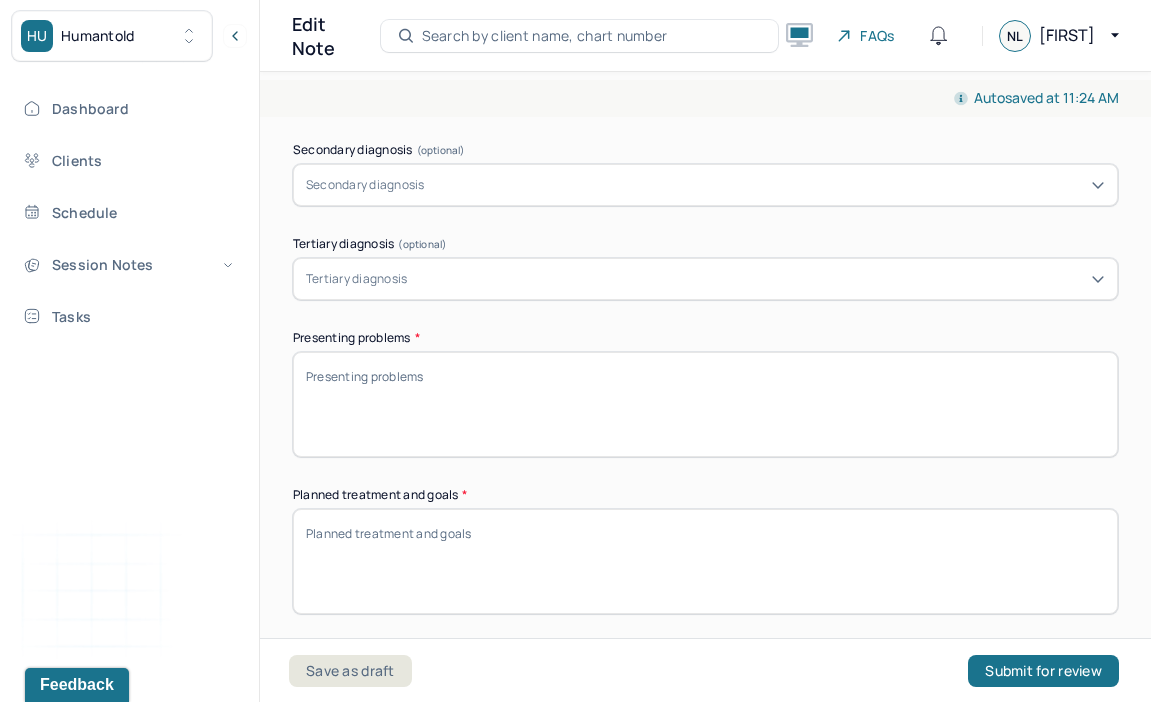 scroll, scrollTop: 1015, scrollLeft: 0, axis: vertical 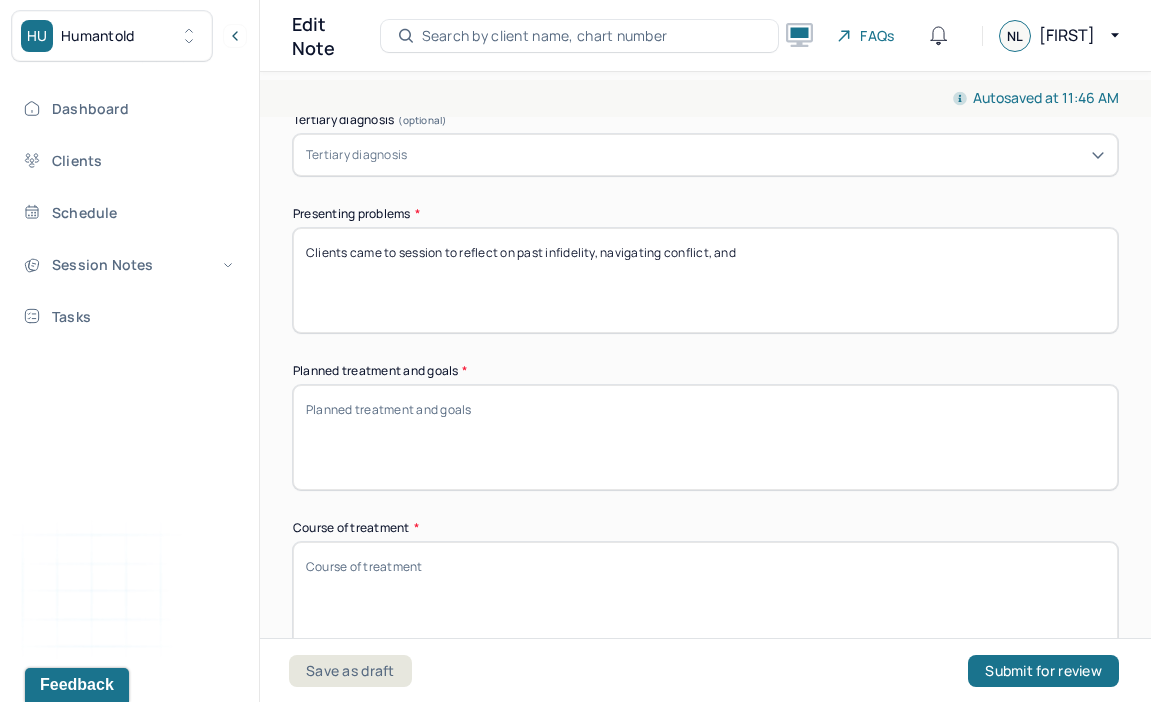 drag, startPoint x: 775, startPoint y: 251, endPoint x: 601, endPoint y: 256, distance: 174.07182 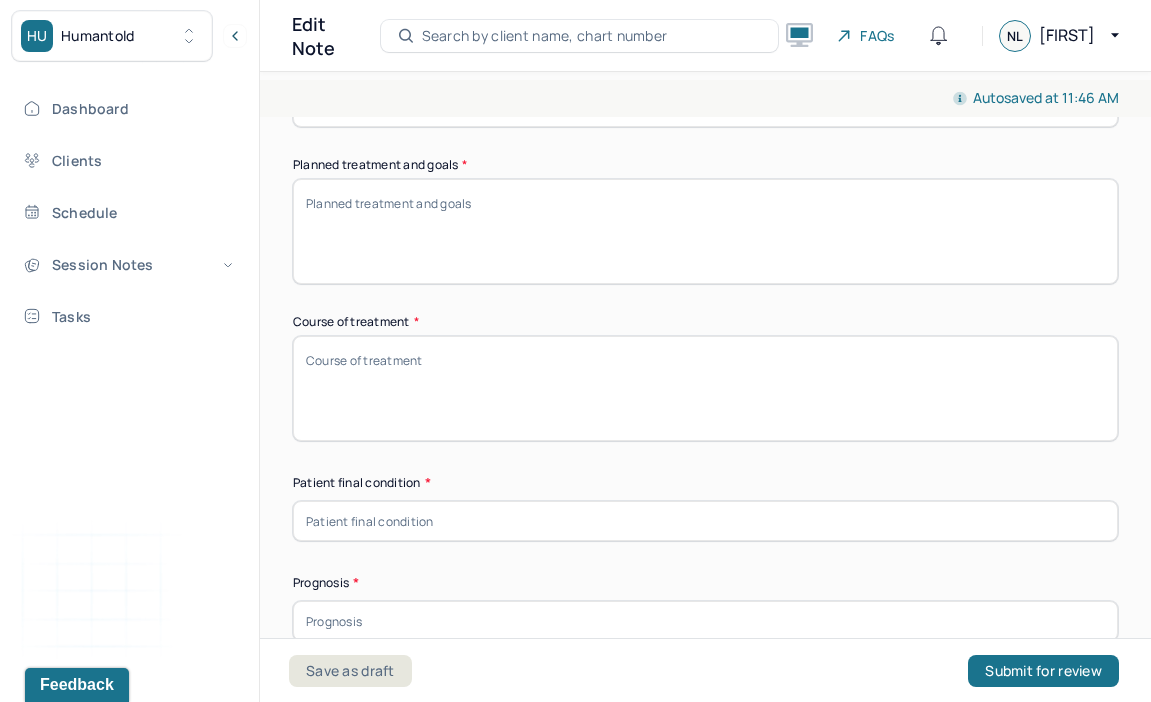 scroll, scrollTop: 1191, scrollLeft: 0, axis: vertical 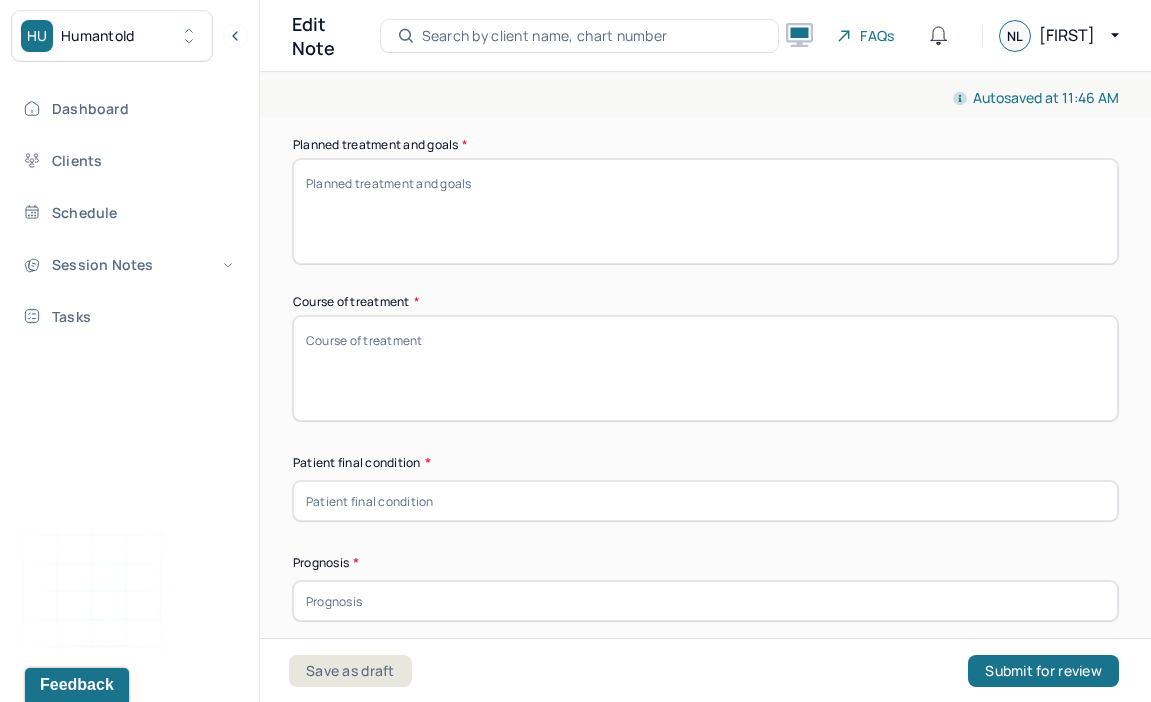 type on "Clients came to session to reflect on past infidelity and to learn skills to navigate conflict with more ease and structure." 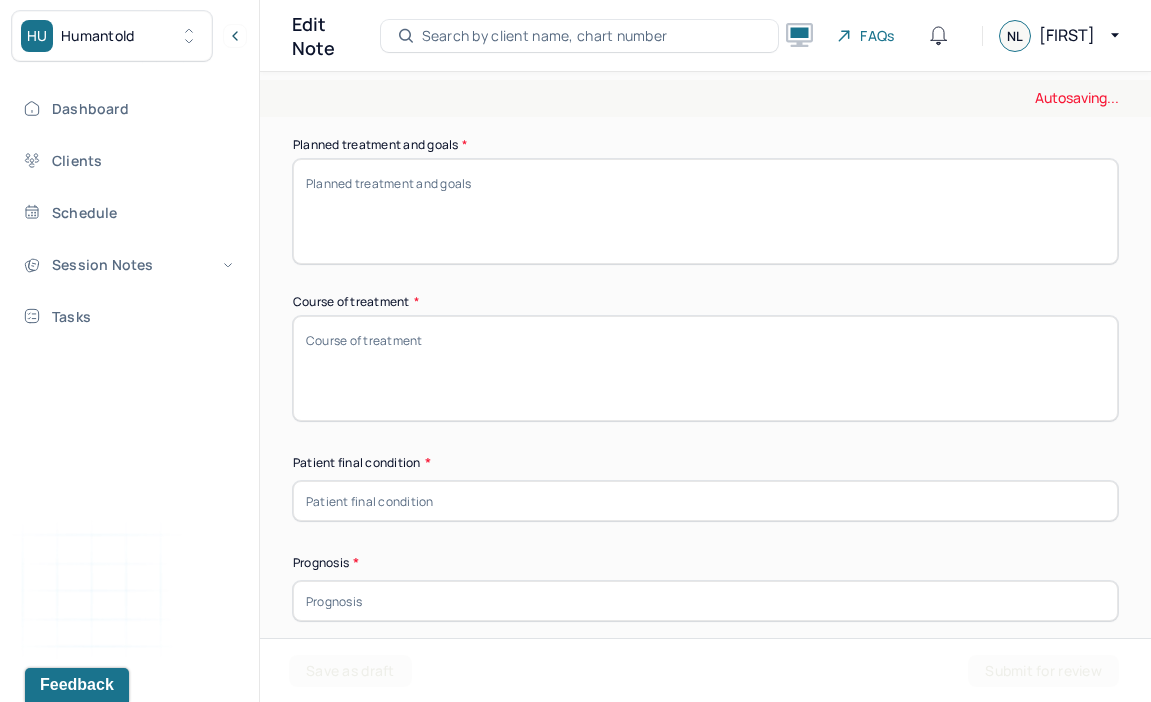click on "Planned treatment and goals *" at bounding box center [705, 211] 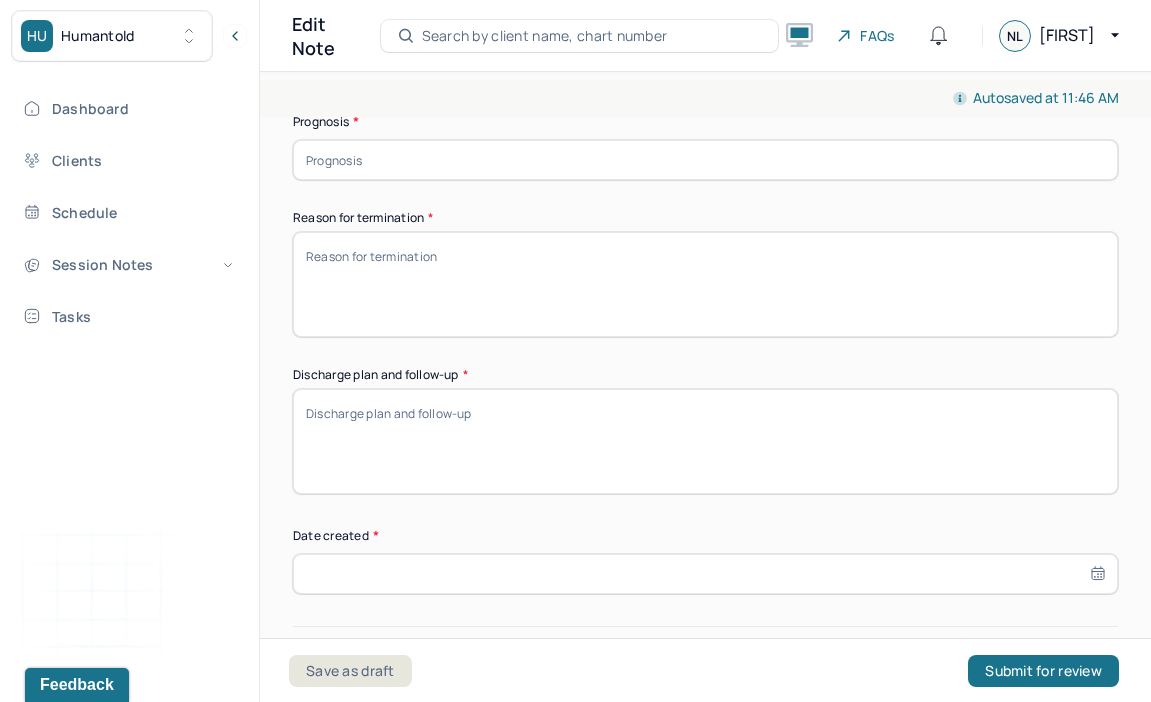 scroll, scrollTop: 1862, scrollLeft: 0, axis: vertical 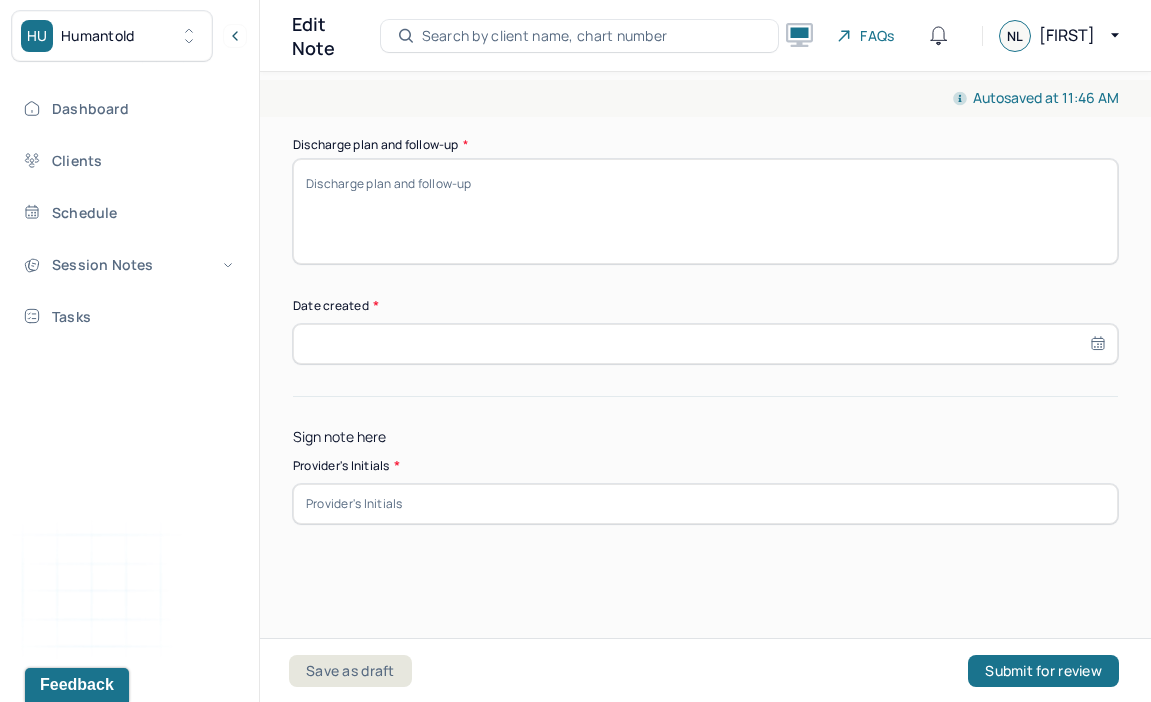 type on "Clients" 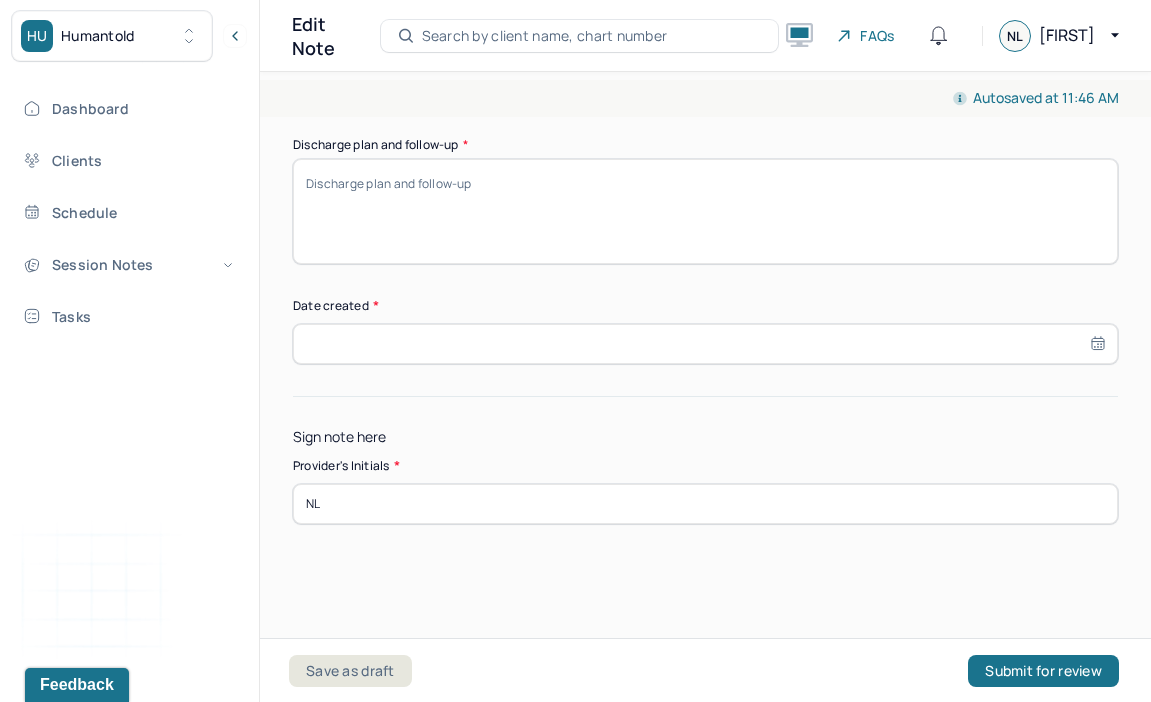 type on "NL" 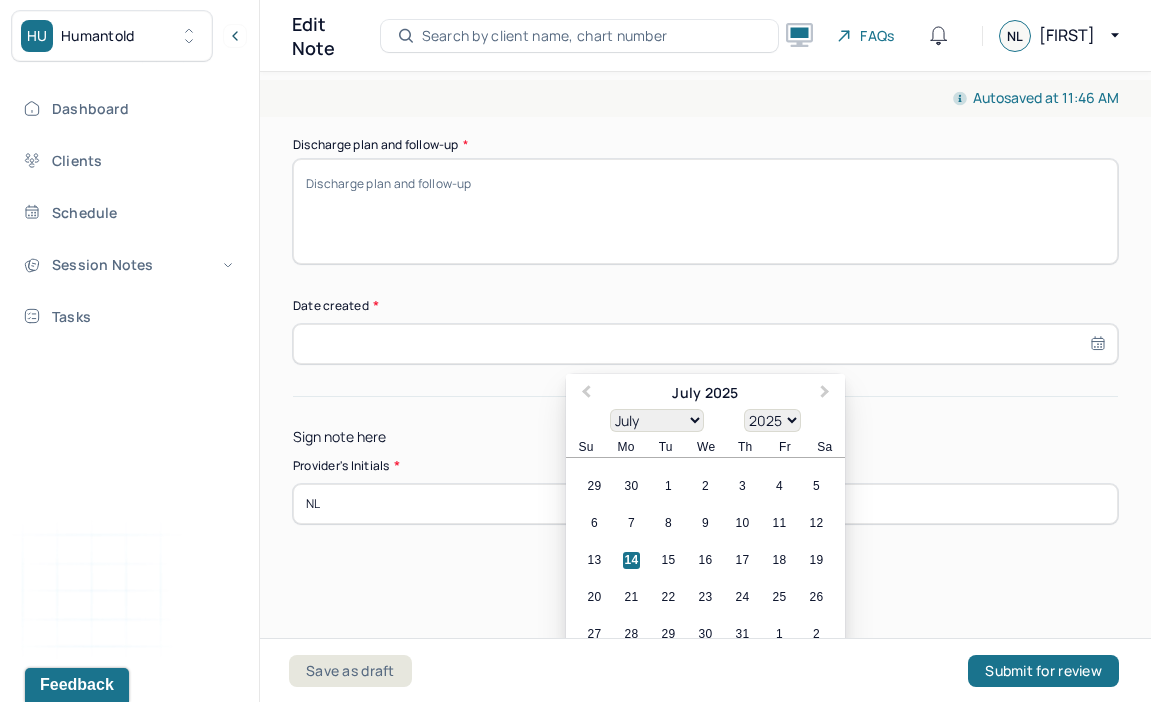 click at bounding box center (705, 344) 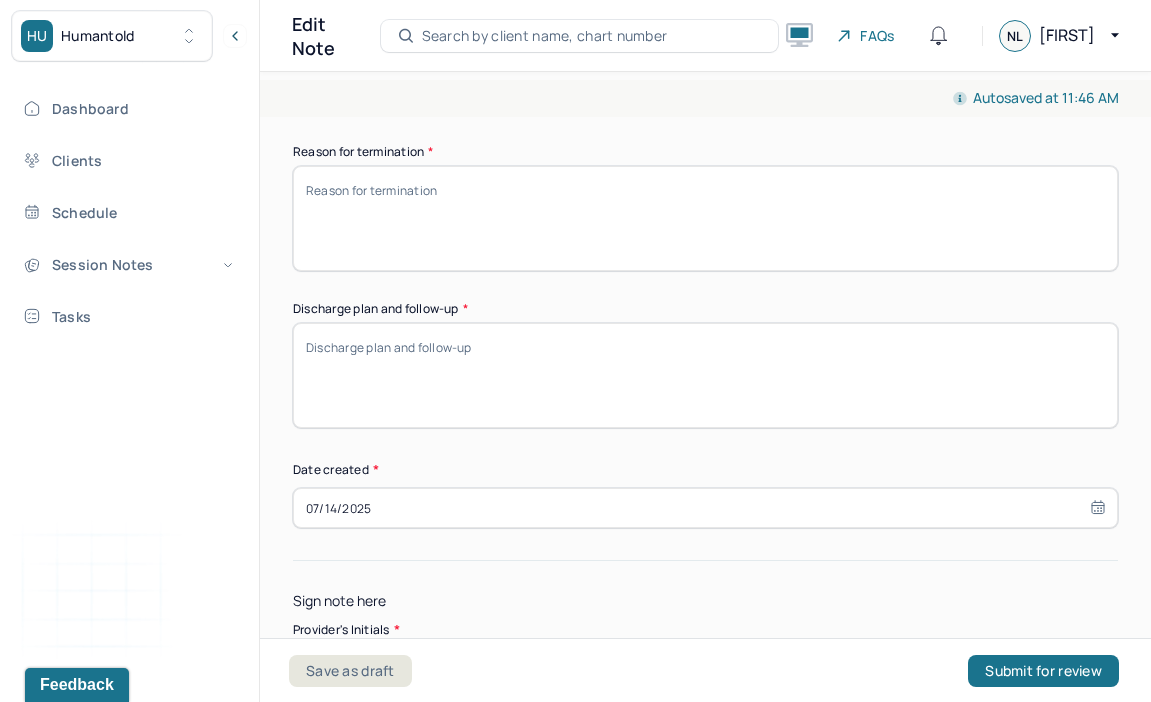 scroll, scrollTop: 1690, scrollLeft: 0, axis: vertical 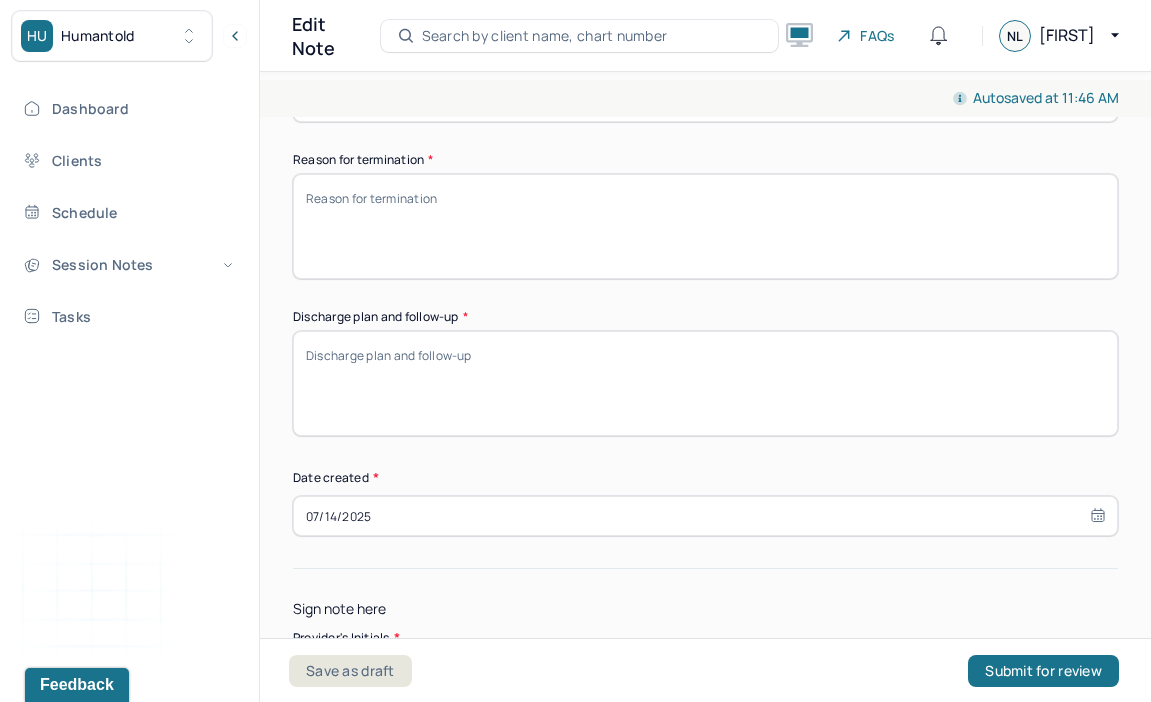 click on "Discharge plan and follow-up *" at bounding box center (705, 383) 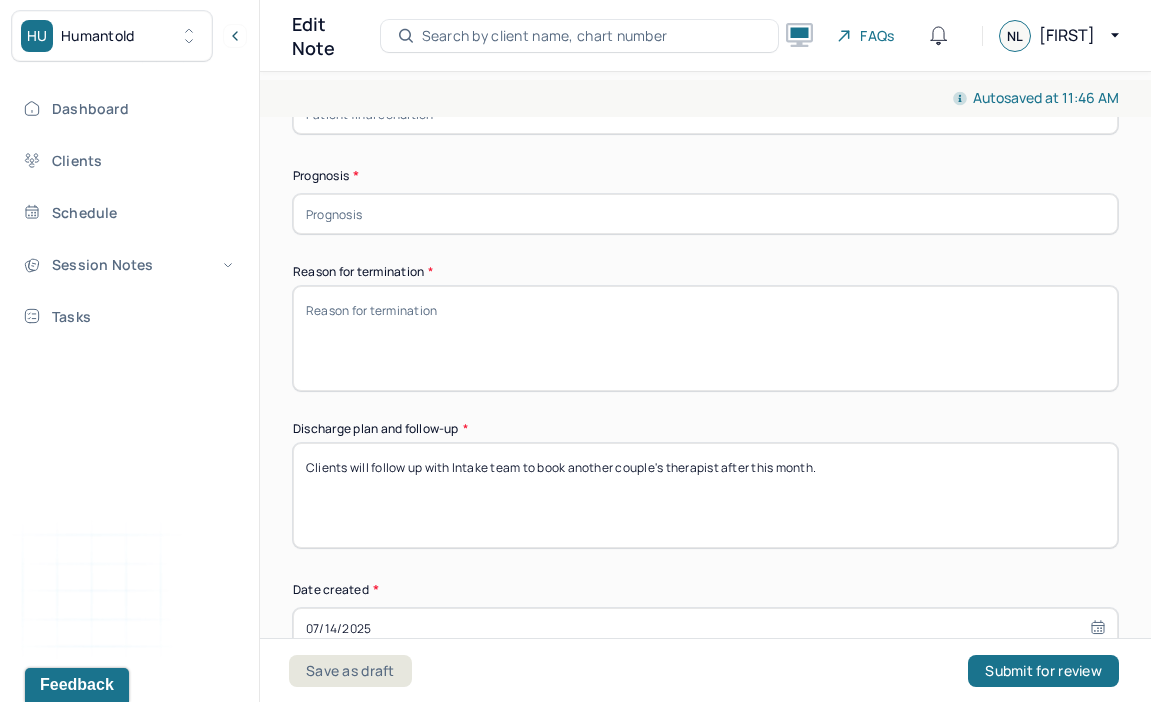 scroll, scrollTop: 1554, scrollLeft: 0, axis: vertical 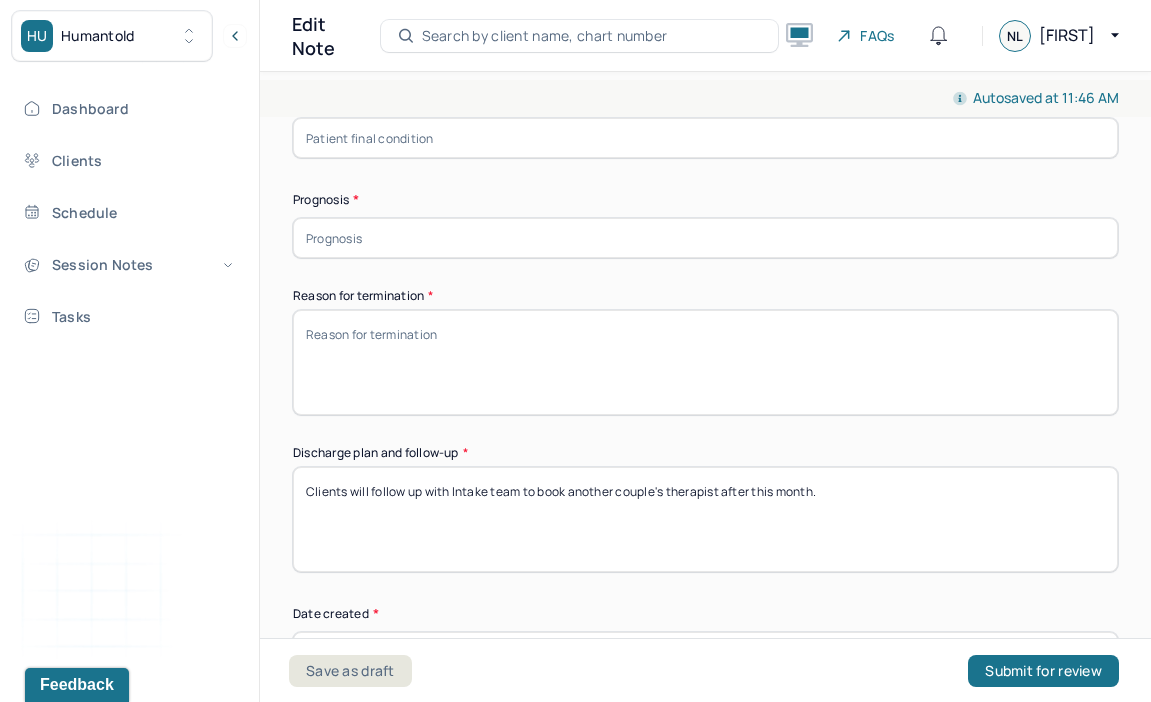 type on "Clients will follow up with Intake team to book another couple's therapist after this month." 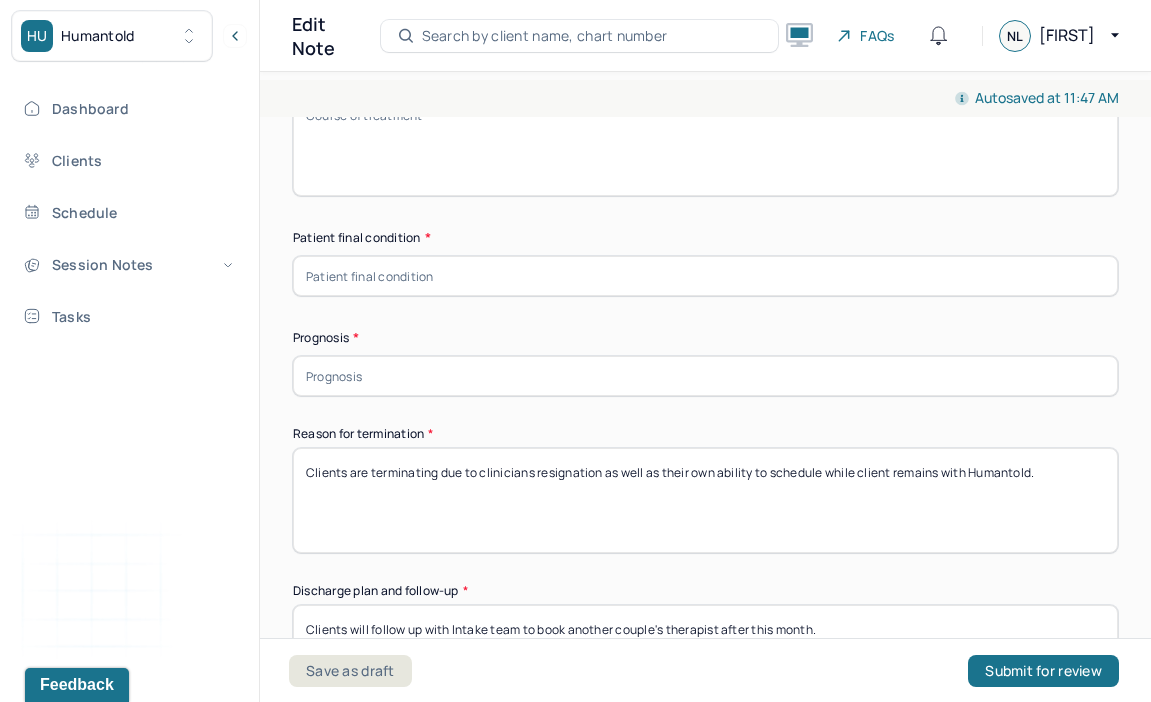 scroll, scrollTop: 1346, scrollLeft: 0, axis: vertical 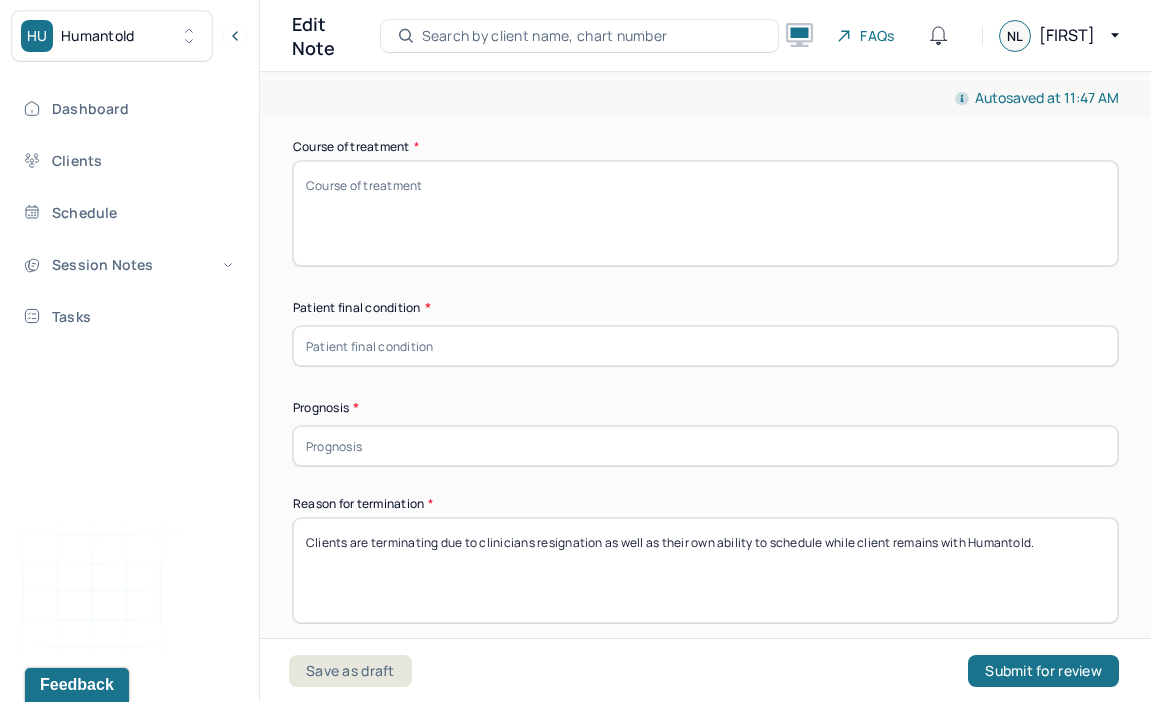 type on "Clients are terminating due to clinicians resignation as well as their own ability to schedule while client remains with Humantold." 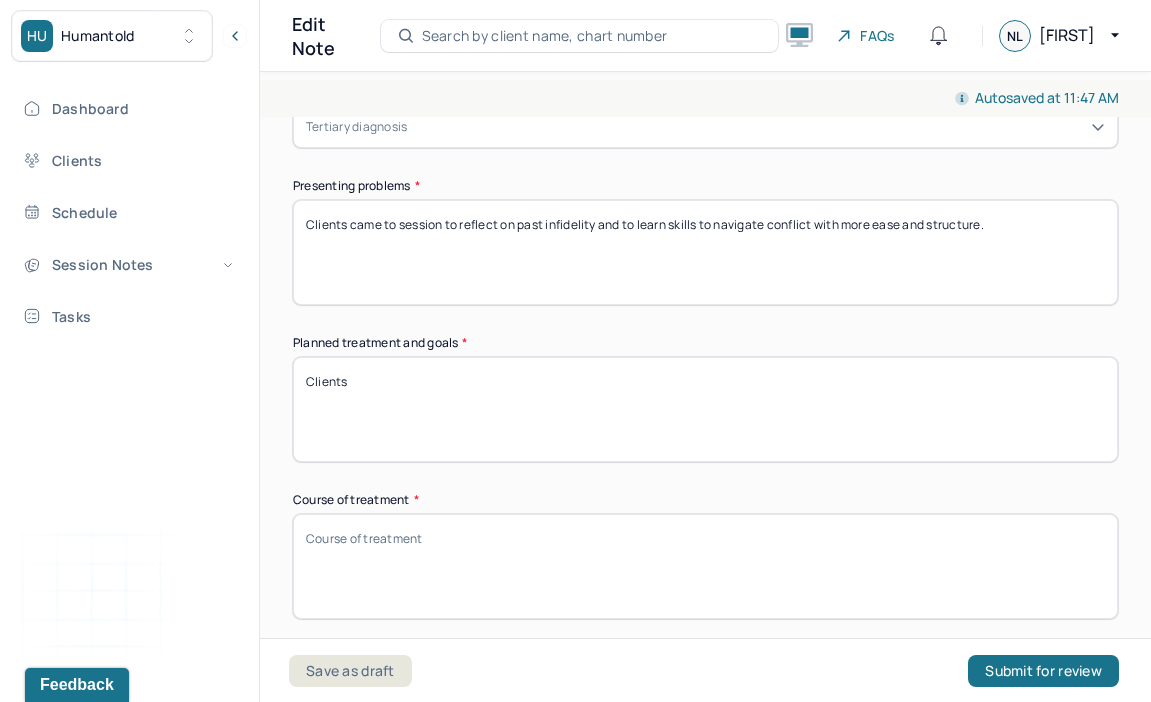 scroll, scrollTop: 997, scrollLeft: 0, axis: vertical 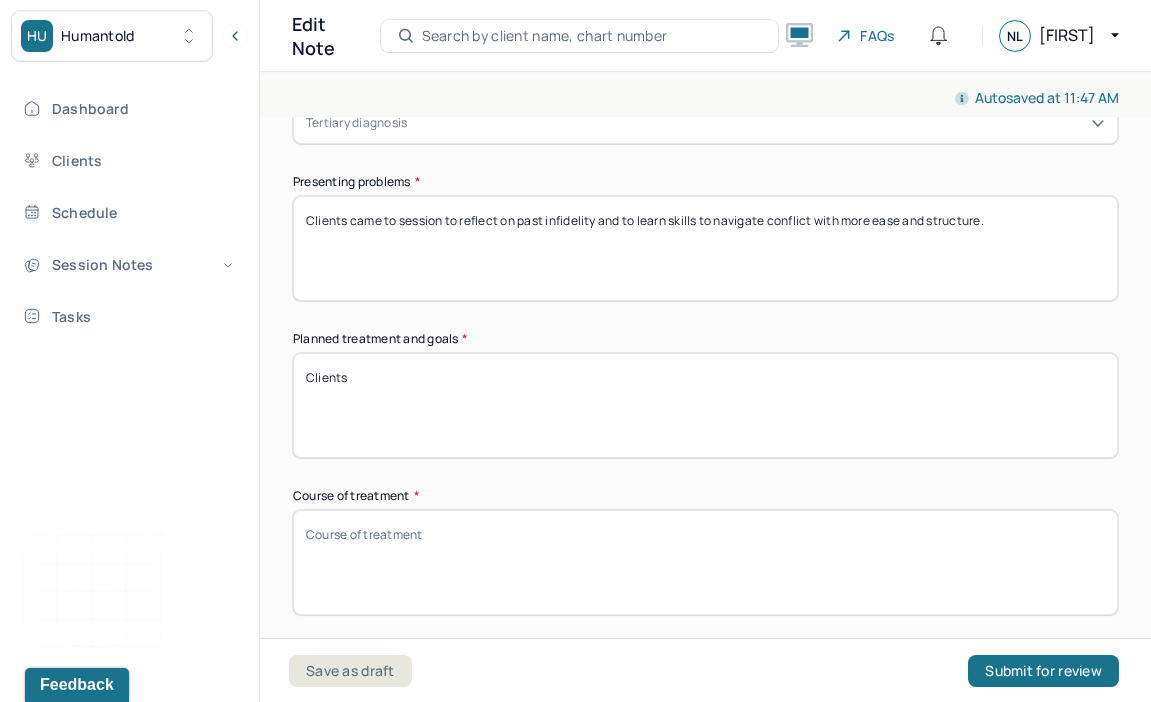 click on "Clients" at bounding box center [705, 405] 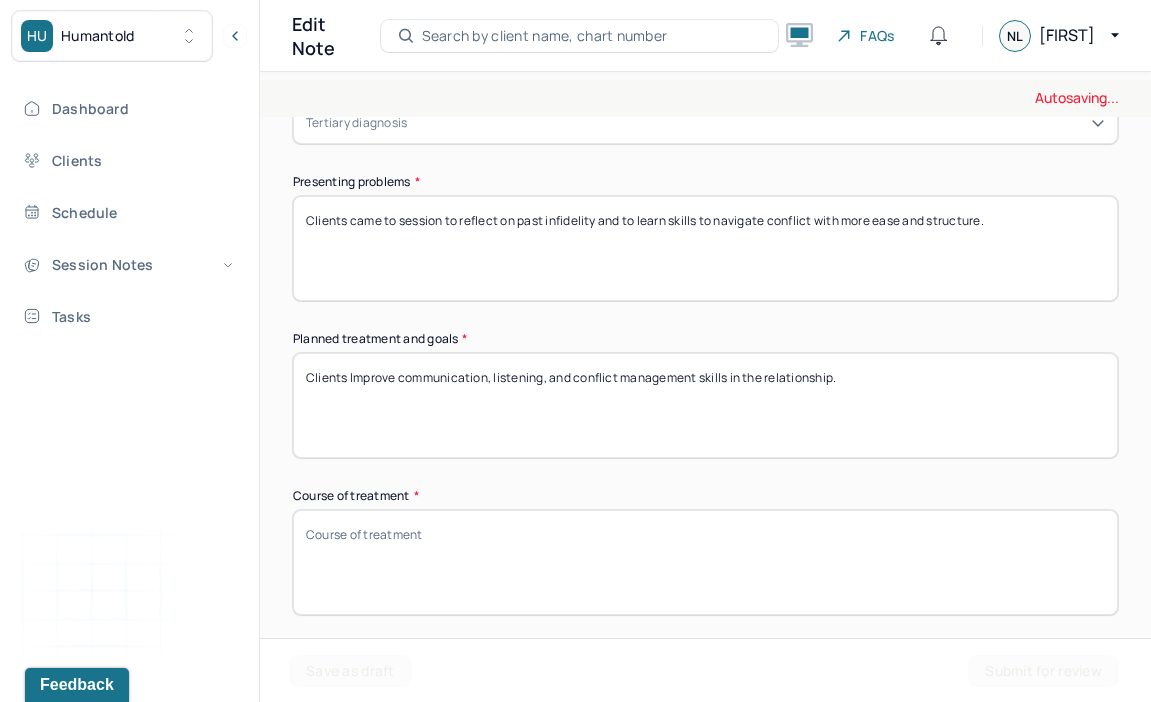 click on "Clients" at bounding box center [705, 405] 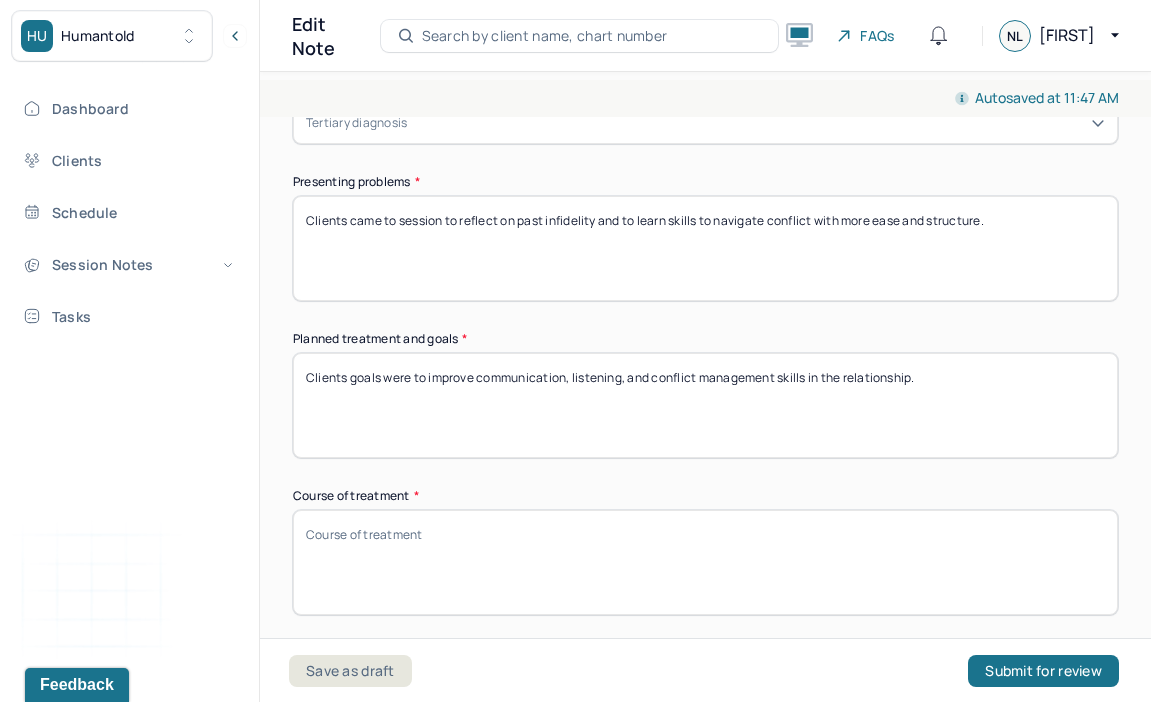 click on "Clients Improve communication, listening, and conflict management skills in the relationship." at bounding box center (705, 405) 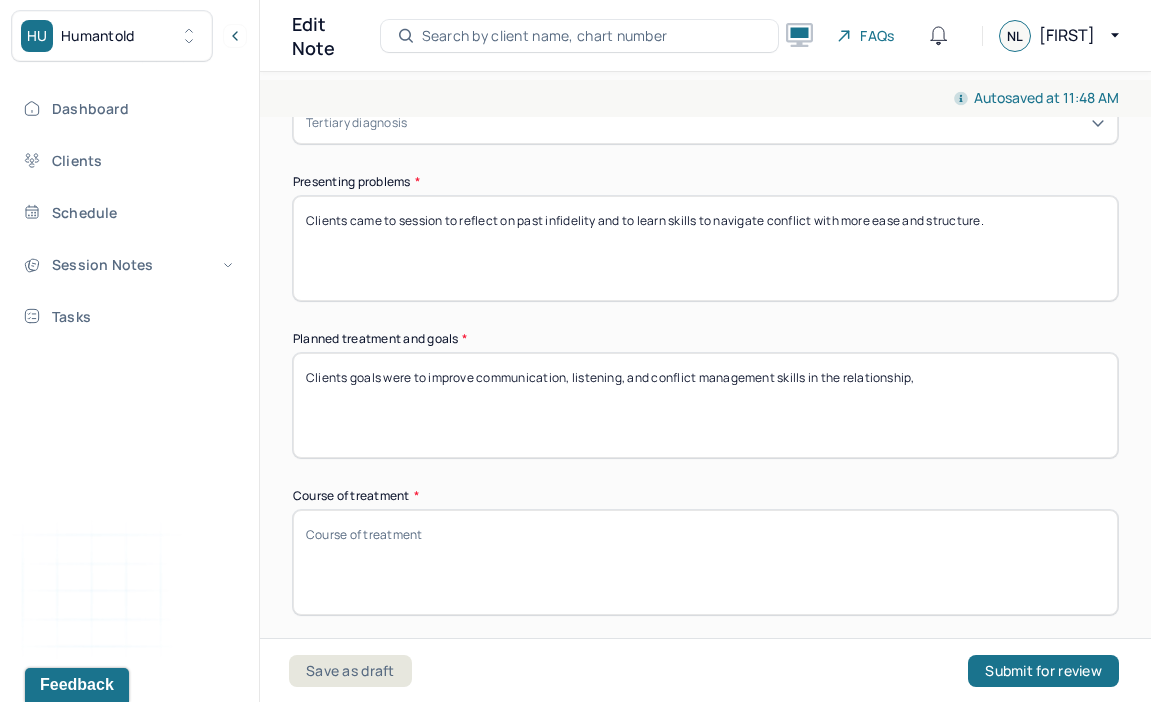 paste on "Rebuild trust in the relationship." 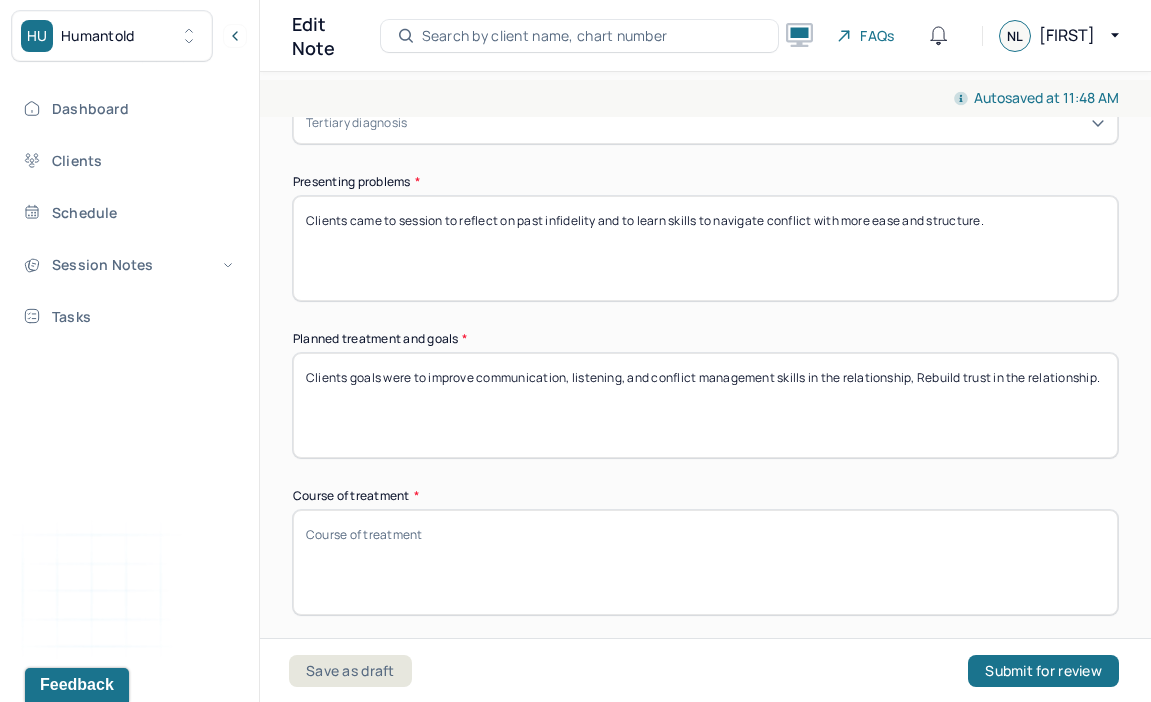 click on "Clients goals were to improve communication, listening, and conflict management skills in the relationship." at bounding box center (705, 405) 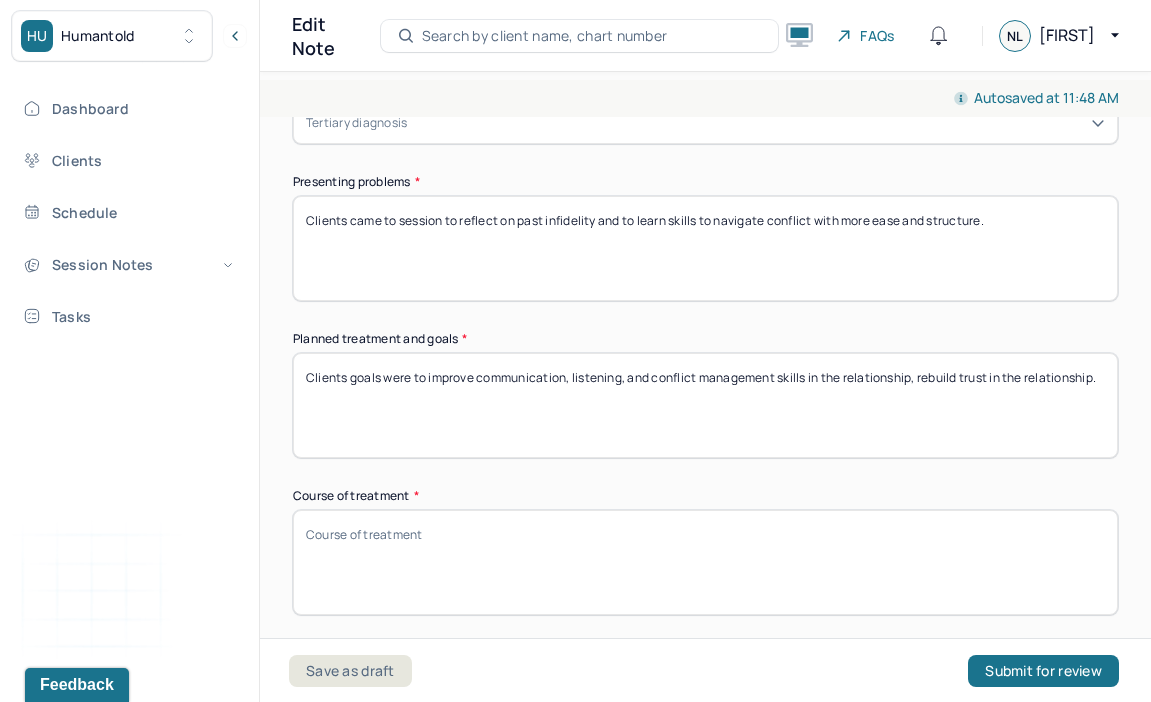 click on "Clients goals were to improve communication, listening, and conflict management skills in the relationship, rebuild trust in the relationship." at bounding box center [705, 405] 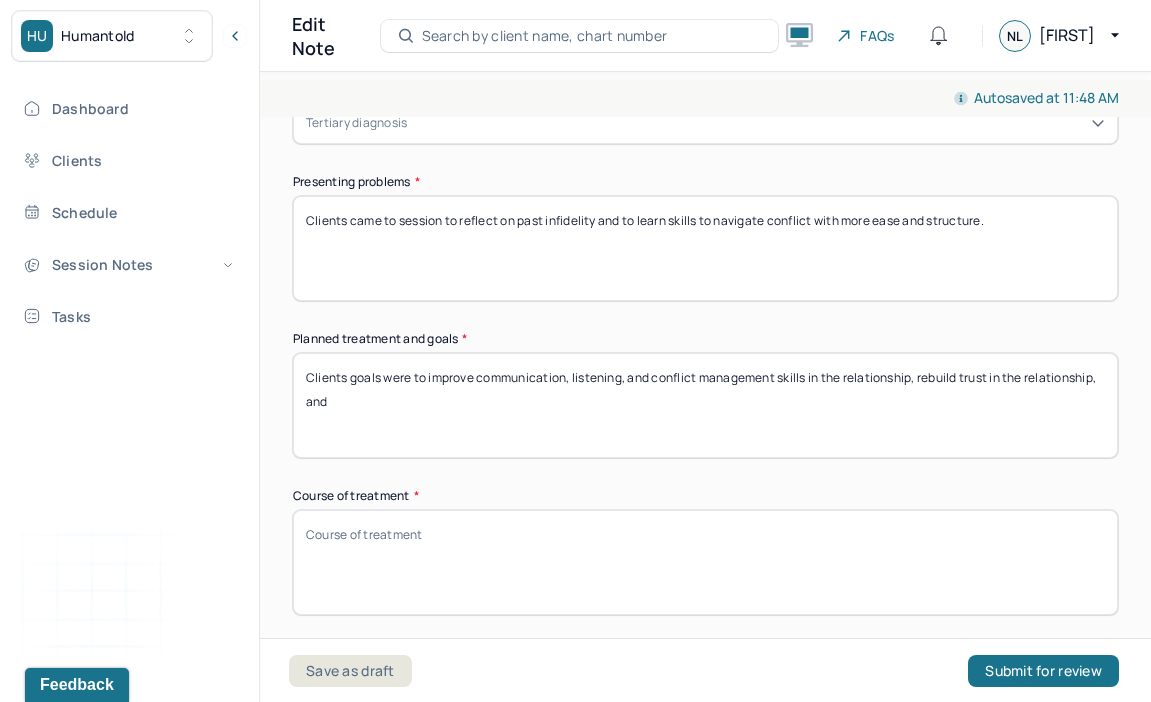 paste on "Process previous infidelity." 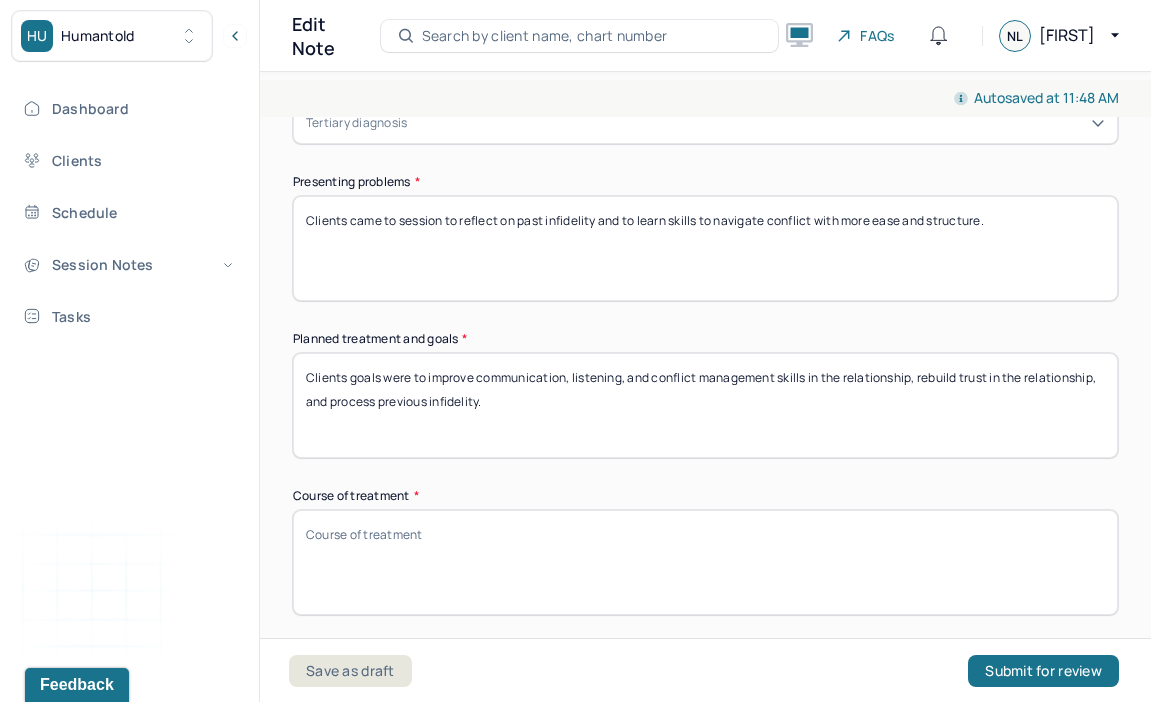 click on "Clients goals were to improve communication, listening, and conflict management skills in the relationship, rebuild trust in the relationship, and Process previous infidelity." at bounding box center [705, 405] 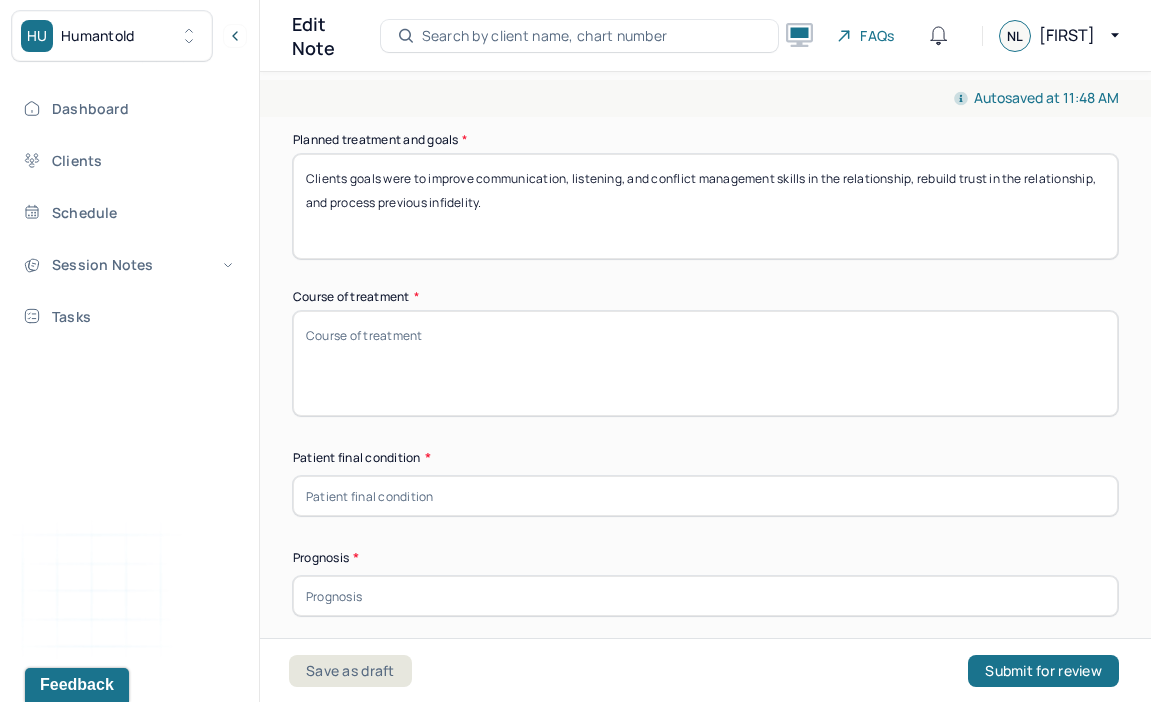 scroll, scrollTop: 1219, scrollLeft: 0, axis: vertical 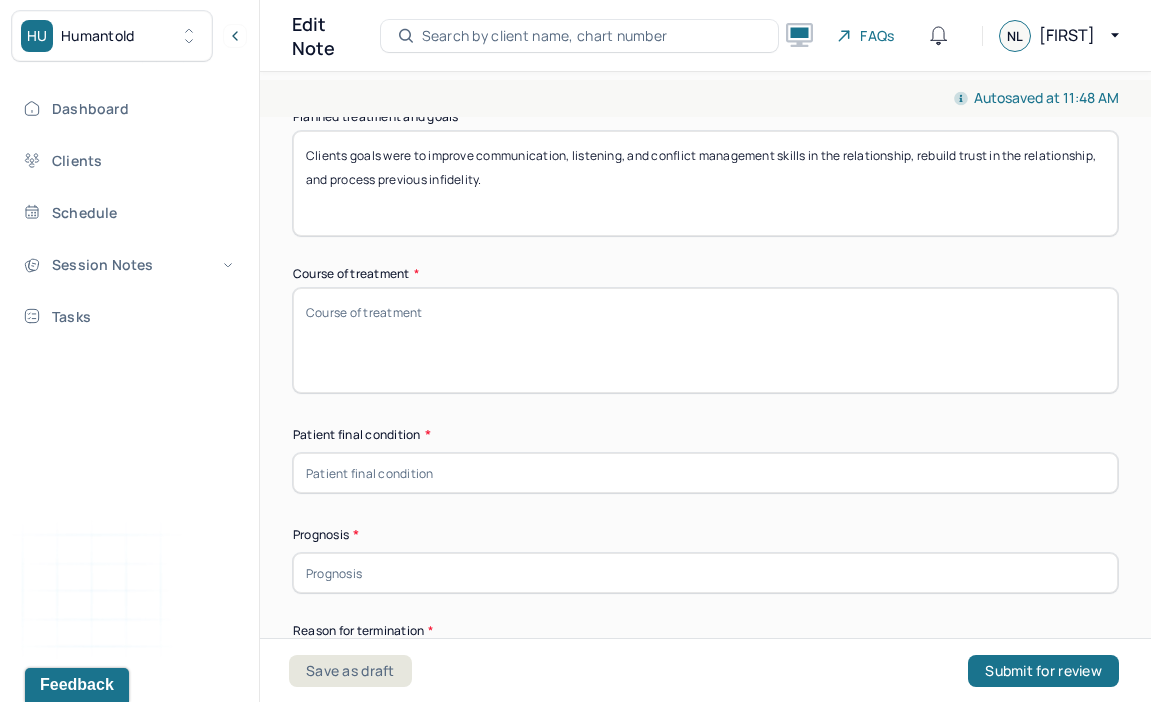type on "Clients goals were to improve communication, listening, and conflict management skills in the relationship, rebuild trust in the relationship, and process previous infidelity." 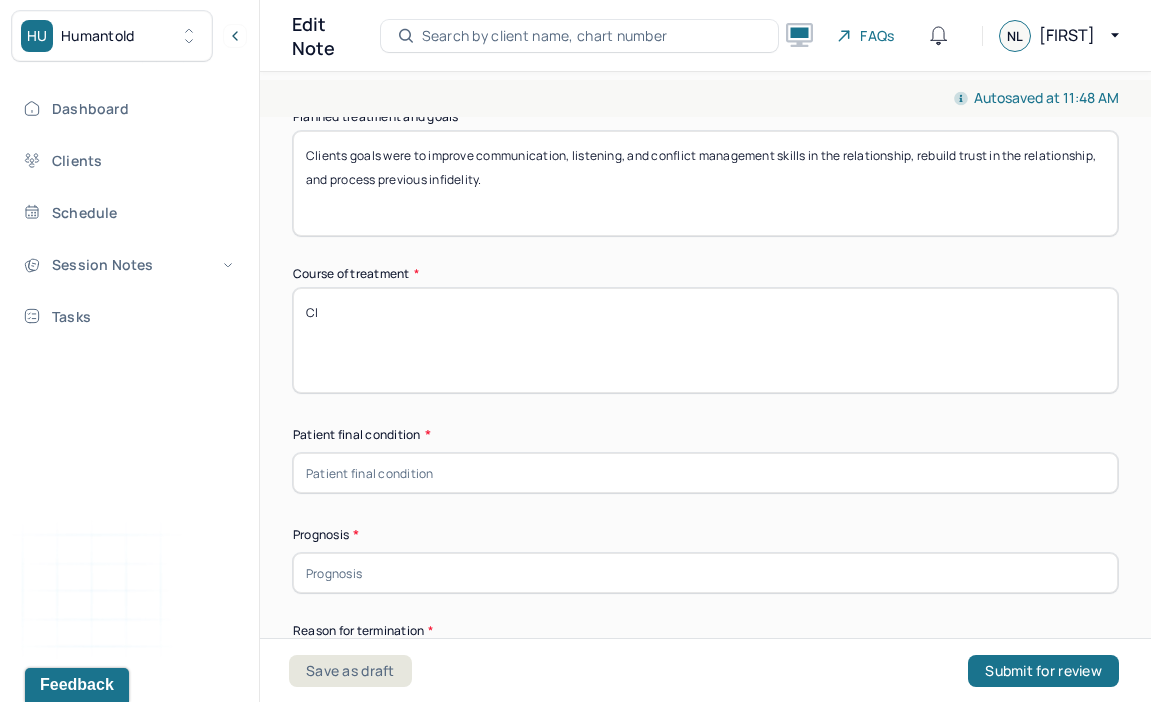 type on "C" 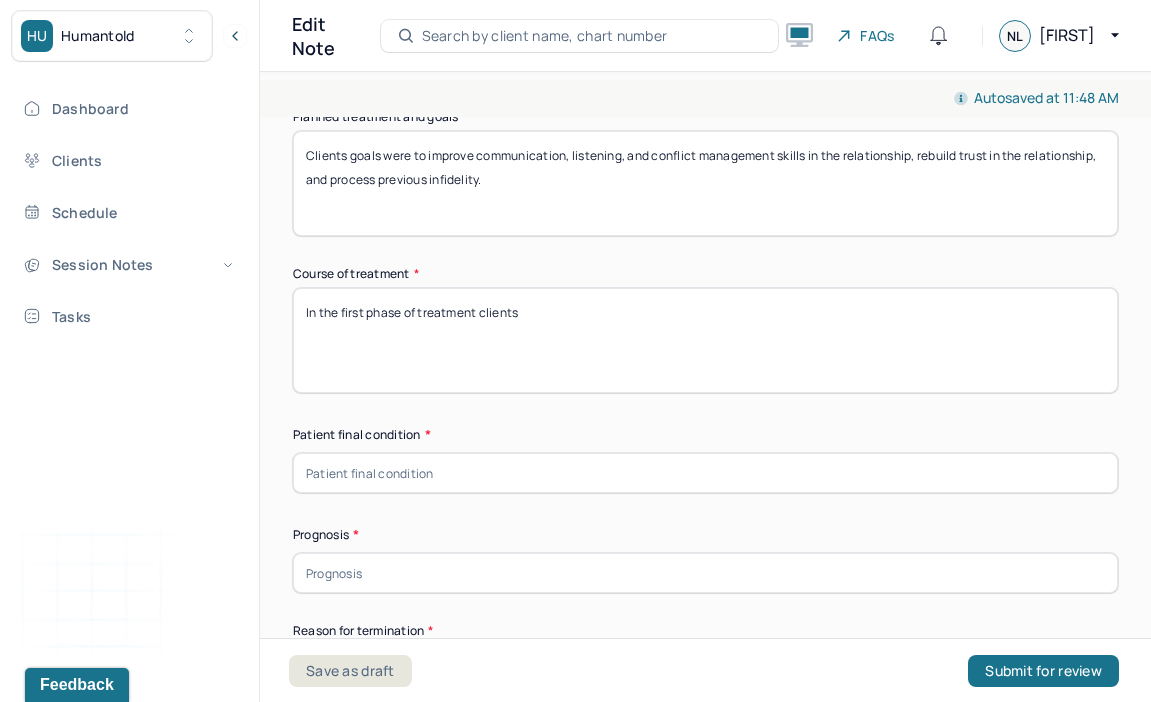 click on "In the first phase of treatement clients" at bounding box center [705, 340] 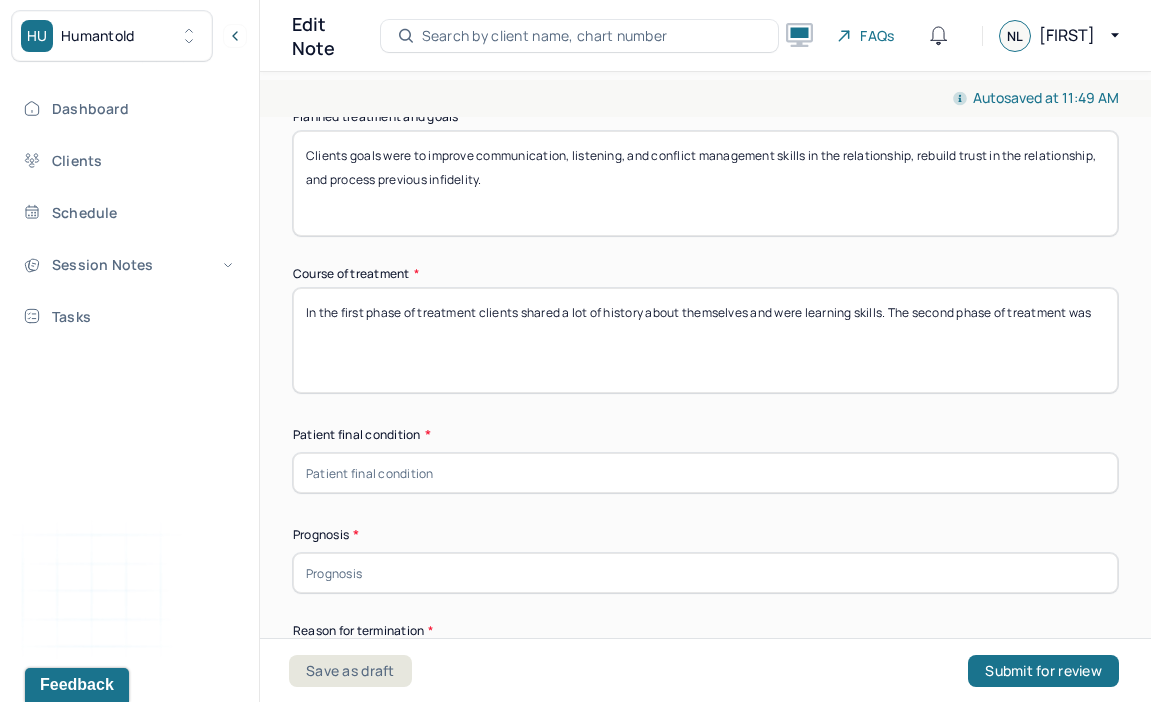 drag, startPoint x: 1087, startPoint y: 309, endPoint x: 1100, endPoint y: 309, distance: 13 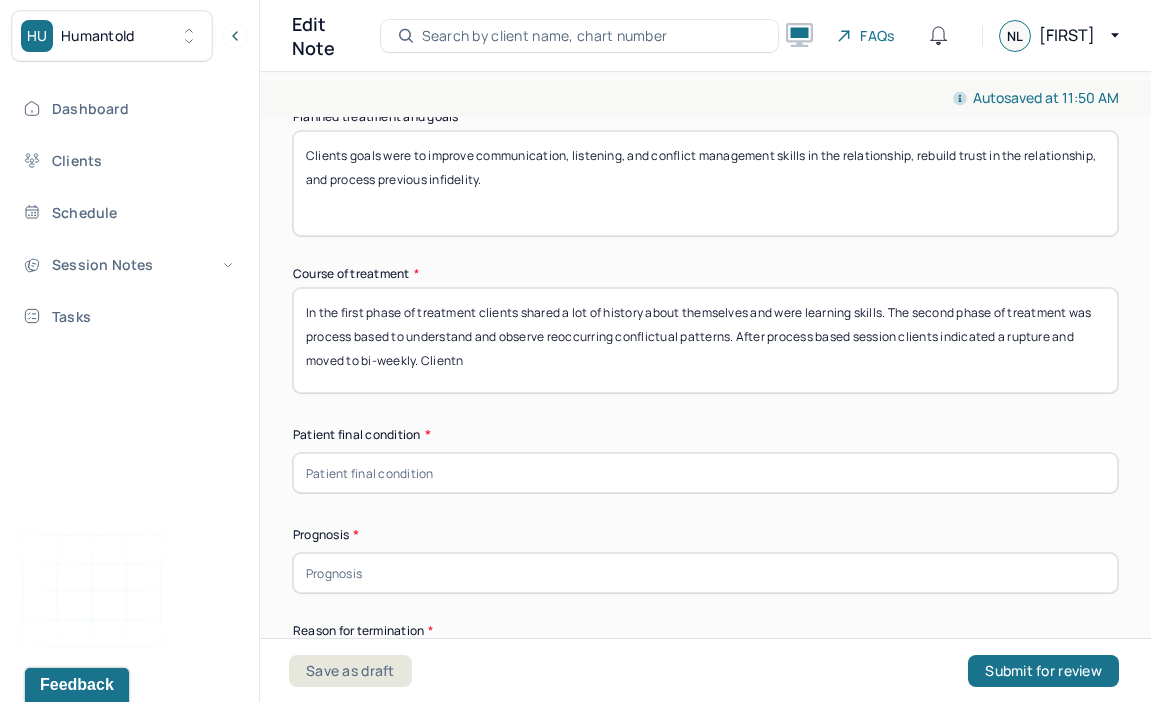 click on "In the first phase of treatment clients shared a lot of history about themselves and were learning skills. The second phase of treatment was process based to understand and observe reoccurring conflictual patterns. After process based session clients indicated a rupture and mvoed to bi-weekly. Clientn" at bounding box center (705, 340) 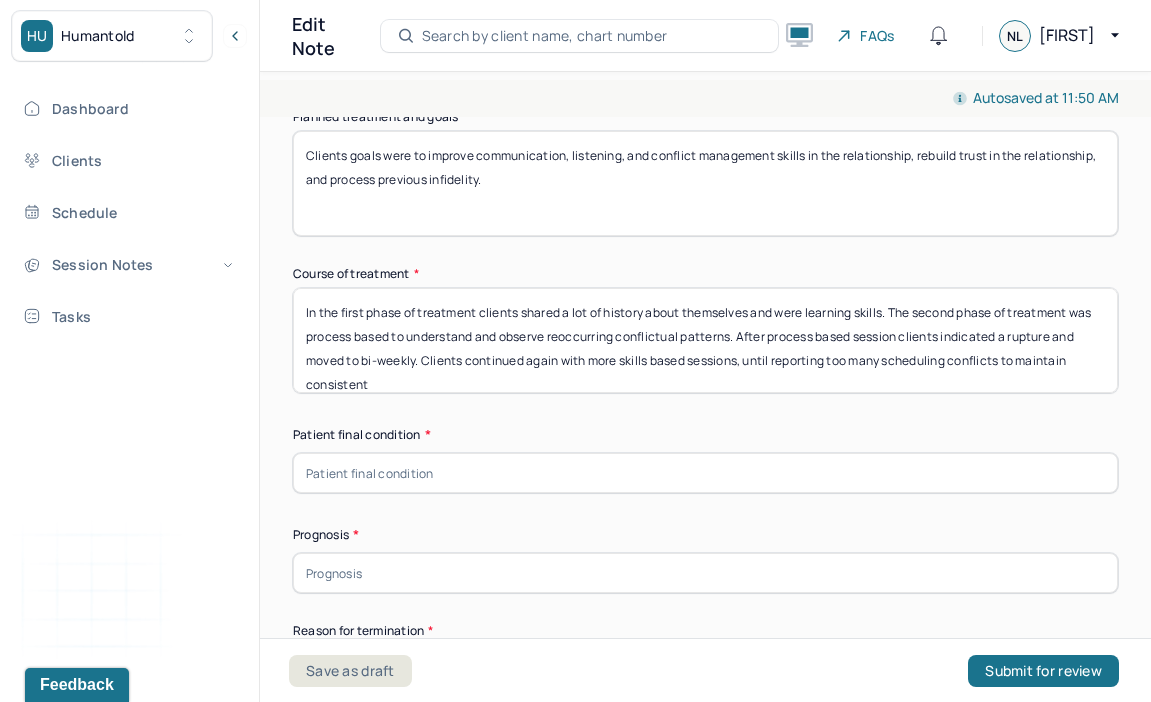 click on "In the first phase of treatment clients shared a lot of history about themselves and were learning skills. The second phase of treatment was process based to understand and observe reoccurring conflictual patterns. After process based session clients indicated a rupture and moved to bi-weekly. Clients continued again with more skills based sessions, until reporting too many schedulign conflicts to maintain consistent" at bounding box center (705, 340) 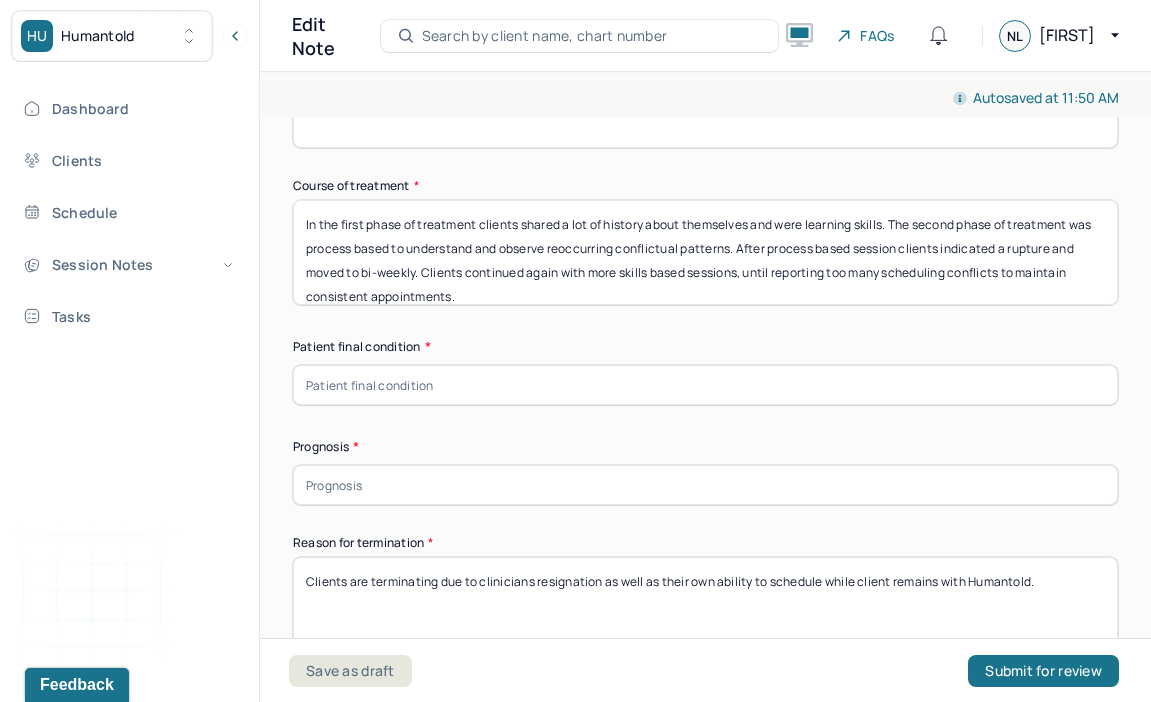scroll, scrollTop: 1329, scrollLeft: 0, axis: vertical 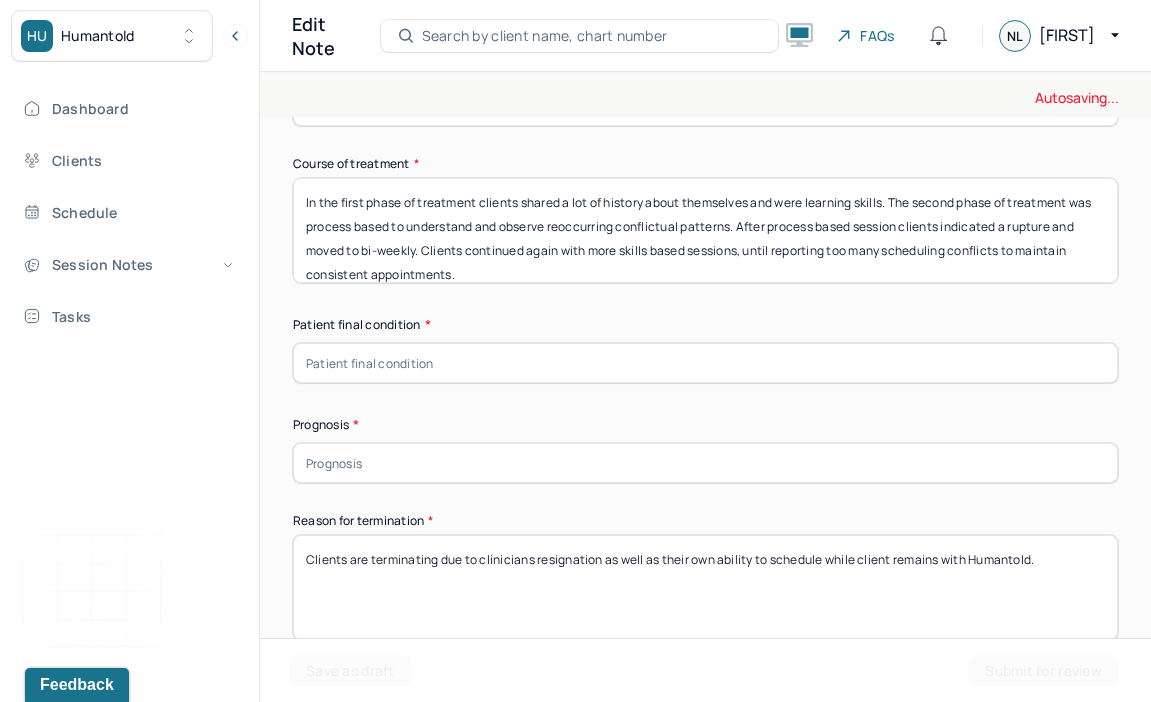 type on "In the first phase of treatment clients shared a lot of history about themselves and were learning skills. The second phase of treatment was process based to understand and observe reoccurring conflictual patterns. After process based session clients indicated a rupture and moved to bi-weekly. Clients continued again with more skills based sessions, until reporting too many scheduling conflicts to maintain consistent appointments." 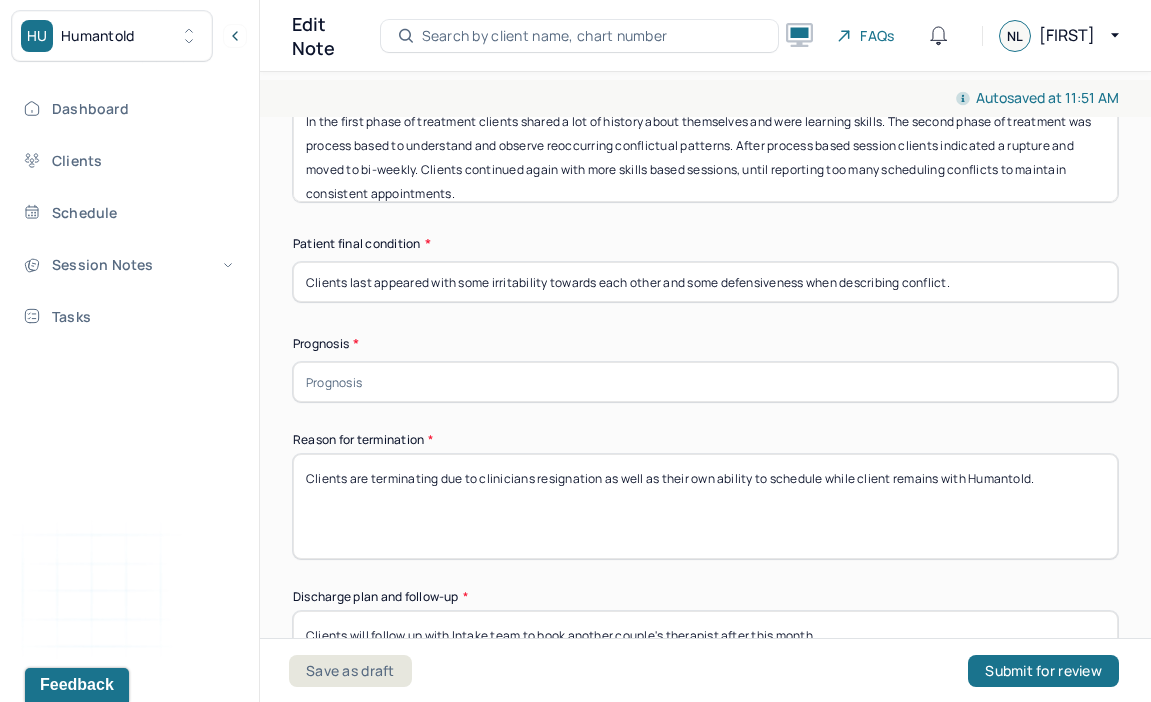 scroll, scrollTop: 1438, scrollLeft: 0, axis: vertical 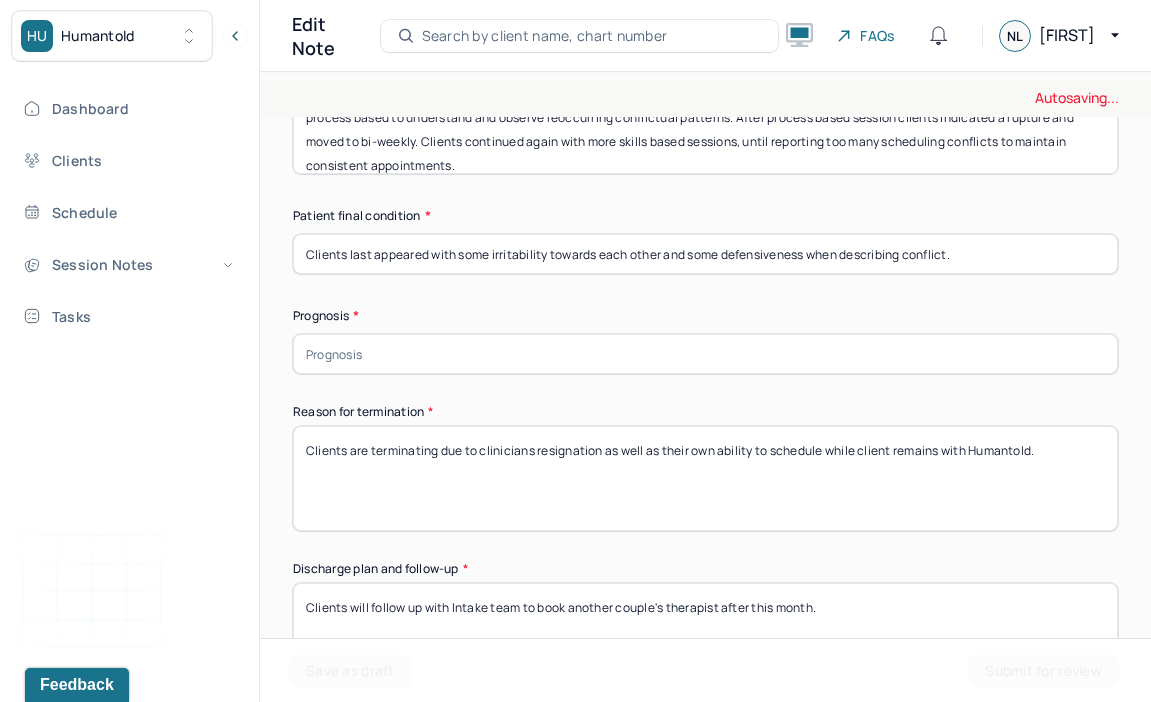 type on "Clients last appeared with some irritability towards each other and some defensiveness when describing conflict." 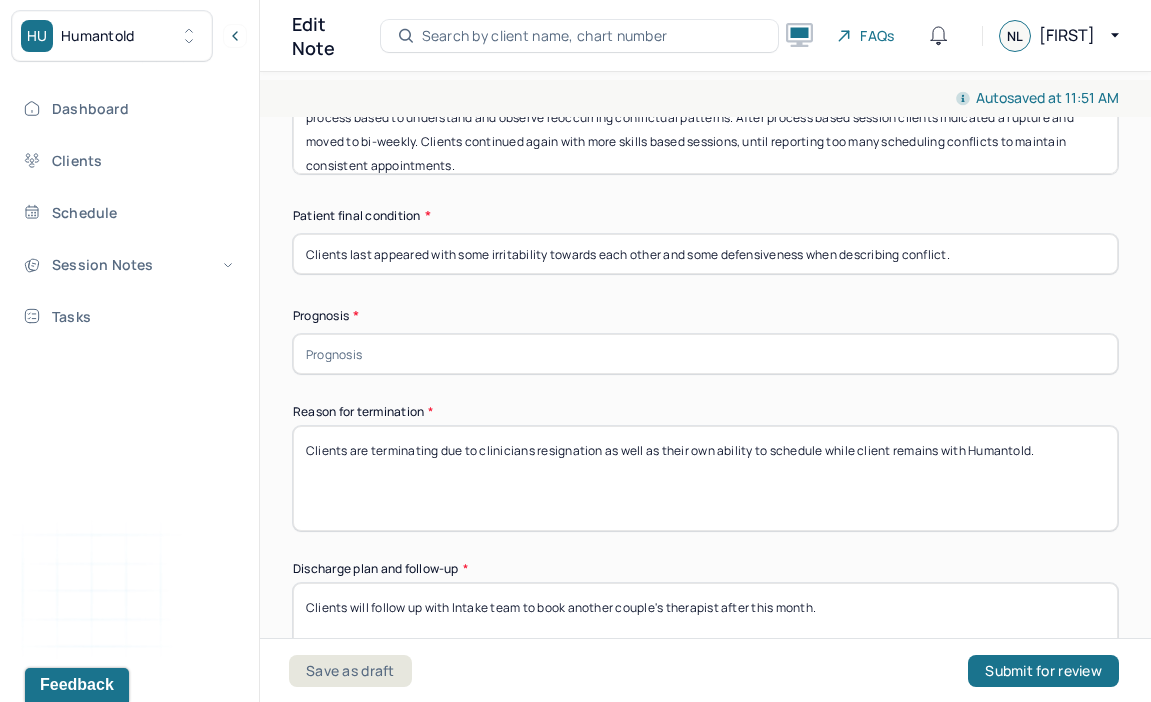 click at bounding box center [705, 354] 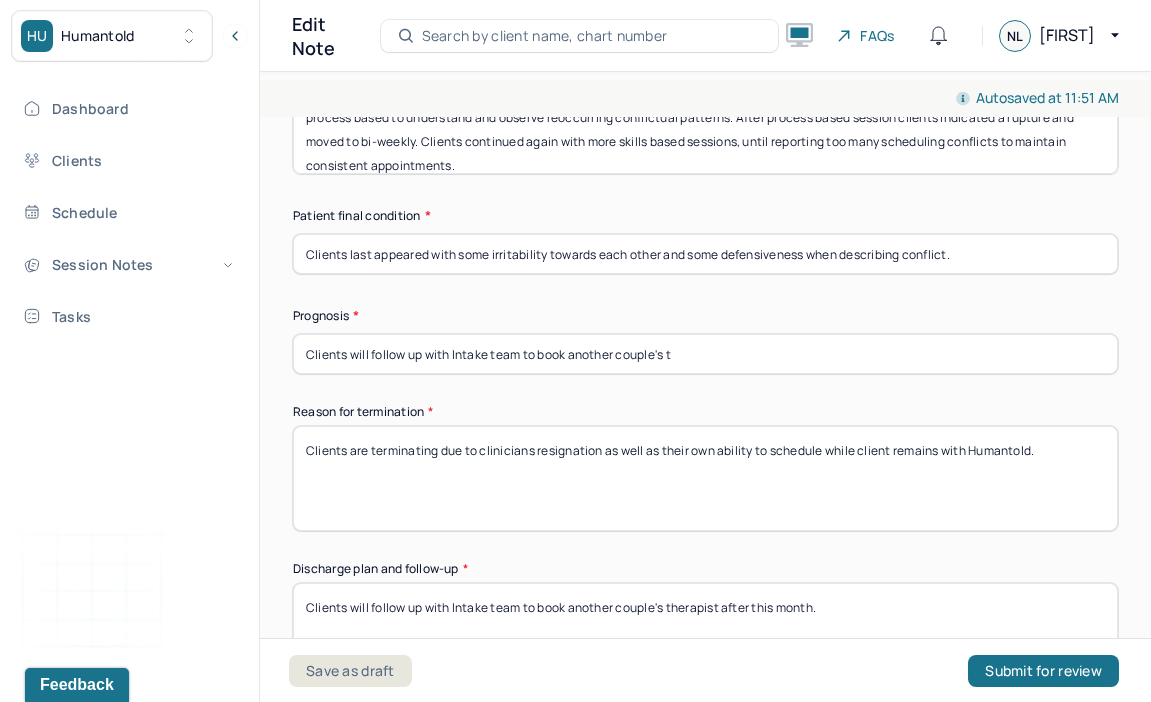 scroll, scrollTop: 0, scrollLeft: 1132, axis: horizontal 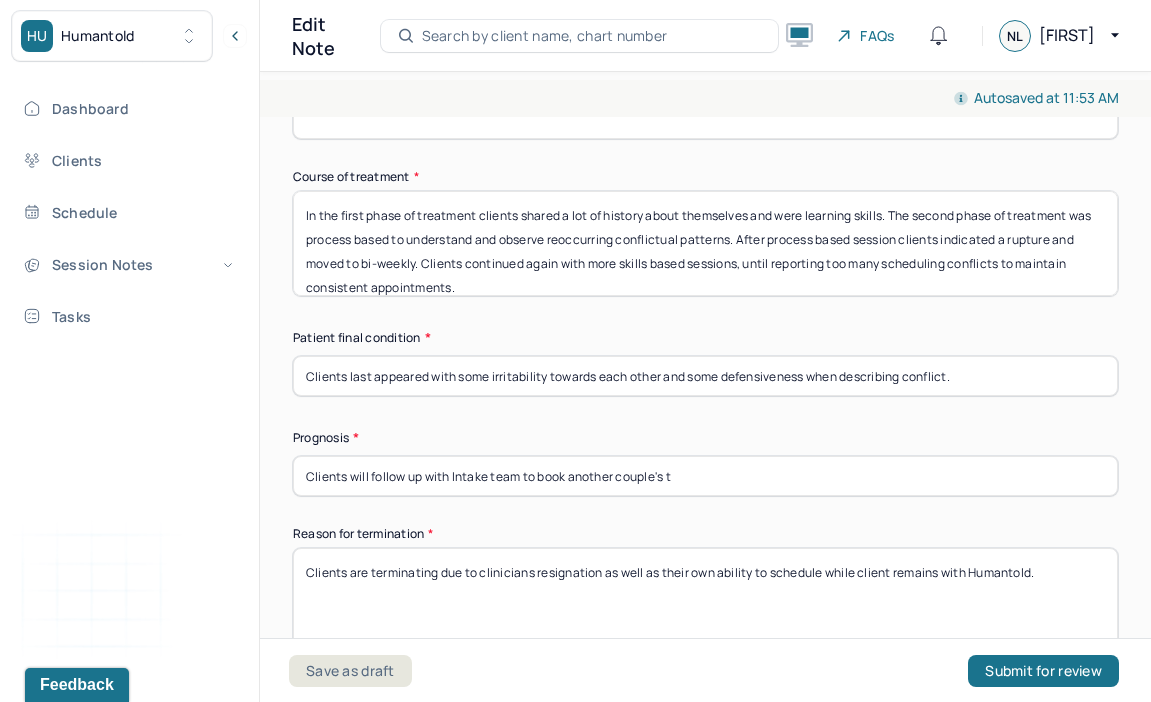 type on "Clients will follow up with Intake team to book another couple's t" 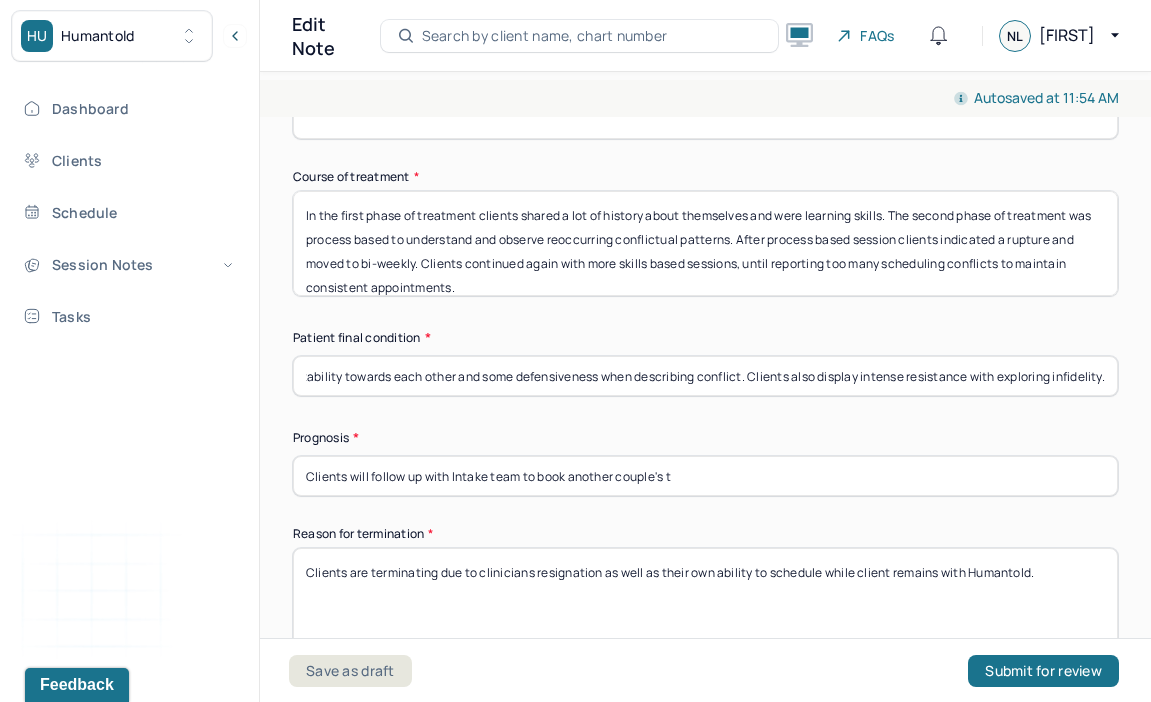 scroll, scrollTop: 0, scrollLeft: 212, axis: horizontal 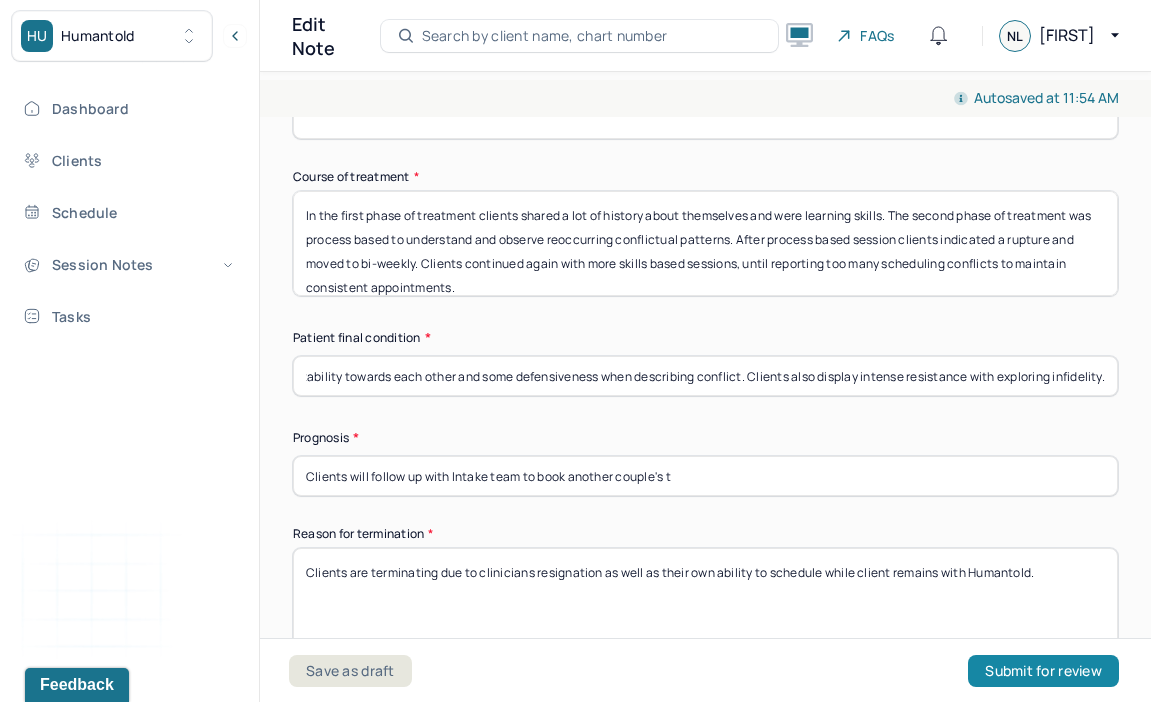 type on "Clients last appeared with some irritability towards each other and some defensiveness when describing conflict. Clients also display intense resistance with exploring infidelity." 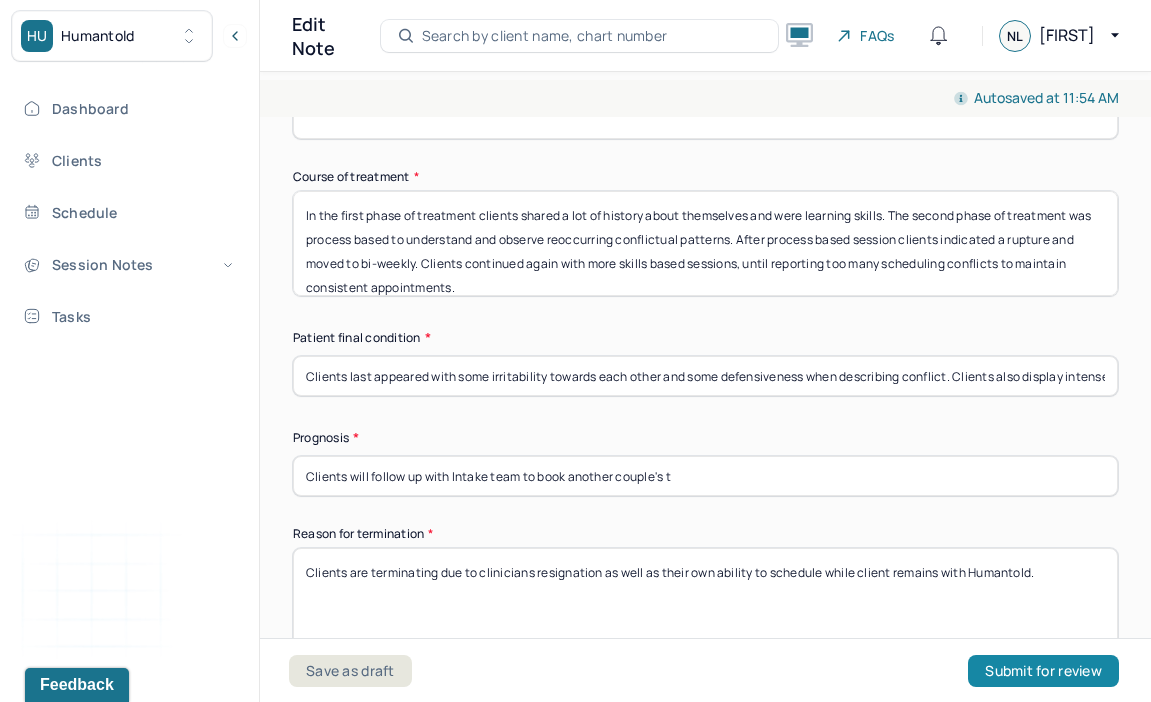 click on "Submit for review" at bounding box center [1043, 671] 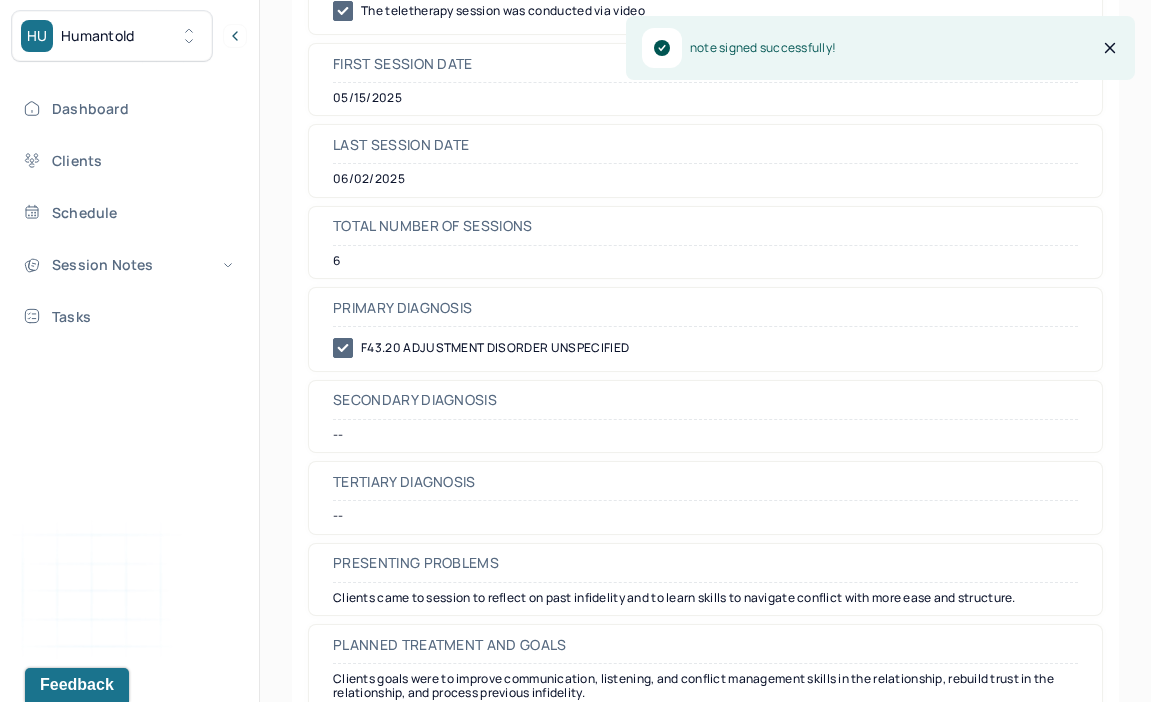 scroll, scrollTop: 0, scrollLeft: 0, axis: both 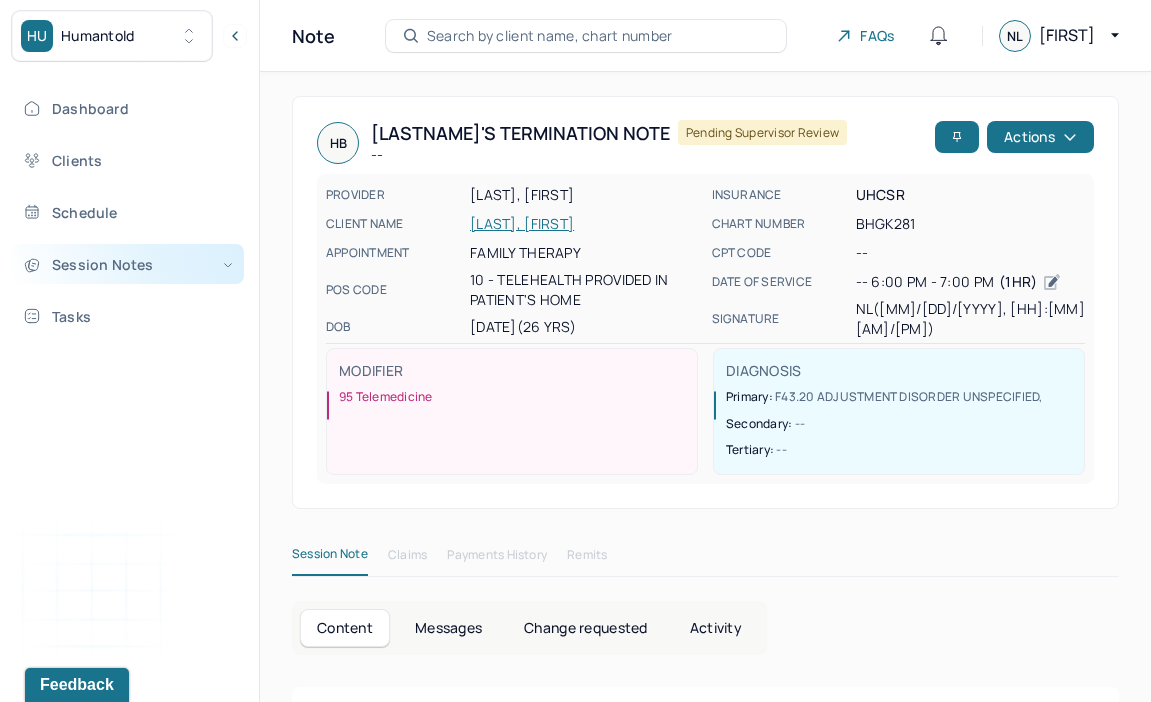 click on "Session Notes" at bounding box center (128, 264) 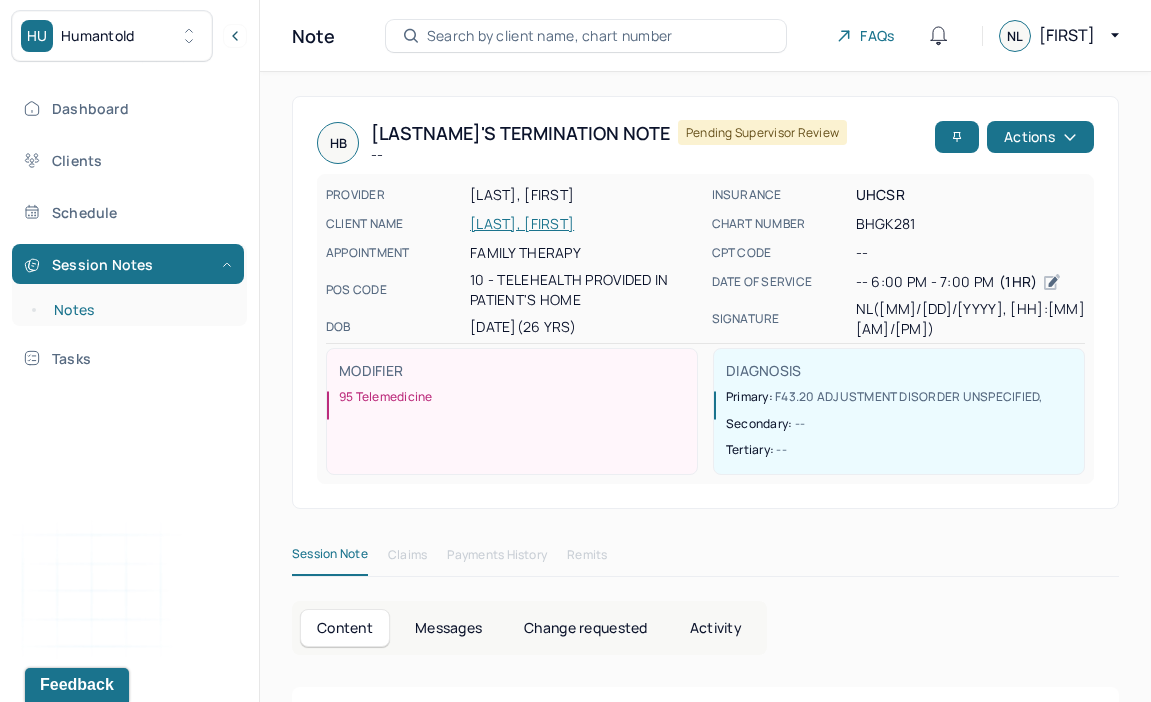 click on "Notes" at bounding box center [139, 310] 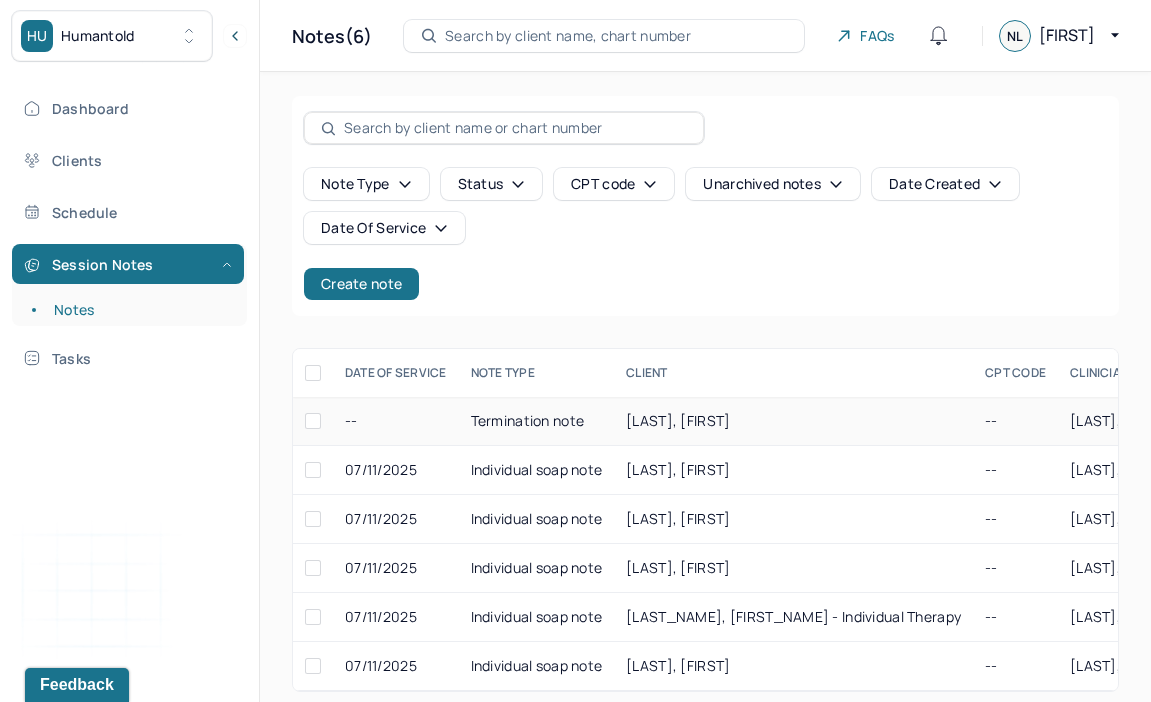scroll, scrollTop: 14, scrollLeft: 0, axis: vertical 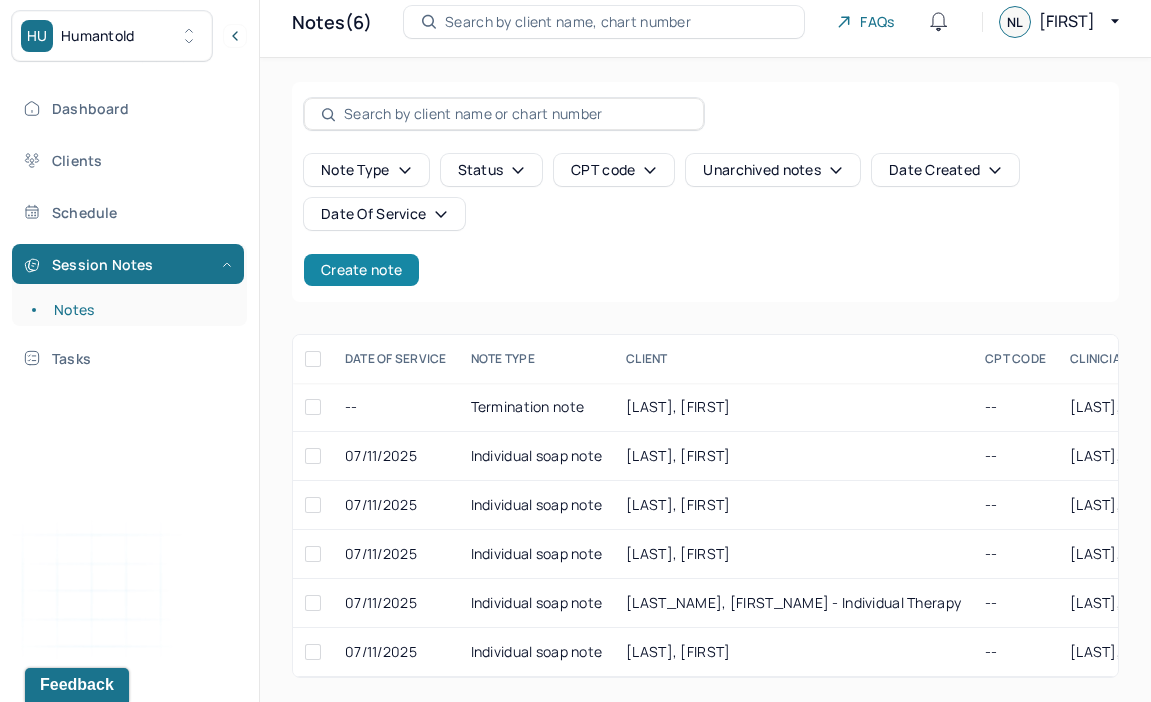 click on "Create note" at bounding box center [361, 270] 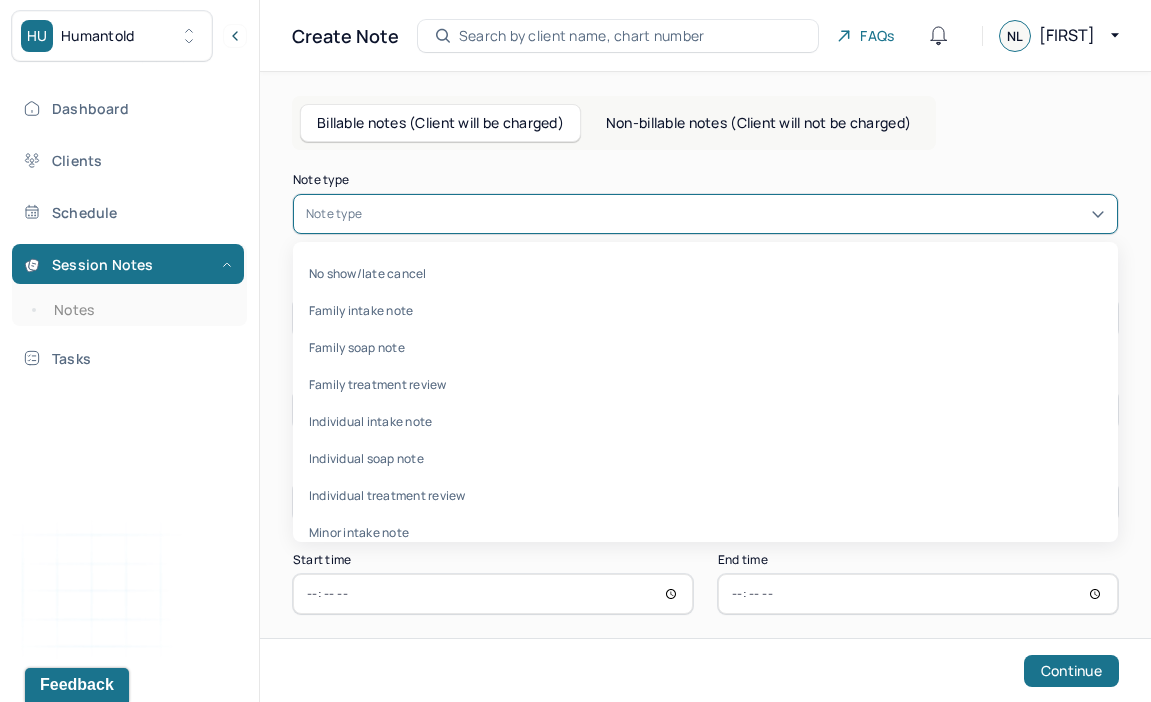 click at bounding box center (735, 214) 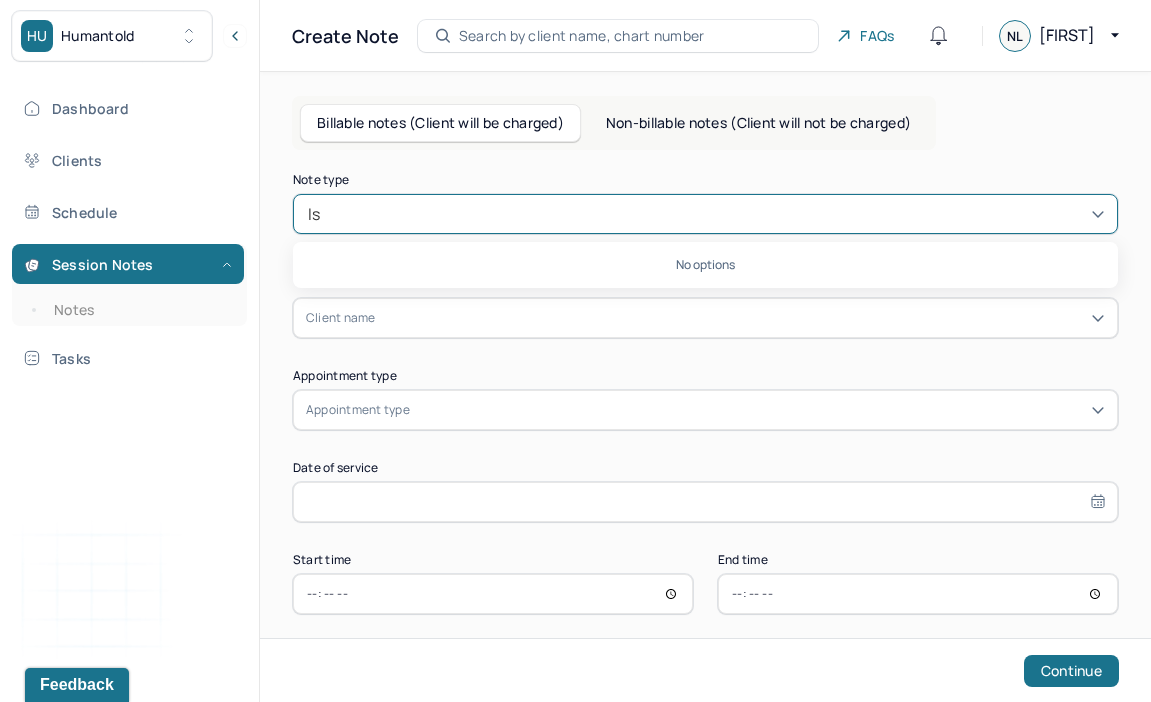 type on "I" 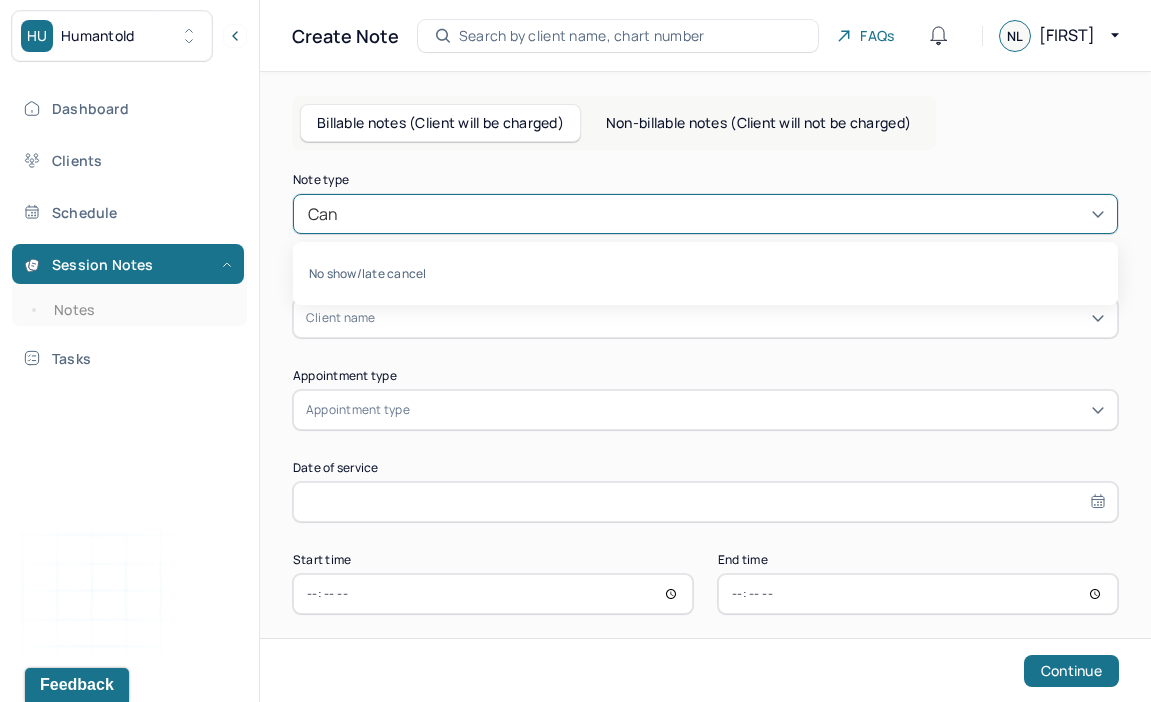 type on "Canc" 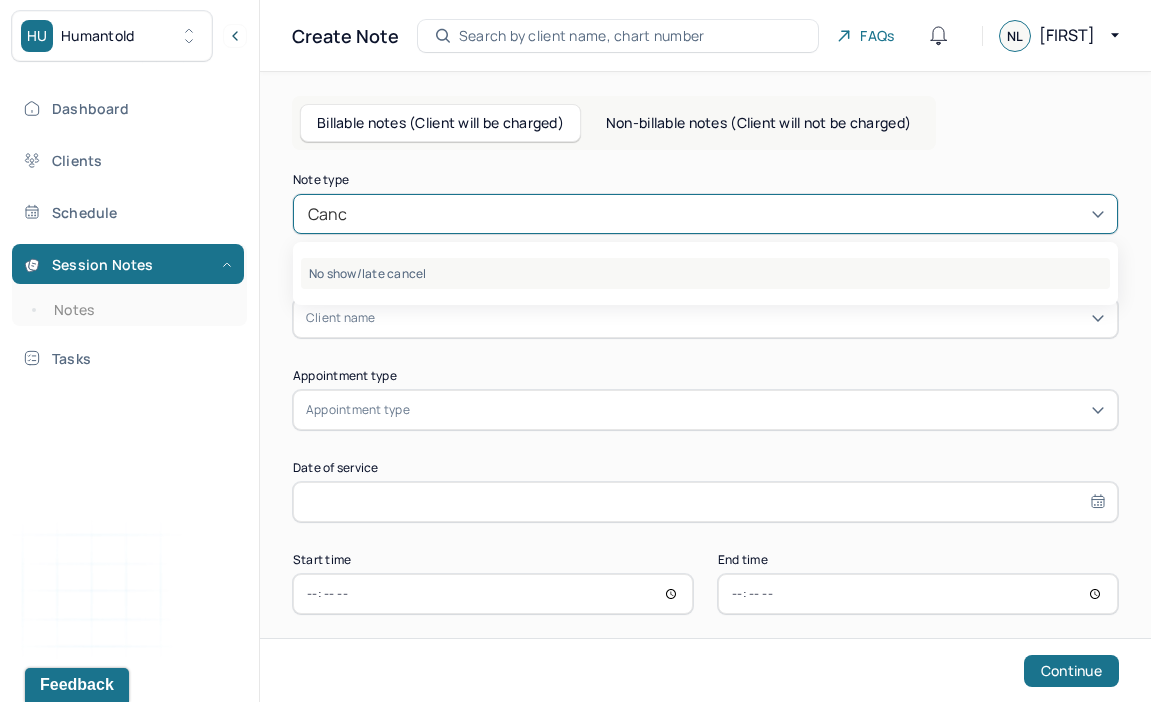 click on "No show/late cancel" at bounding box center (705, 273) 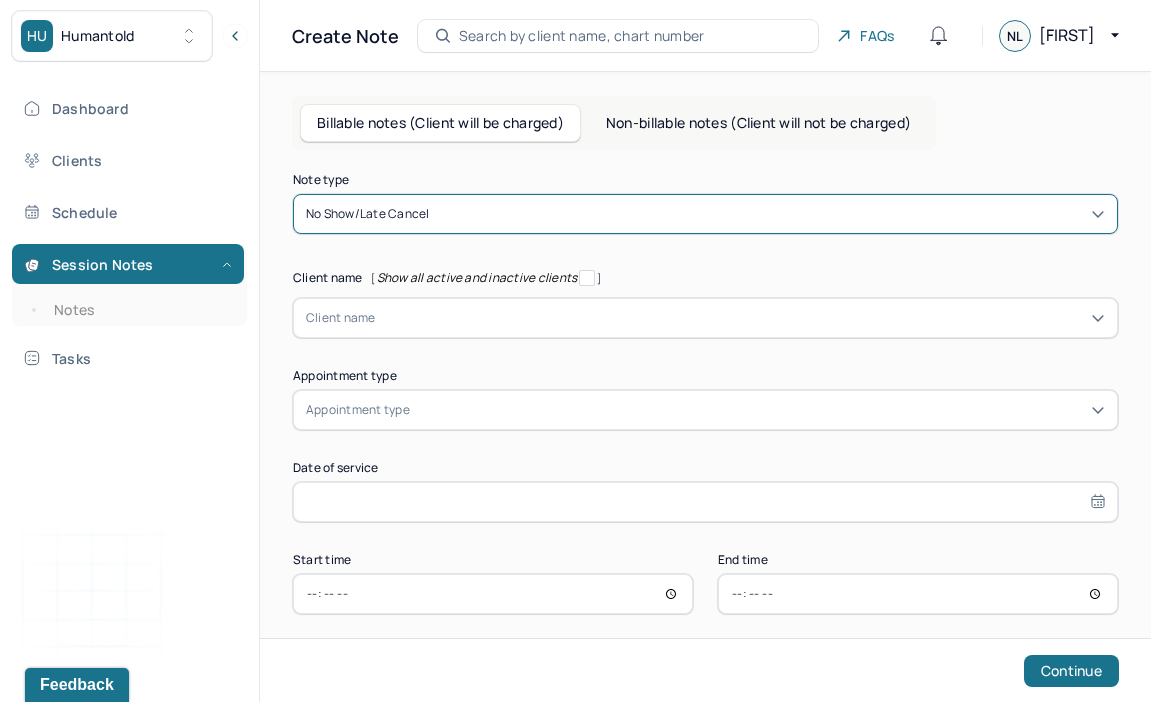 click at bounding box center [740, 318] 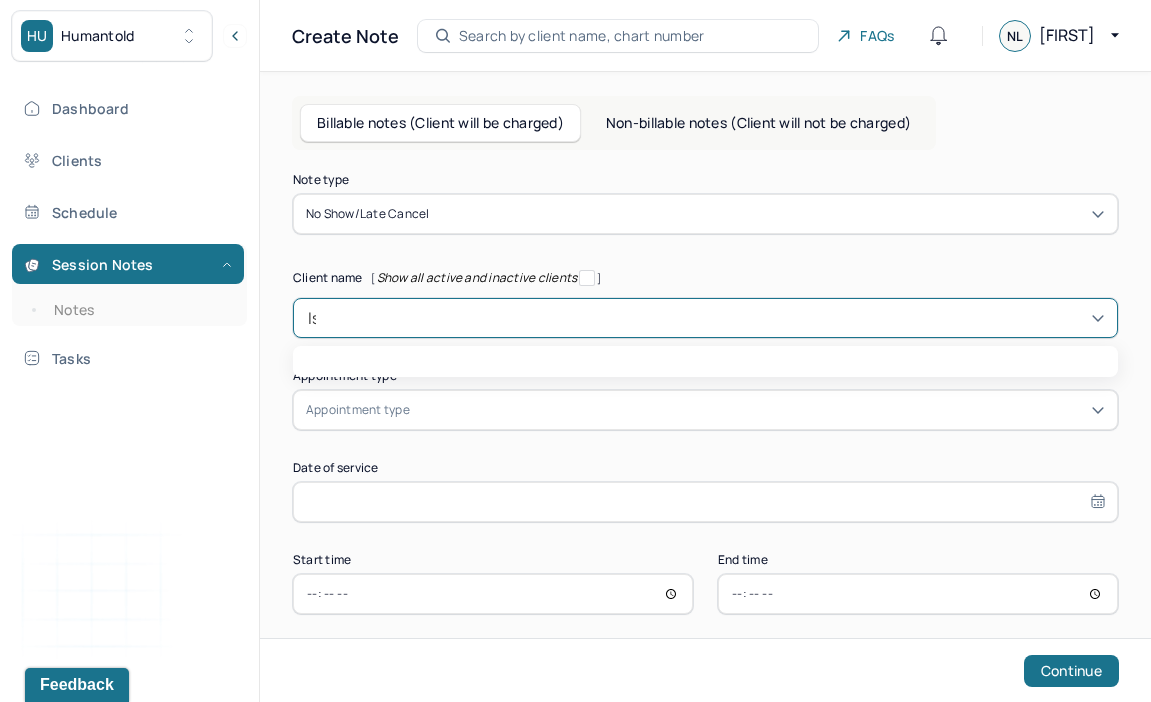 type on "[FIRST]" 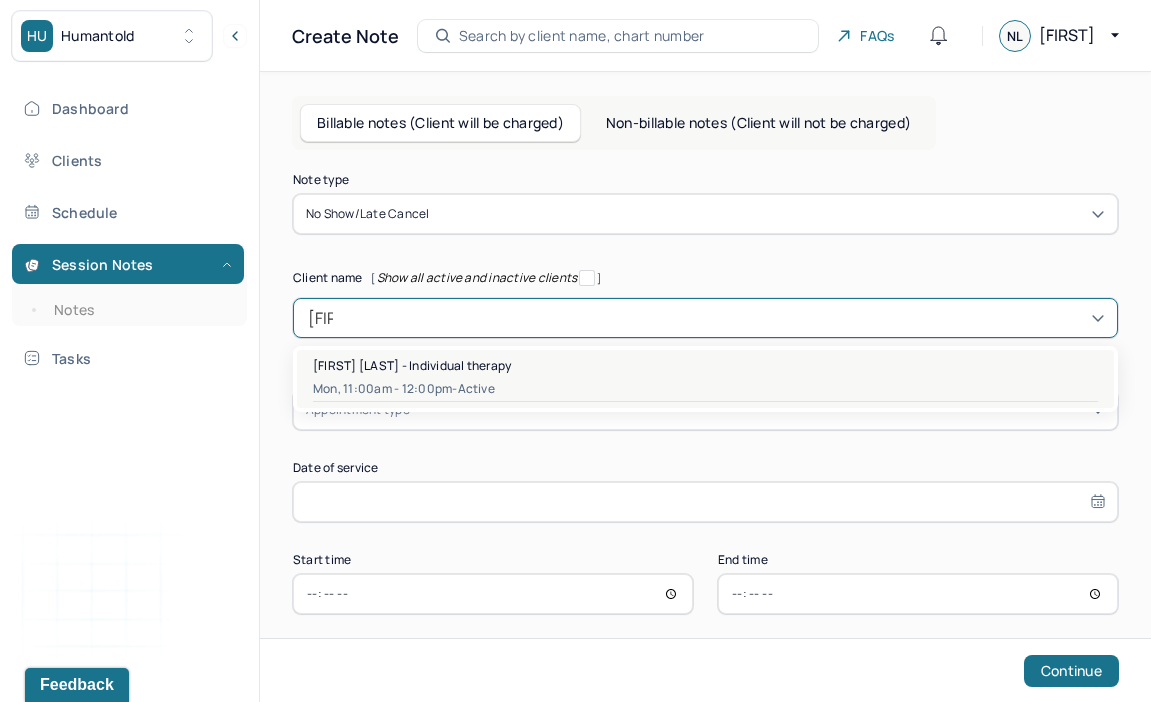 click on "[FIRST] [LAST] - Individual therapy" at bounding box center (412, 365) 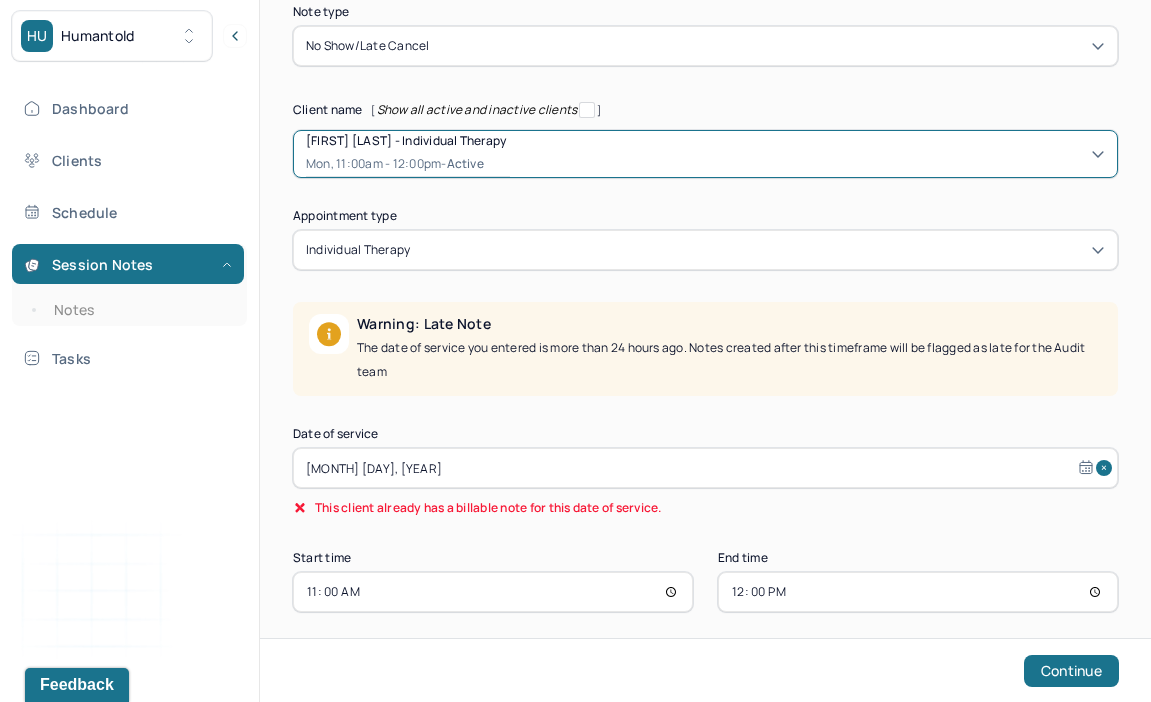 scroll, scrollTop: 183, scrollLeft: 0, axis: vertical 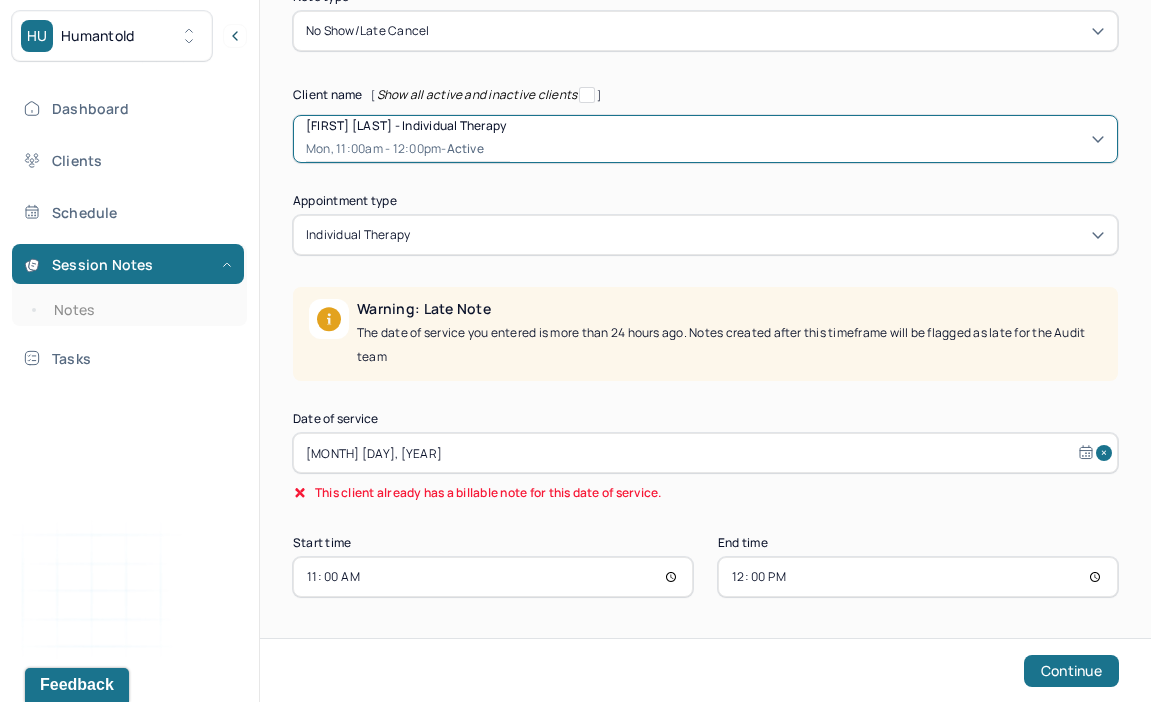 select on "6" 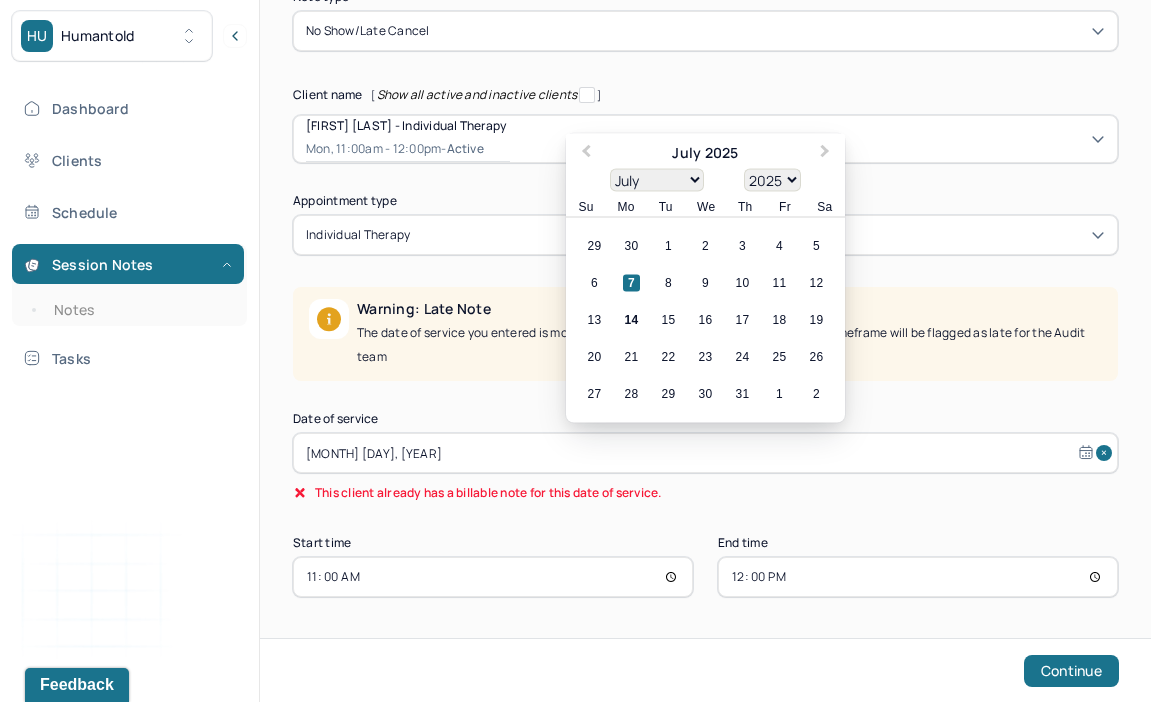 click on "[MONTH] [DAY], [YEAR]" at bounding box center (705, 453) 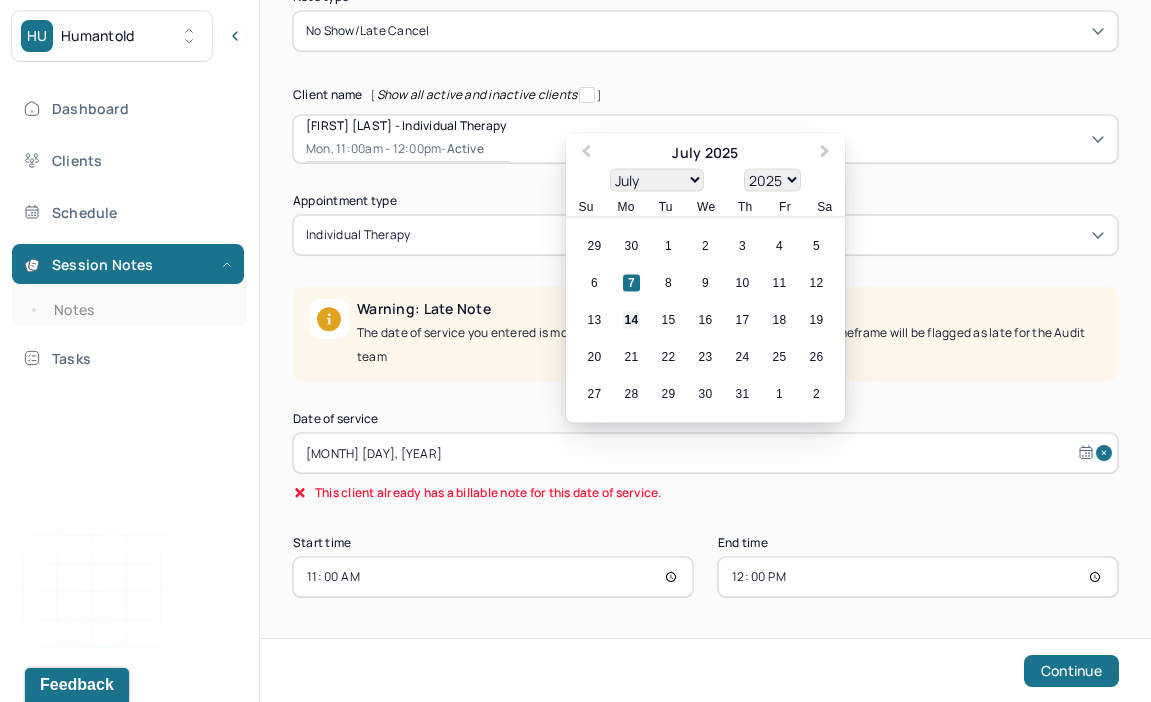click on "14" at bounding box center [631, 320] 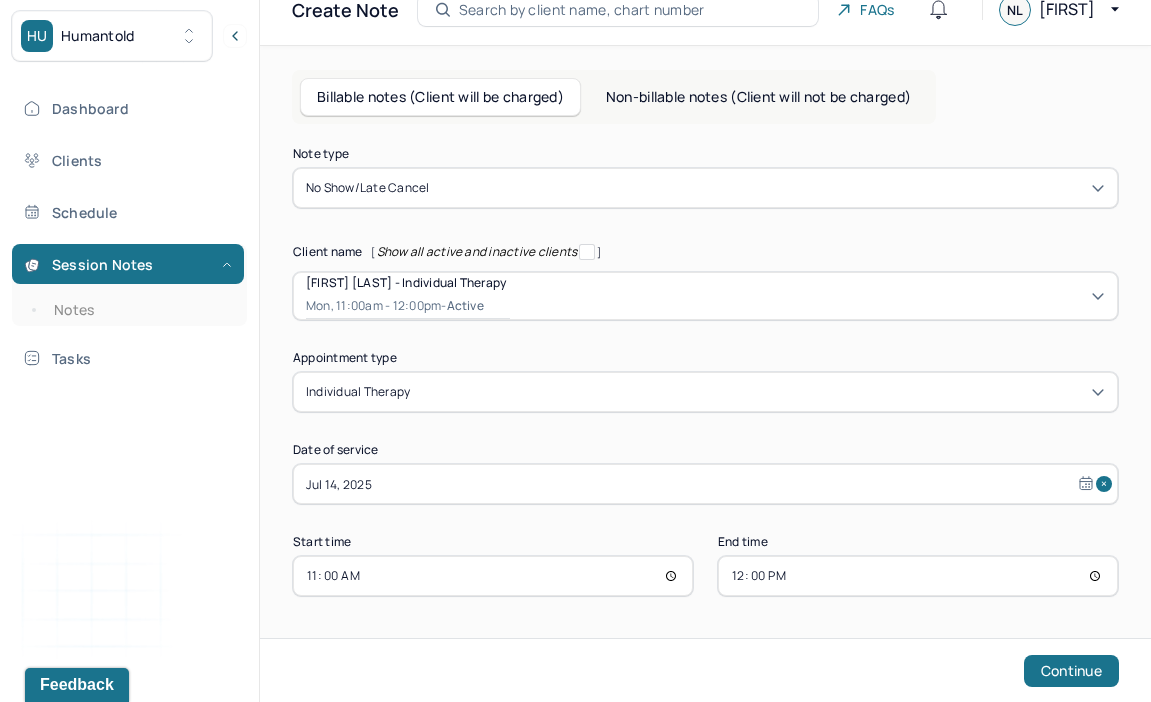 scroll, scrollTop: 25, scrollLeft: 0, axis: vertical 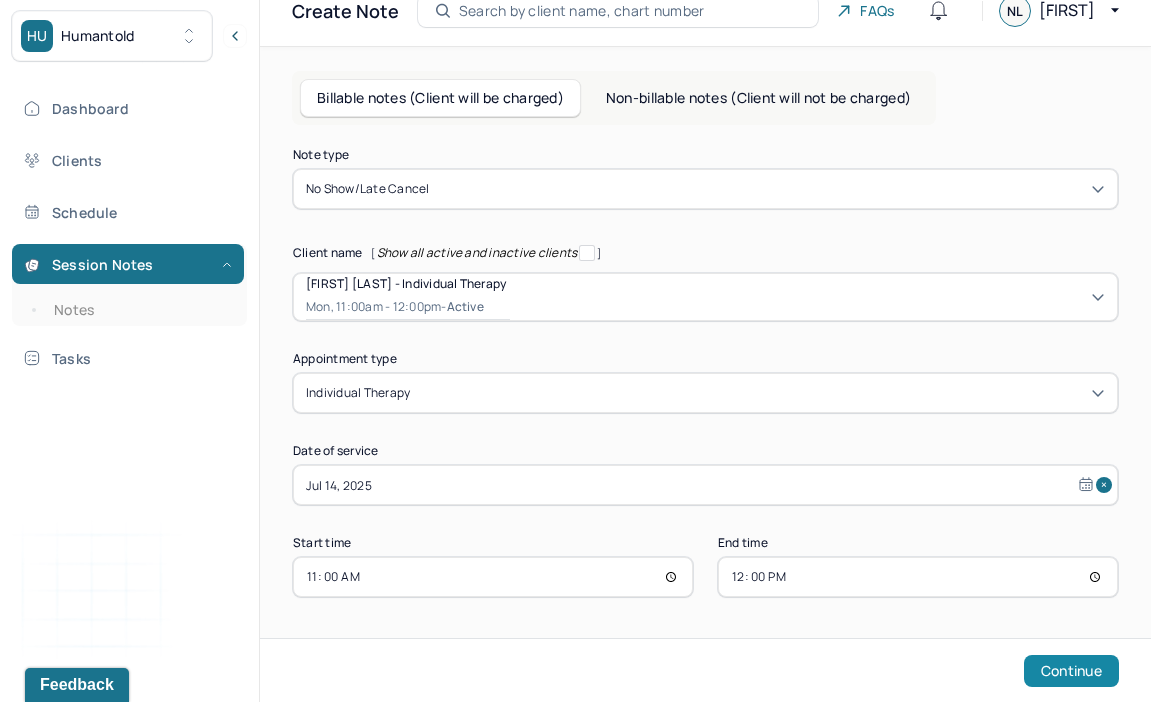 click on "Continue" at bounding box center [1071, 671] 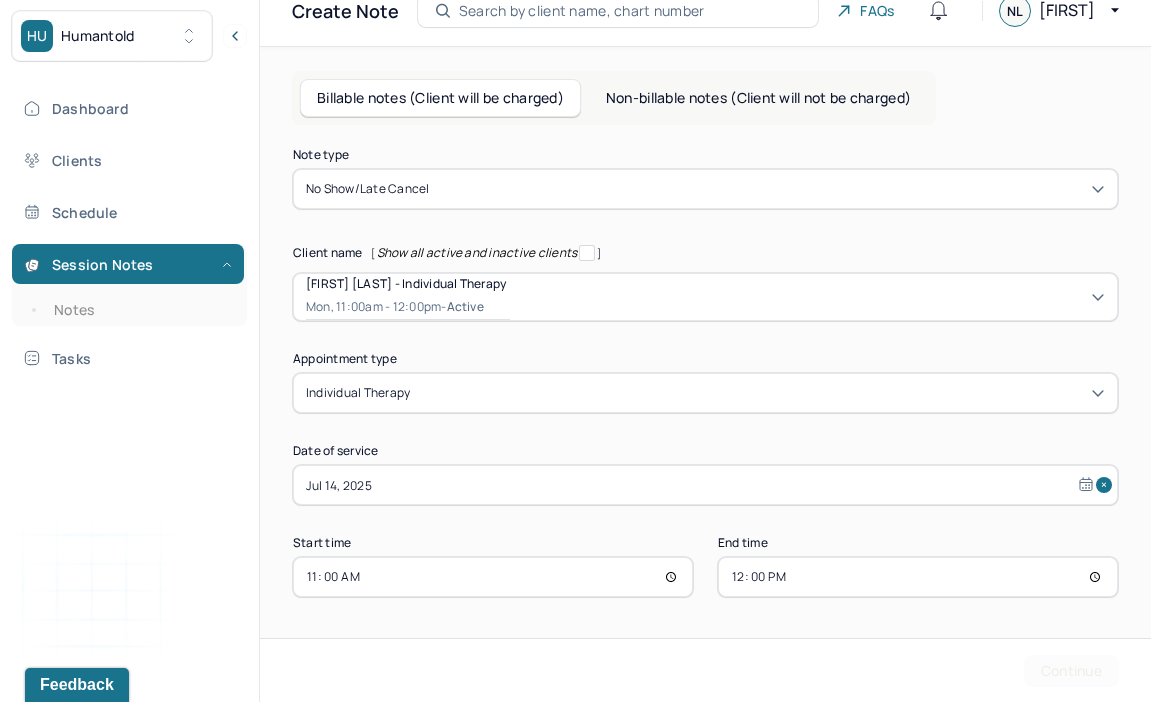 scroll, scrollTop: 0, scrollLeft: 0, axis: both 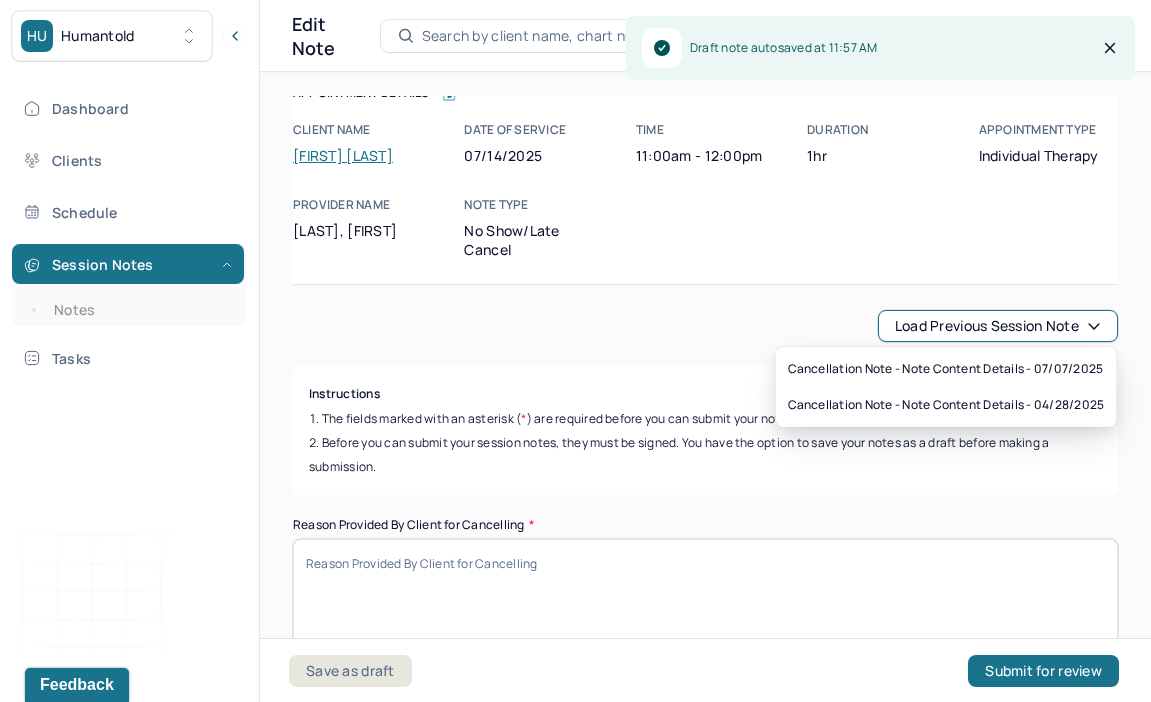 click on "Load previous session note" at bounding box center (998, 326) 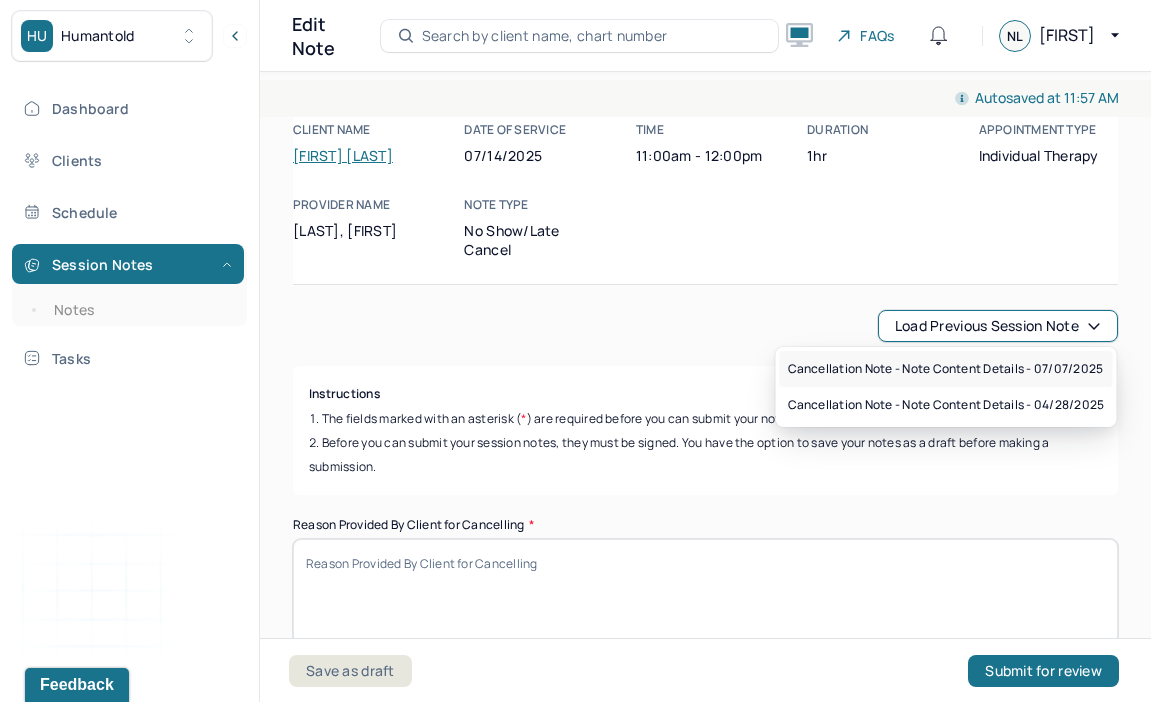 click on "Cancellation note   - Note content Details -   07/07/2025" at bounding box center (946, 369) 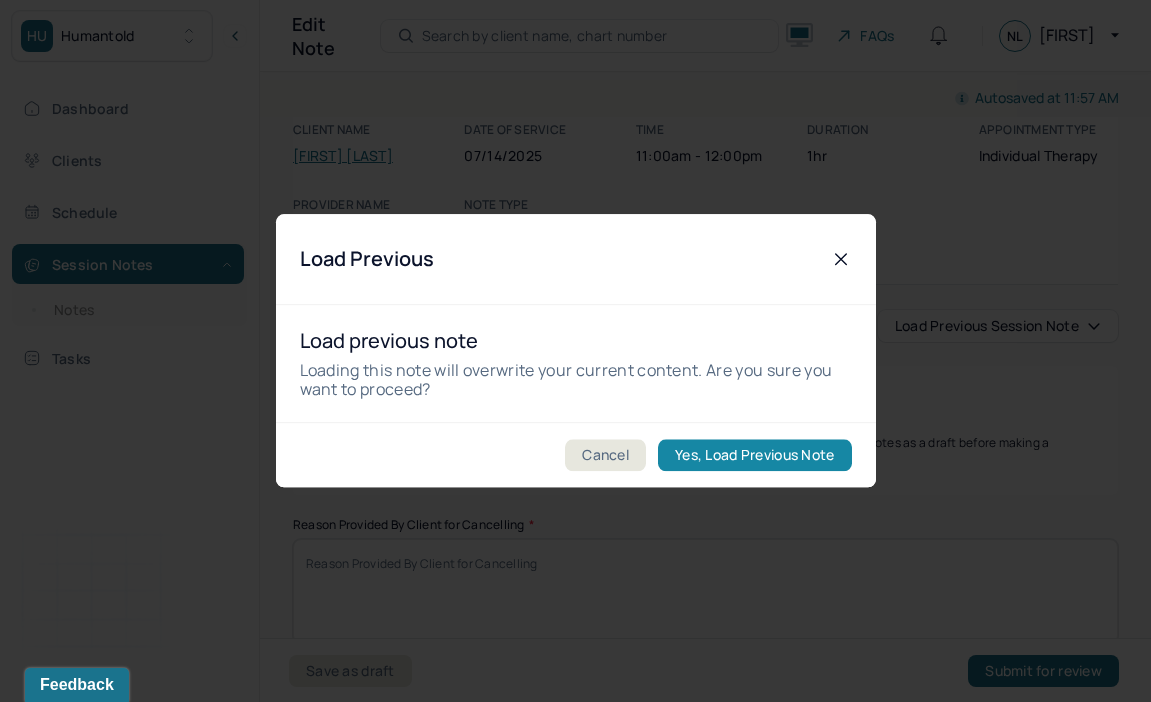 click on "Yes, Load Previous Note" at bounding box center [754, 456] 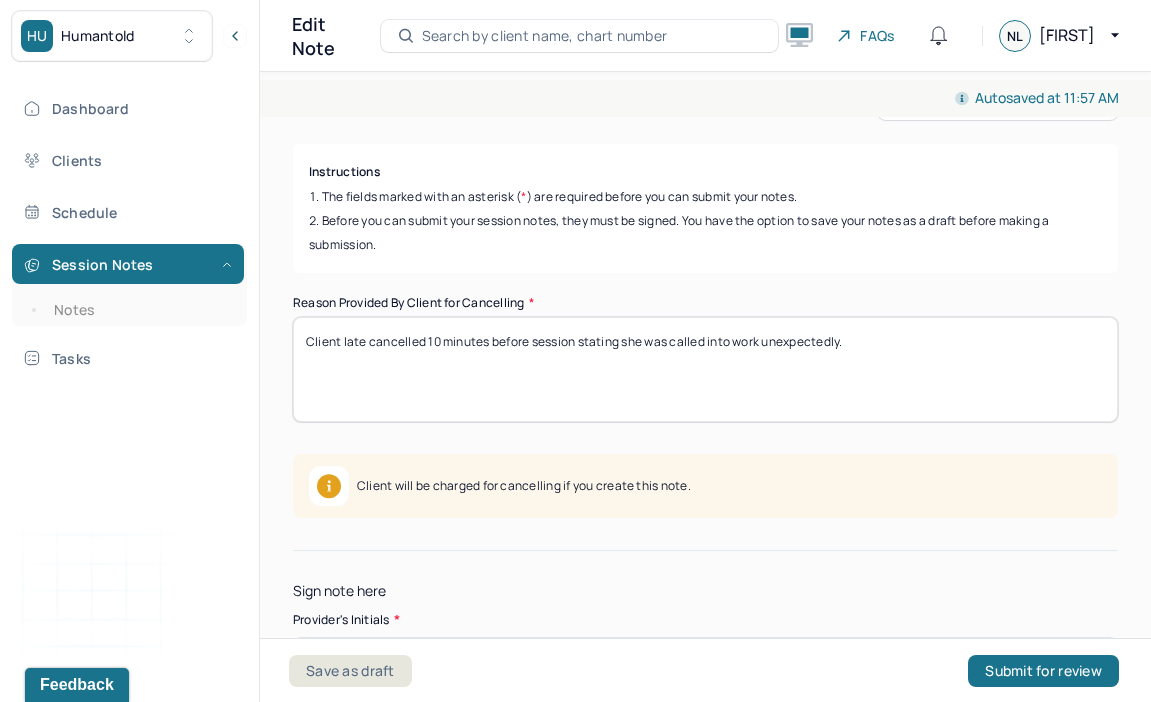 scroll, scrollTop: 285, scrollLeft: 0, axis: vertical 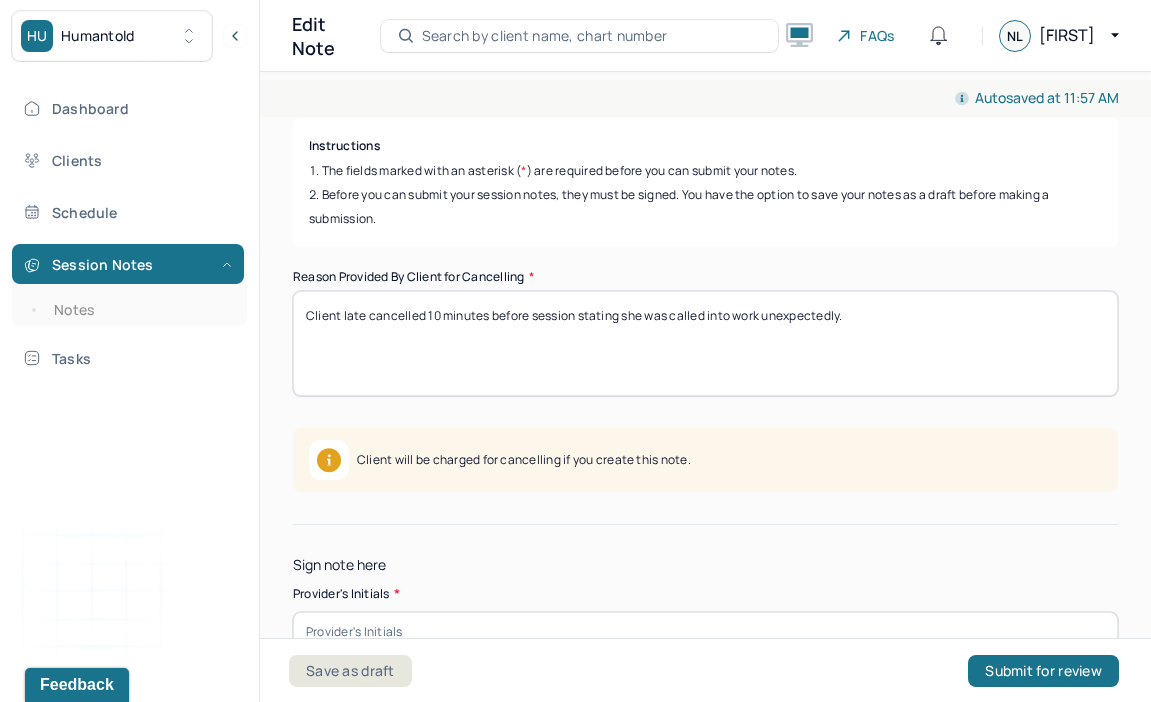 drag, startPoint x: 343, startPoint y: 317, endPoint x: 884, endPoint y: 357, distance: 542.47675 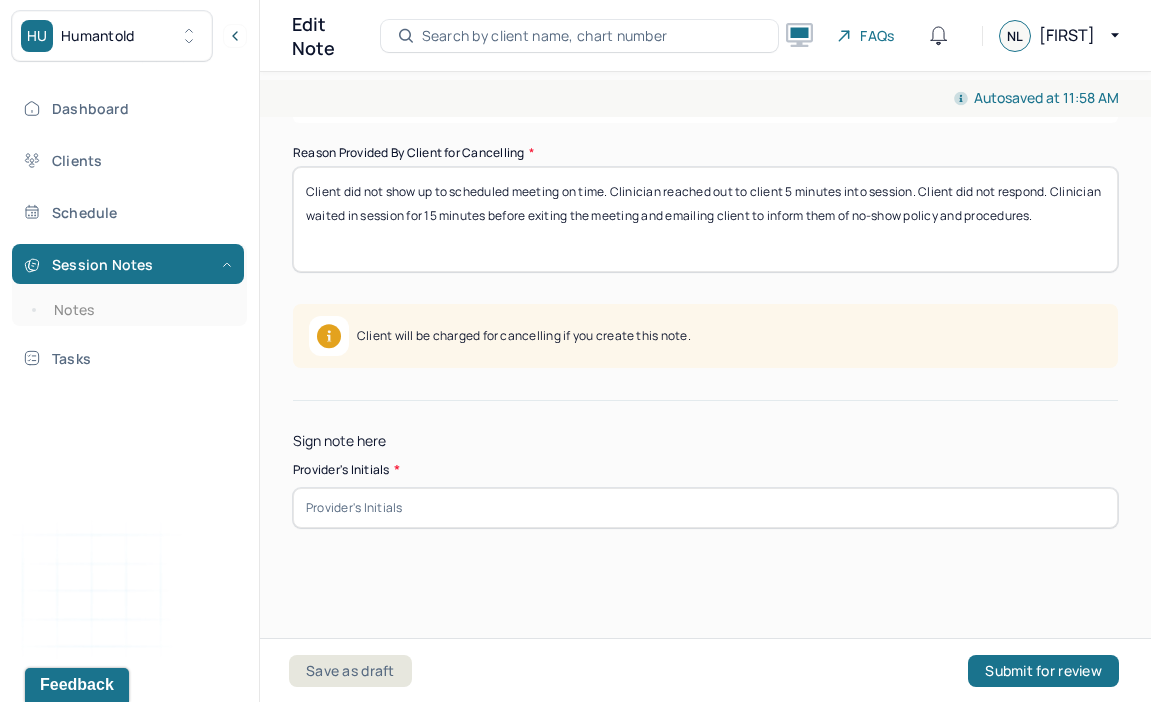 scroll, scrollTop: 418, scrollLeft: 0, axis: vertical 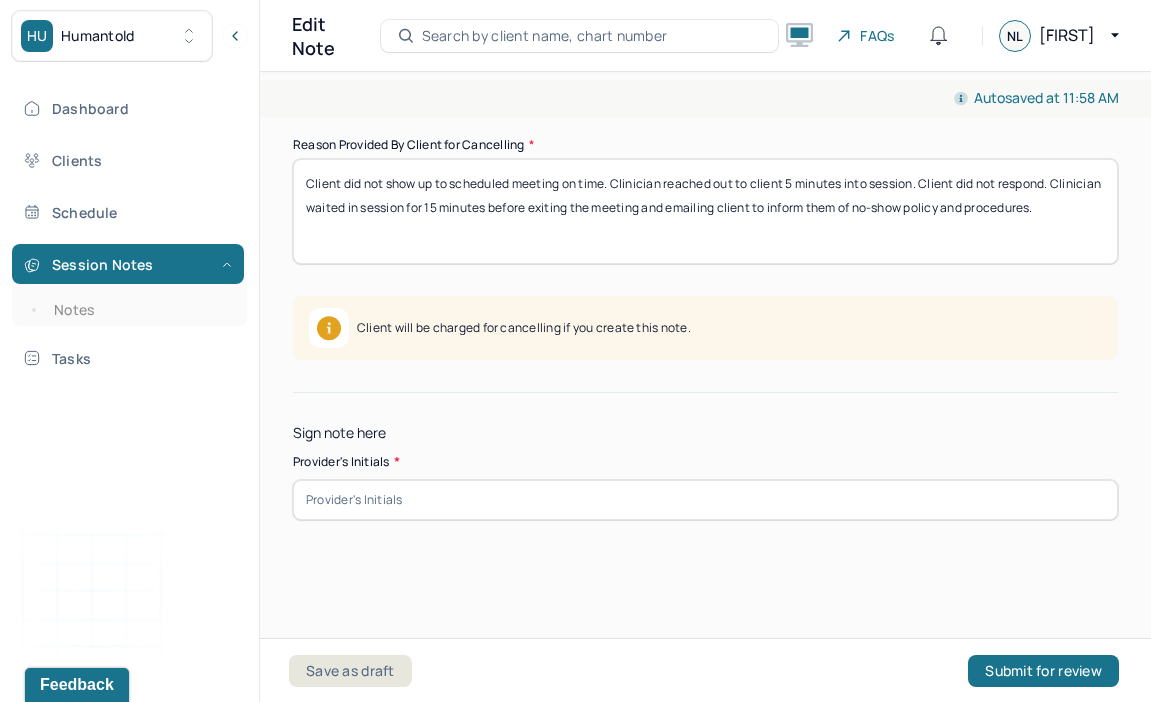 type on "Client did not show up to scheduled meeting on time. Clinician reached out to client 5 minutes into session. Client did not respond. Clinician waited in session for 15 minutes before exiting the meeting and emailing client to inform them of no-show policy and procedures." 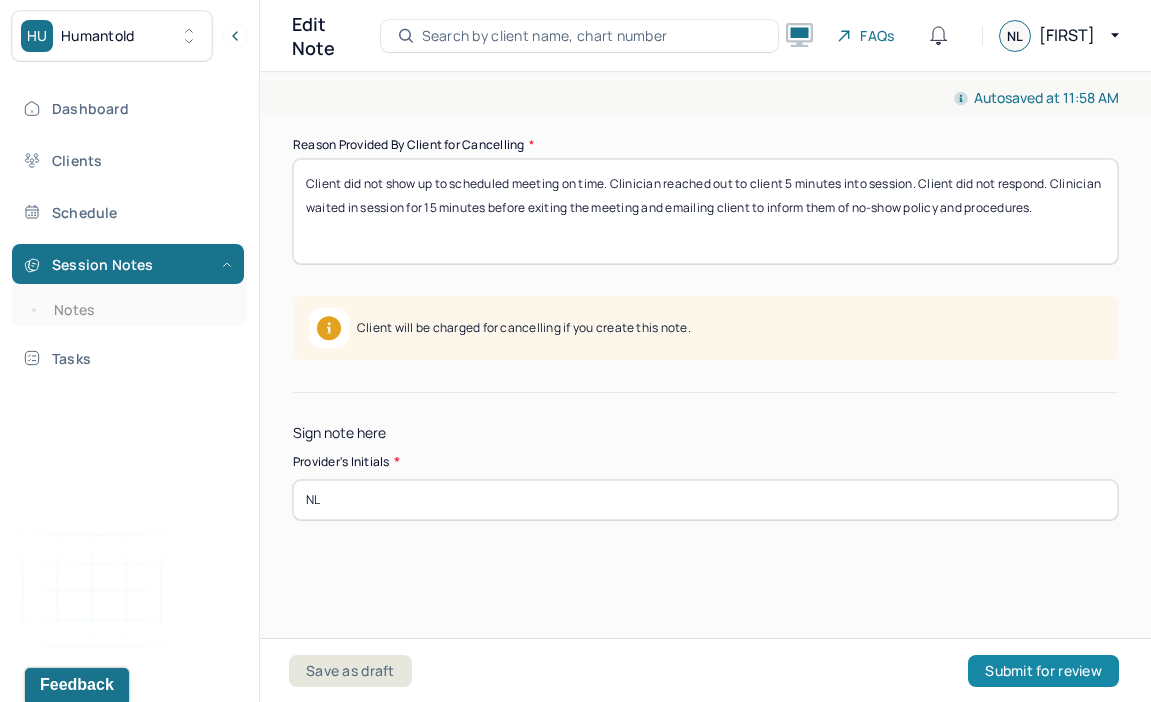 type on "NL" 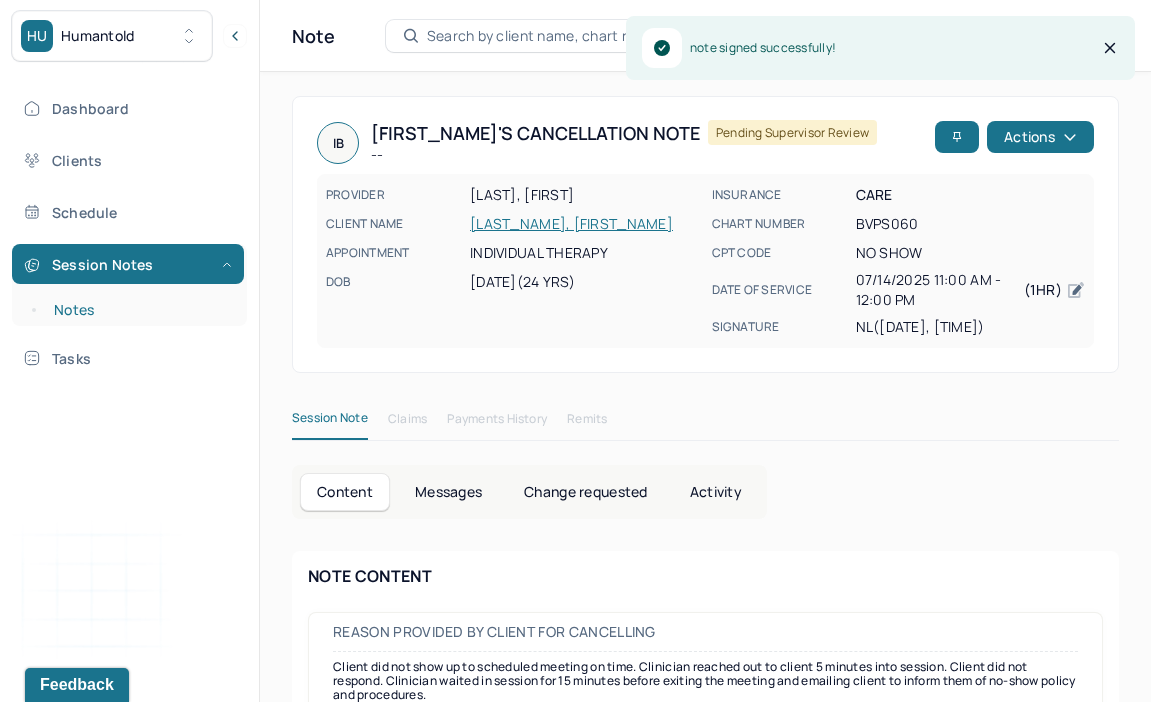 click on "Notes" at bounding box center (139, 310) 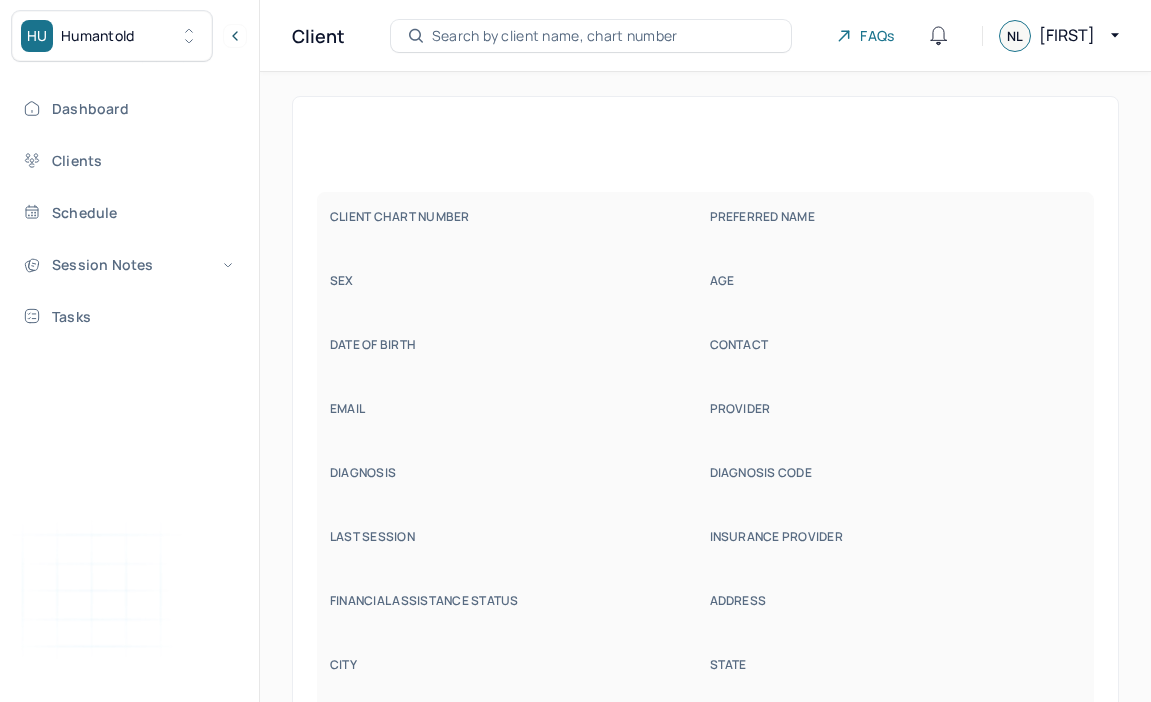 scroll, scrollTop: 0, scrollLeft: 0, axis: both 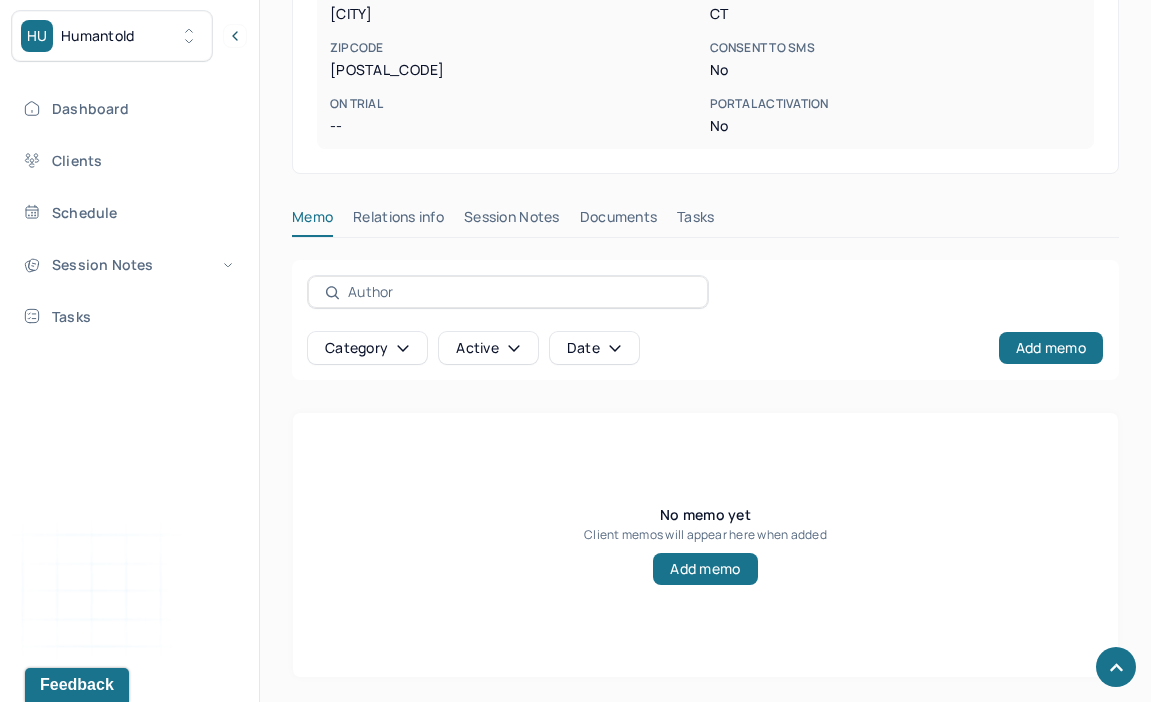 click on "Session Notes" at bounding box center (512, 221) 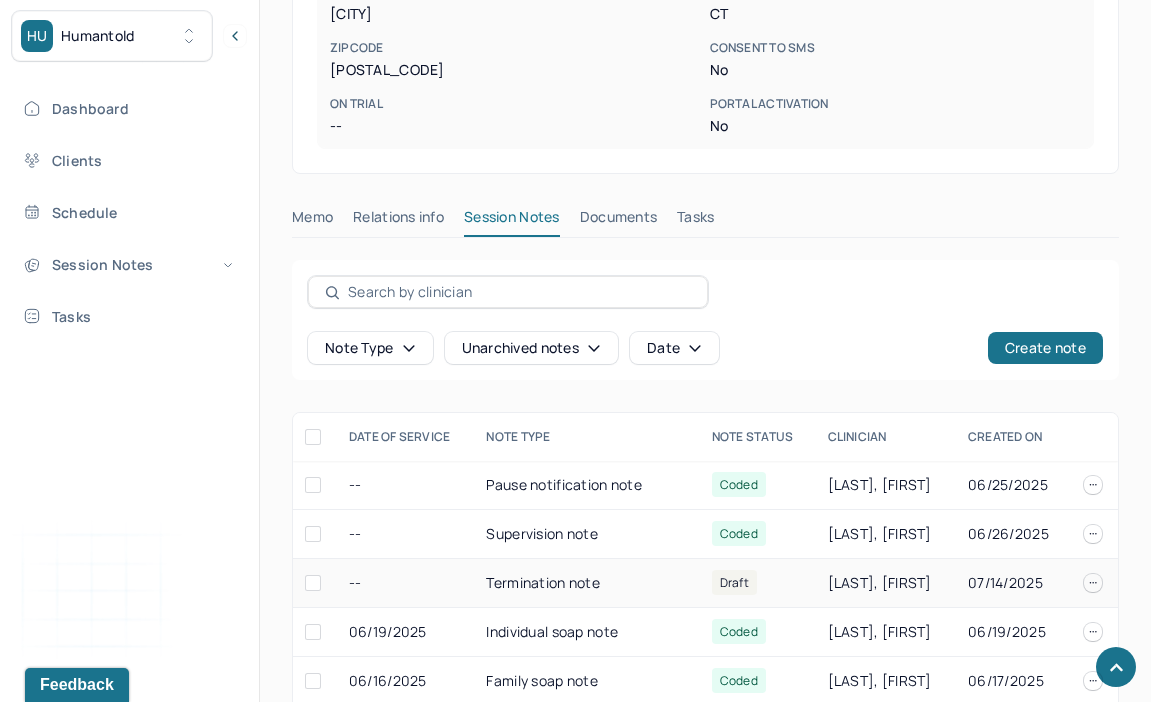 scroll, scrollTop: 1264, scrollLeft: 0, axis: vertical 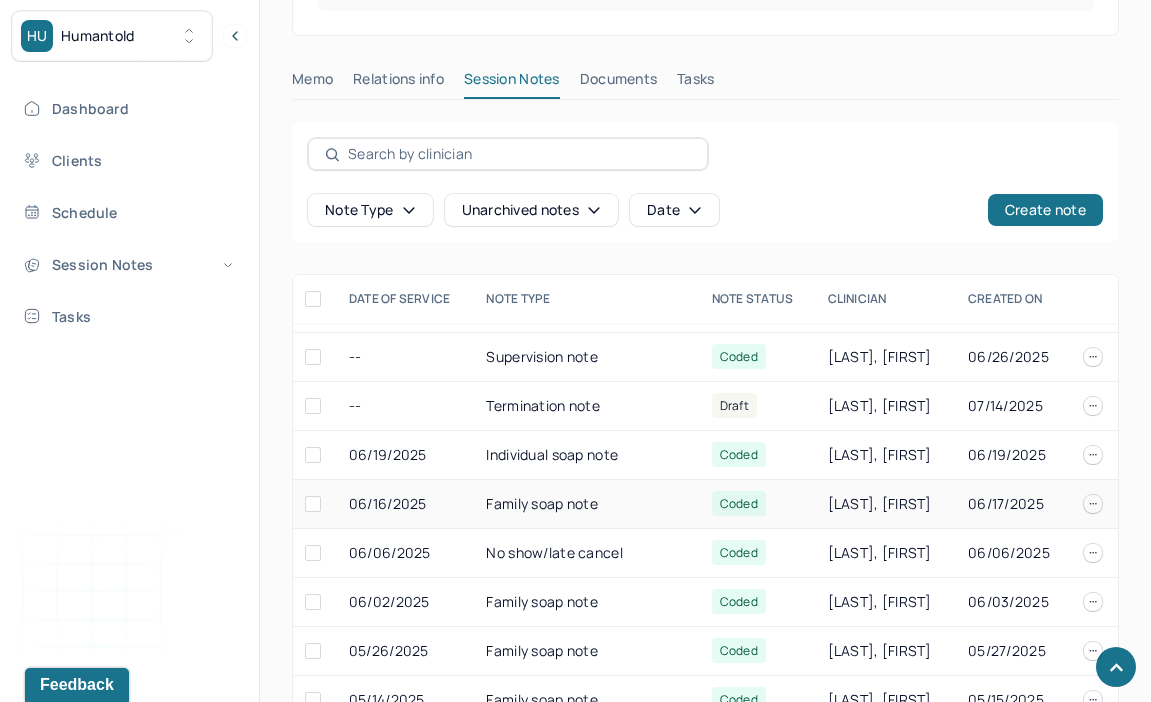 click on "Family soap note" at bounding box center [586, 504] 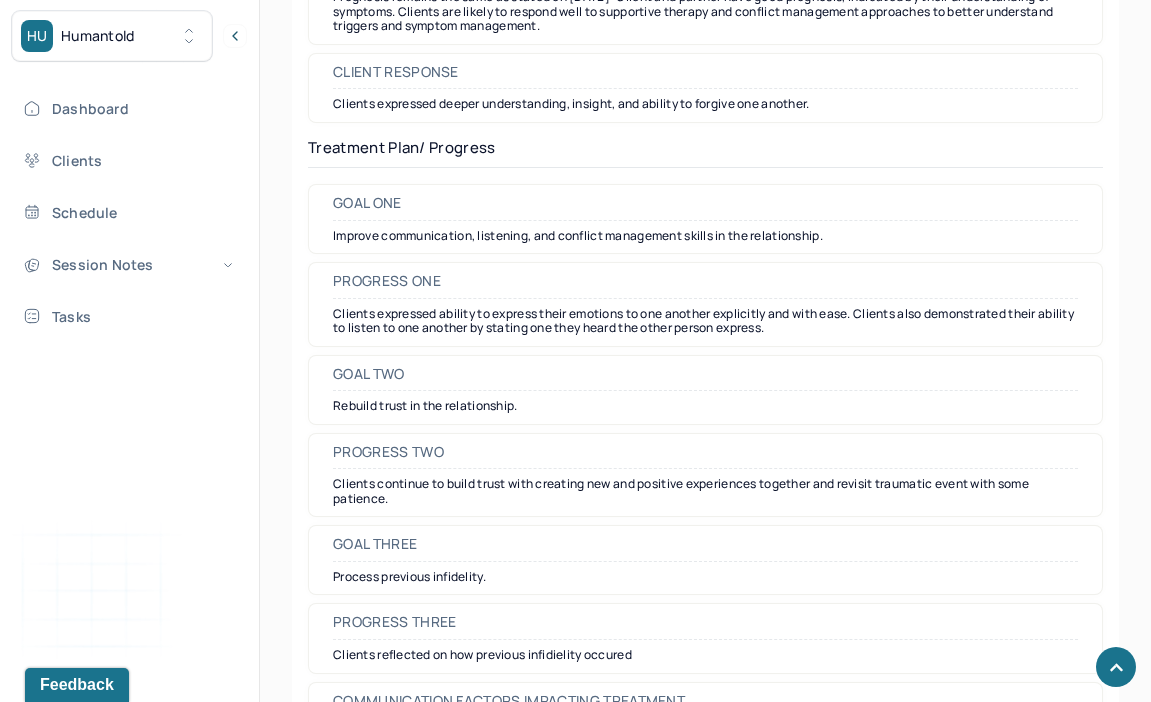 scroll, scrollTop: 2971, scrollLeft: 0, axis: vertical 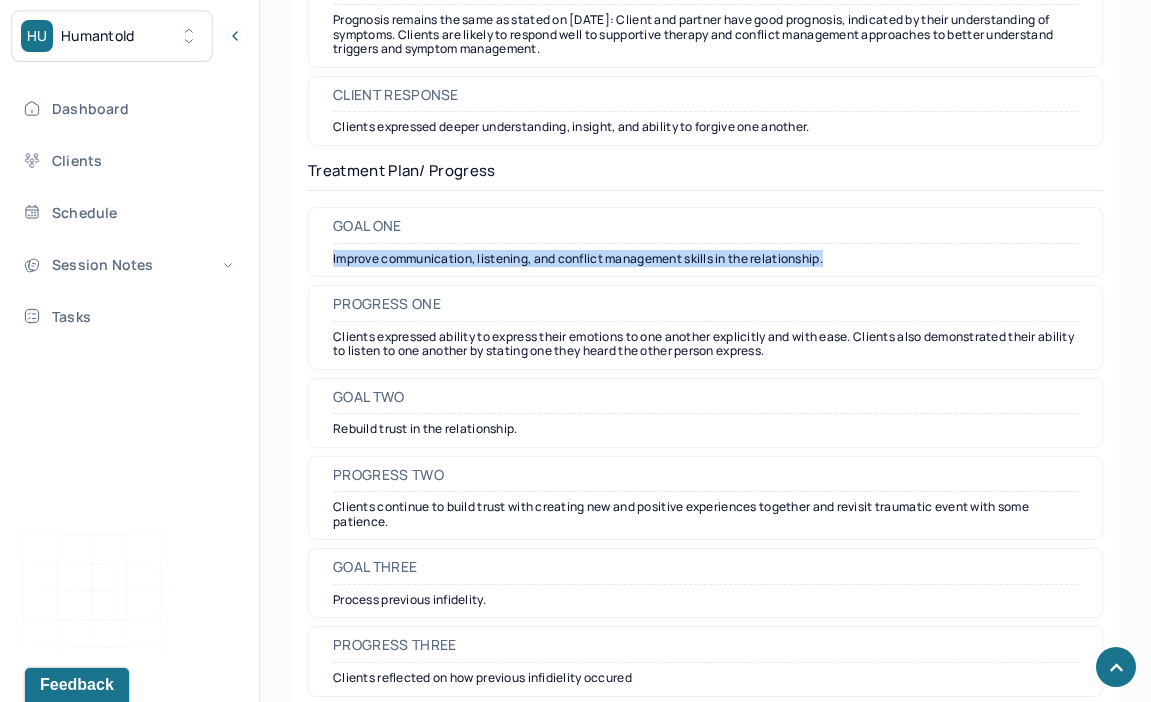 drag, startPoint x: 334, startPoint y: 274, endPoint x: 788, endPoint y: 289, distance: 454.24774 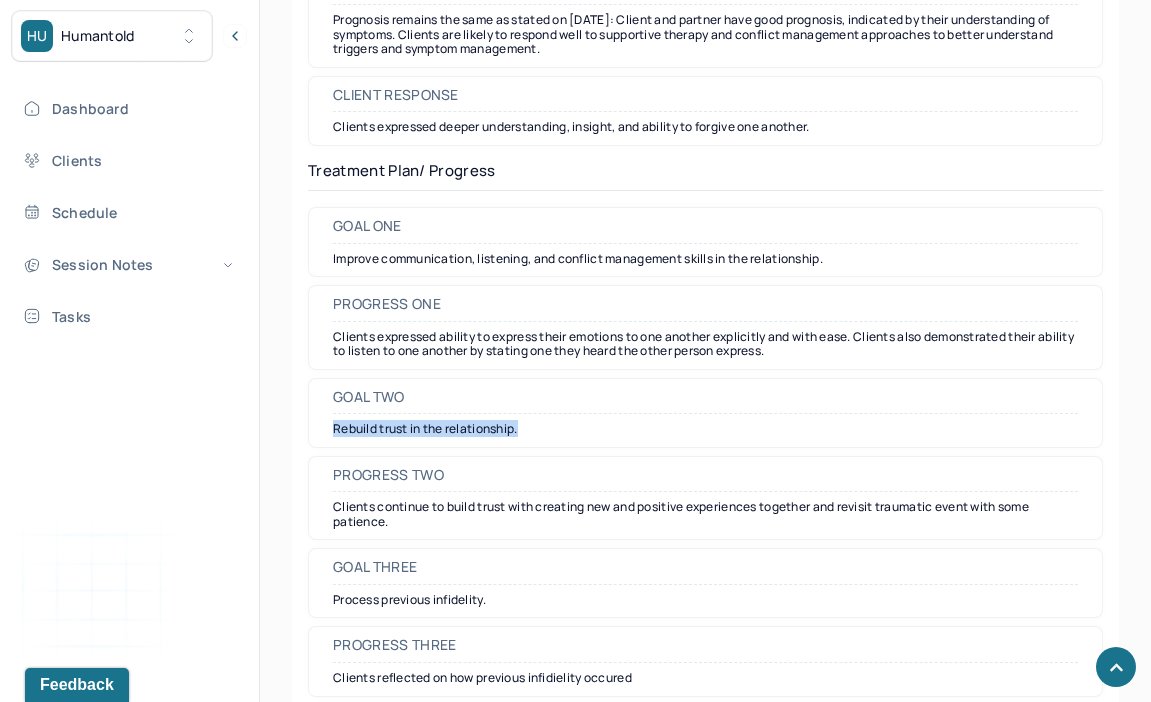 drag, startPoint x: 332, startPoint y: 446, endPoint x: 538, endPoint y: 453, distance: 206.1189 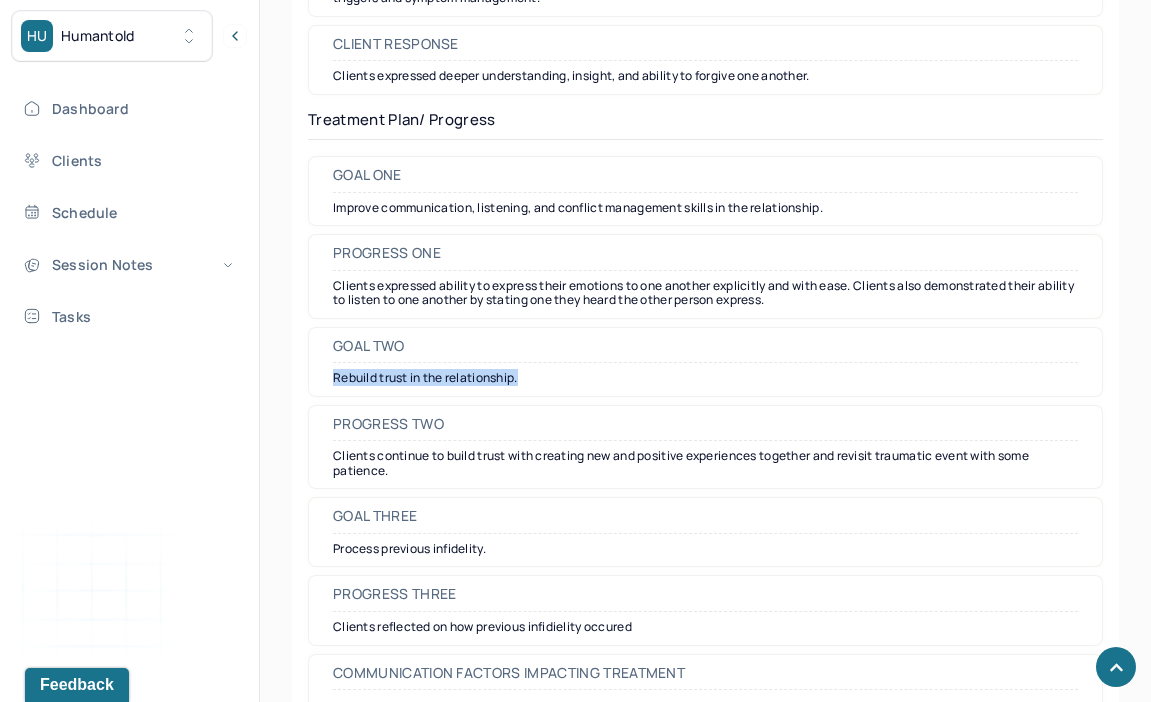 scroll, scrollTop: 3035, scrollLeft: 0, axis: vertical 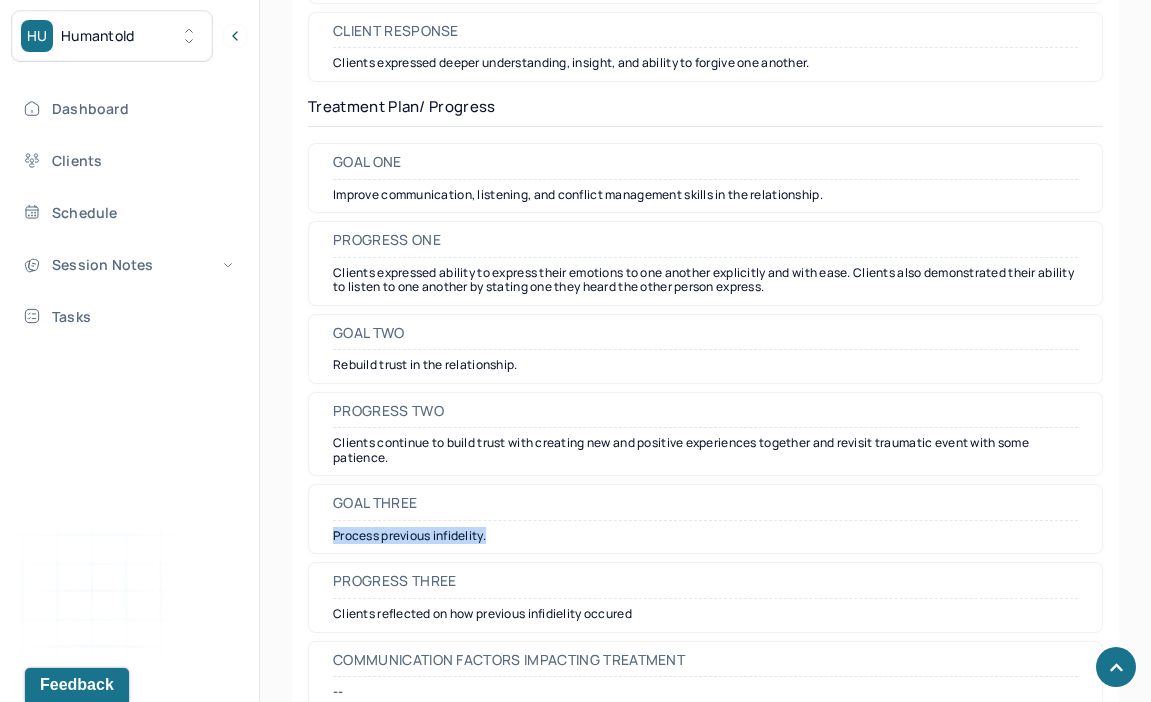drag, startPoint x: 333, startPoint y: 553, endPoint x: 576, endPoint y: 558, distance: 243.05144 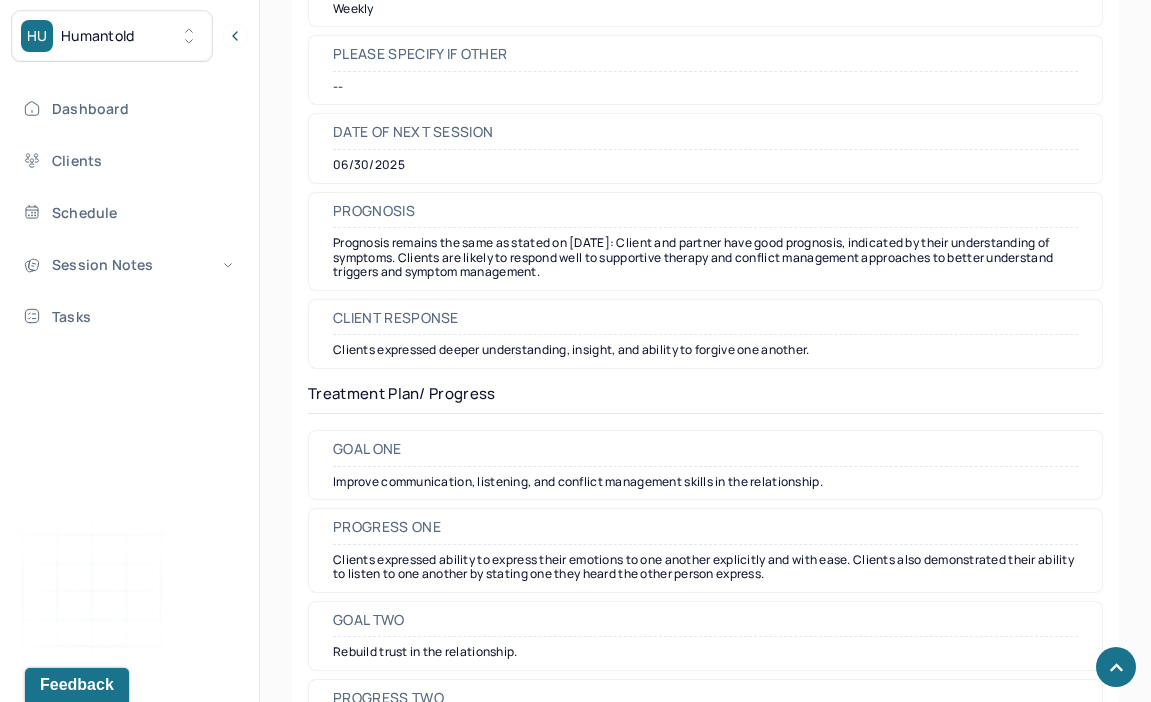 scroll, scrollTop: 2740, scrollLeft: 0, axis: vertical 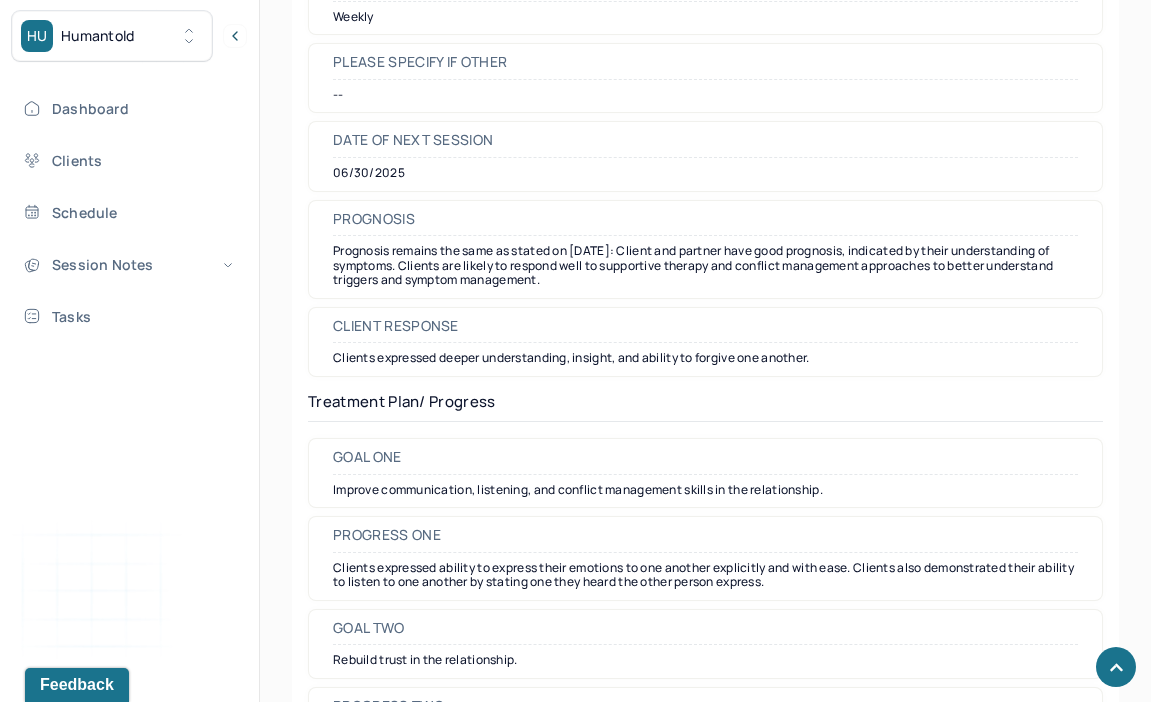 drag, startPoint x: 639, startPoint y: 268, endPoint x: 651, endPoint y: 313, distance: 46.572525 